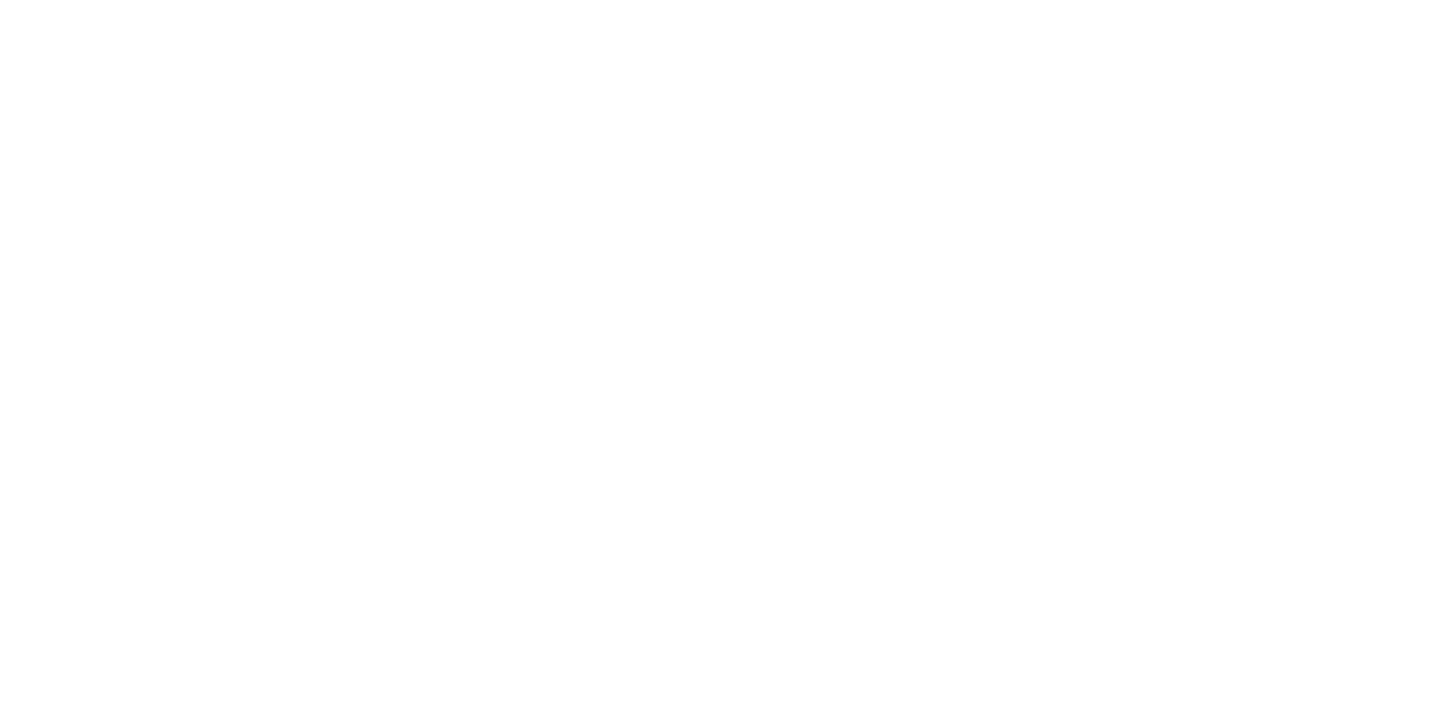 scroll, scrollTop: 0, scrollLeft: 0, axis: both 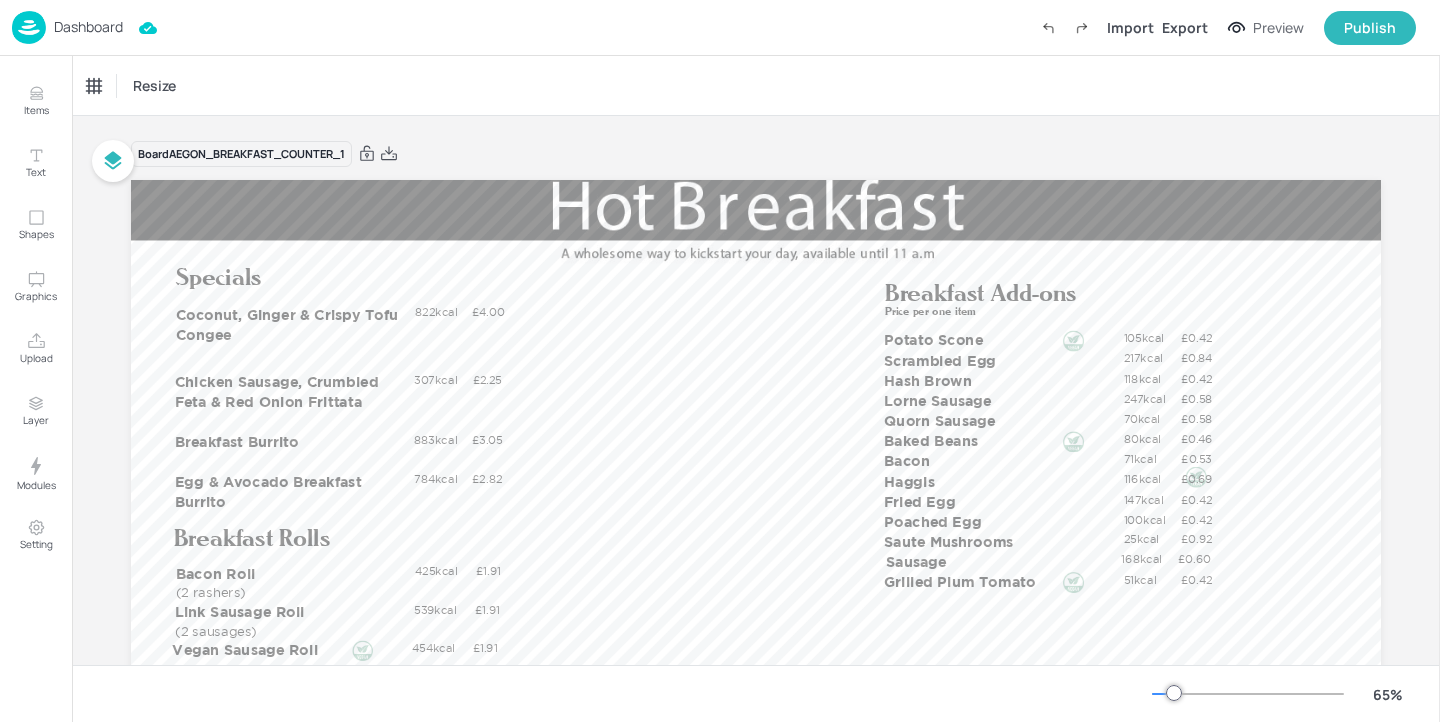 click on "Dashboard" at bounding box center (67, 27) 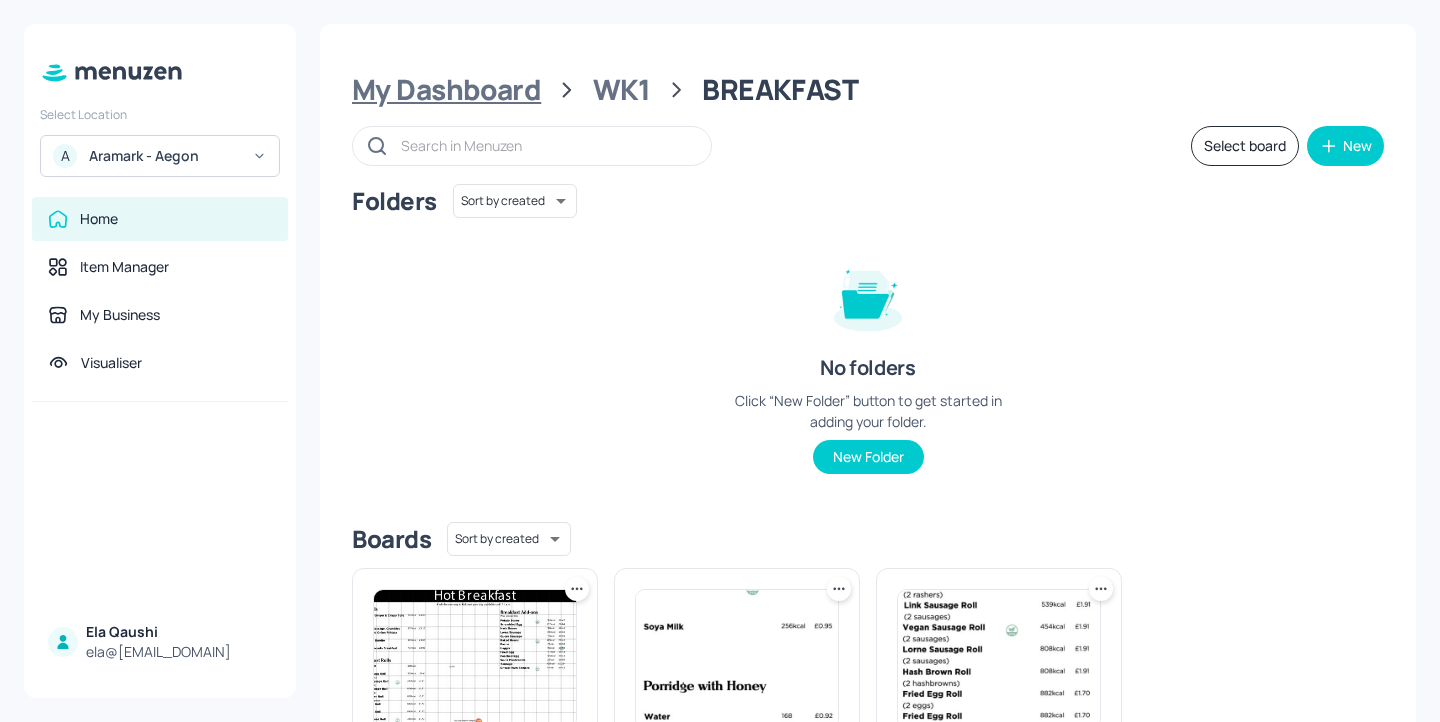 click on "My Dashboard" at bounding box center (446, 90) 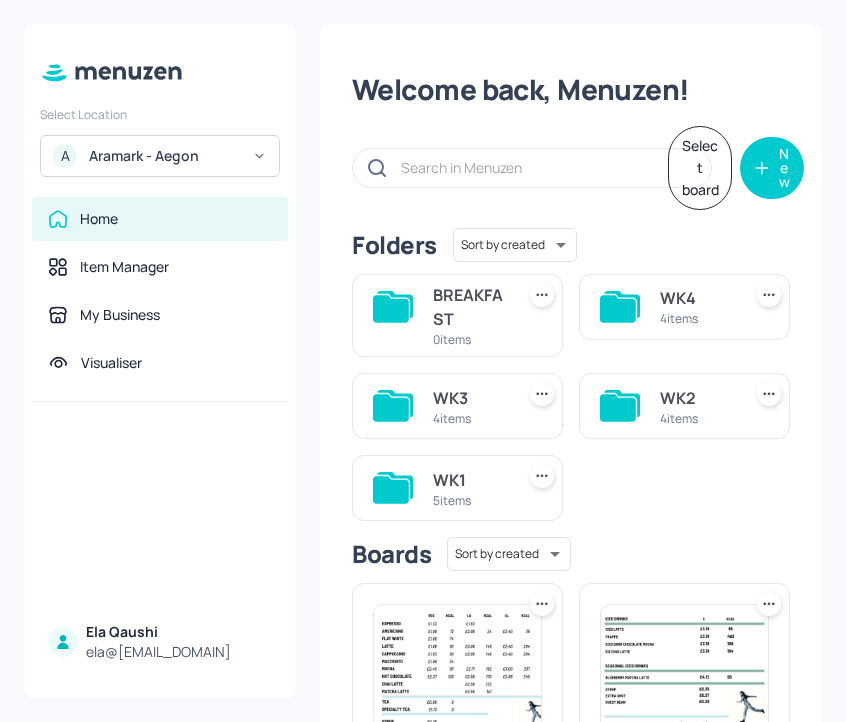 click on "A Aramark - Aegon" at bounding box center (160, 156) 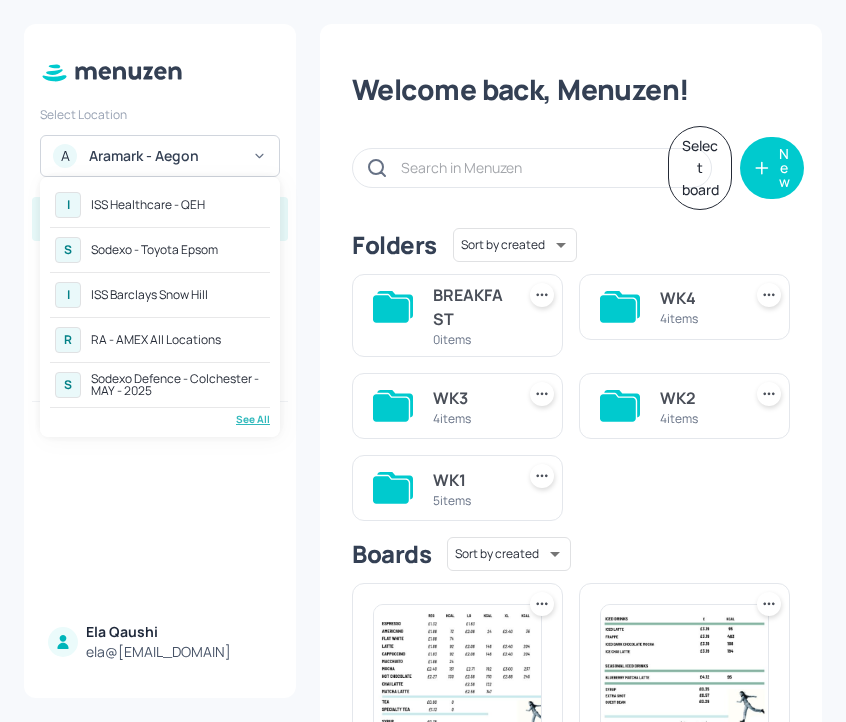 click on "See All" at bounding box center [160, 419] 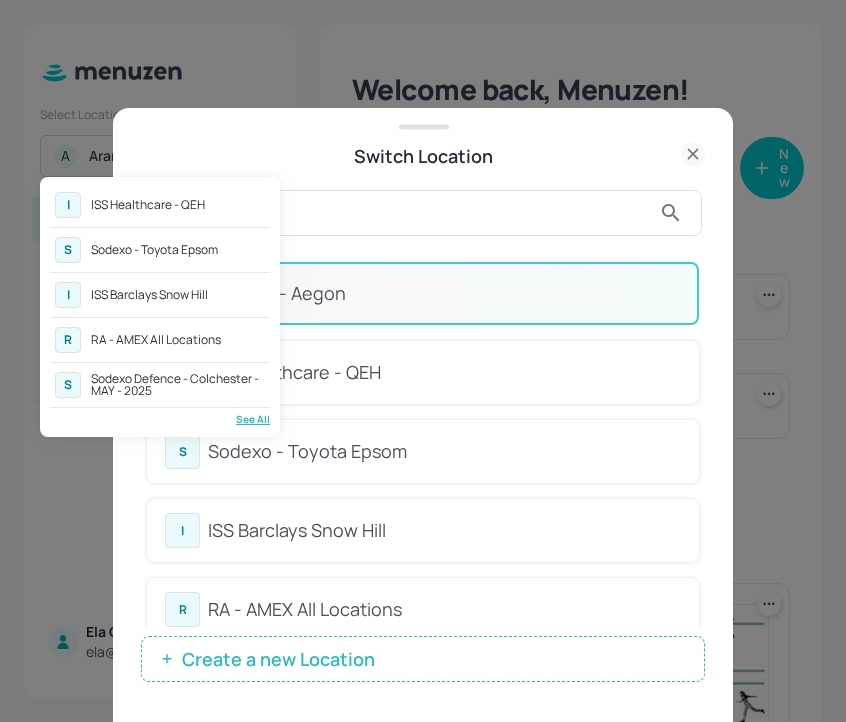 click on "See All" at bounding box center [160, 419] 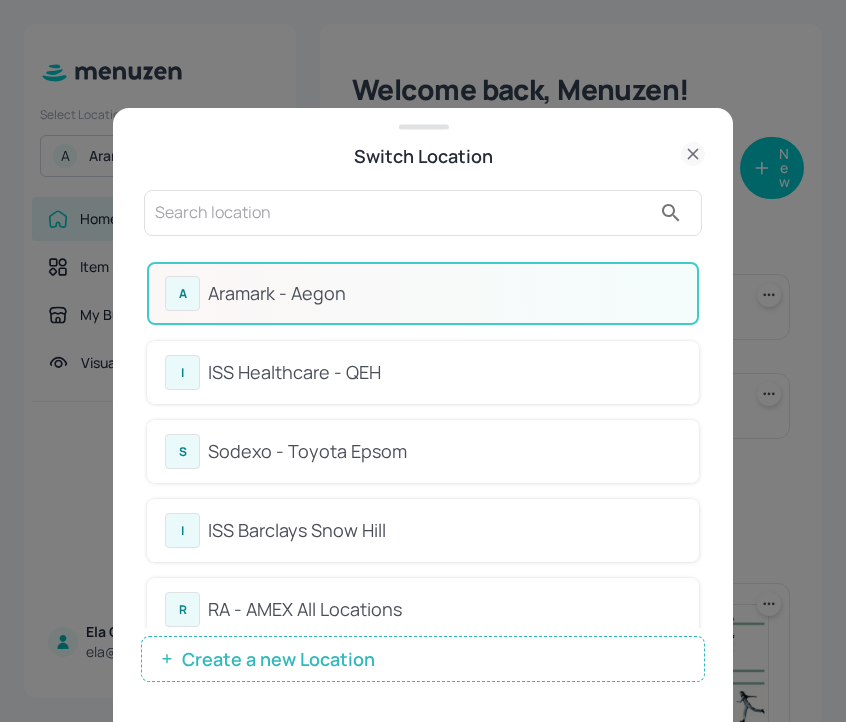 click at bounding box center (403, 213) 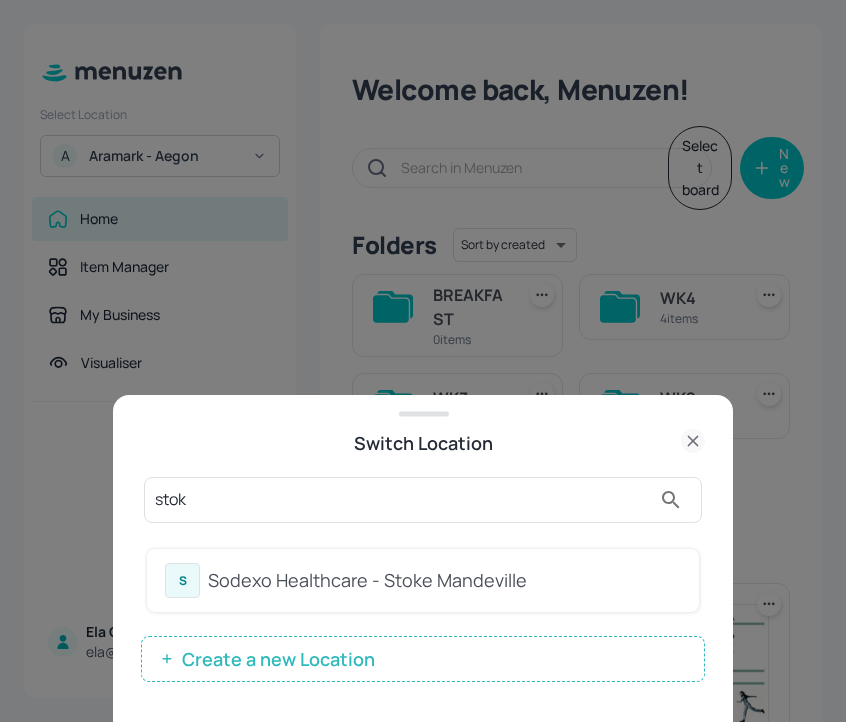 type on "stok" 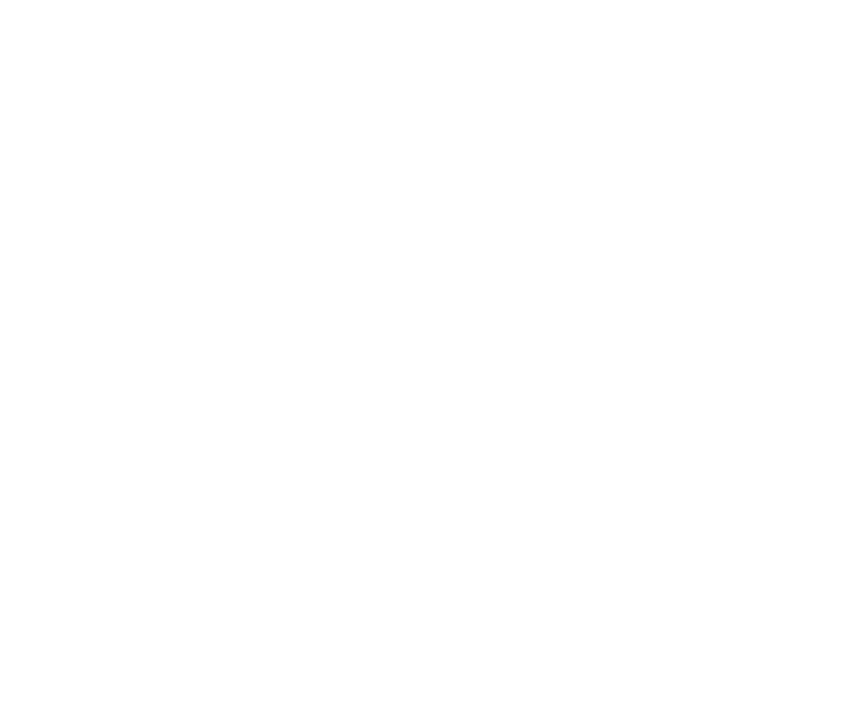 scroll, scrollTop: 0, scrollLeft: 0, axis: both 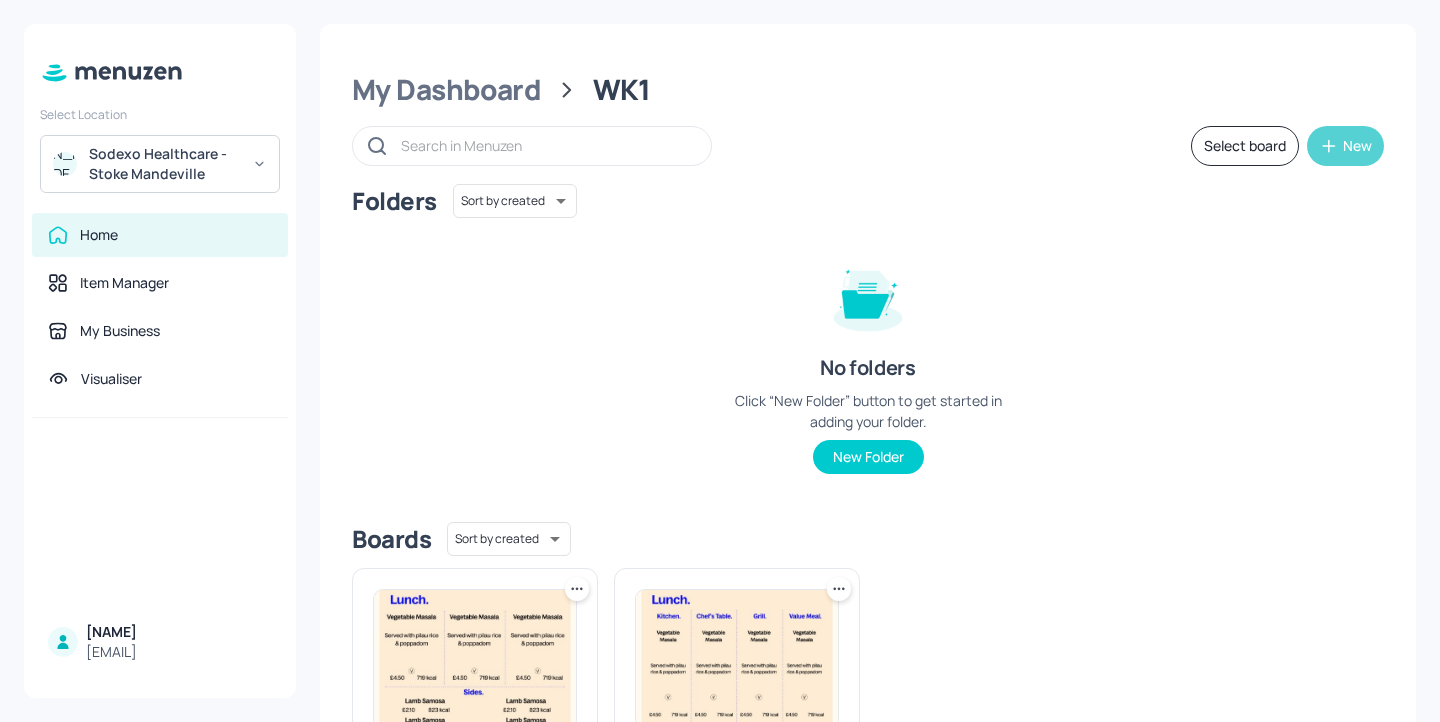 click on "New" at bounding box center (1345, 146) 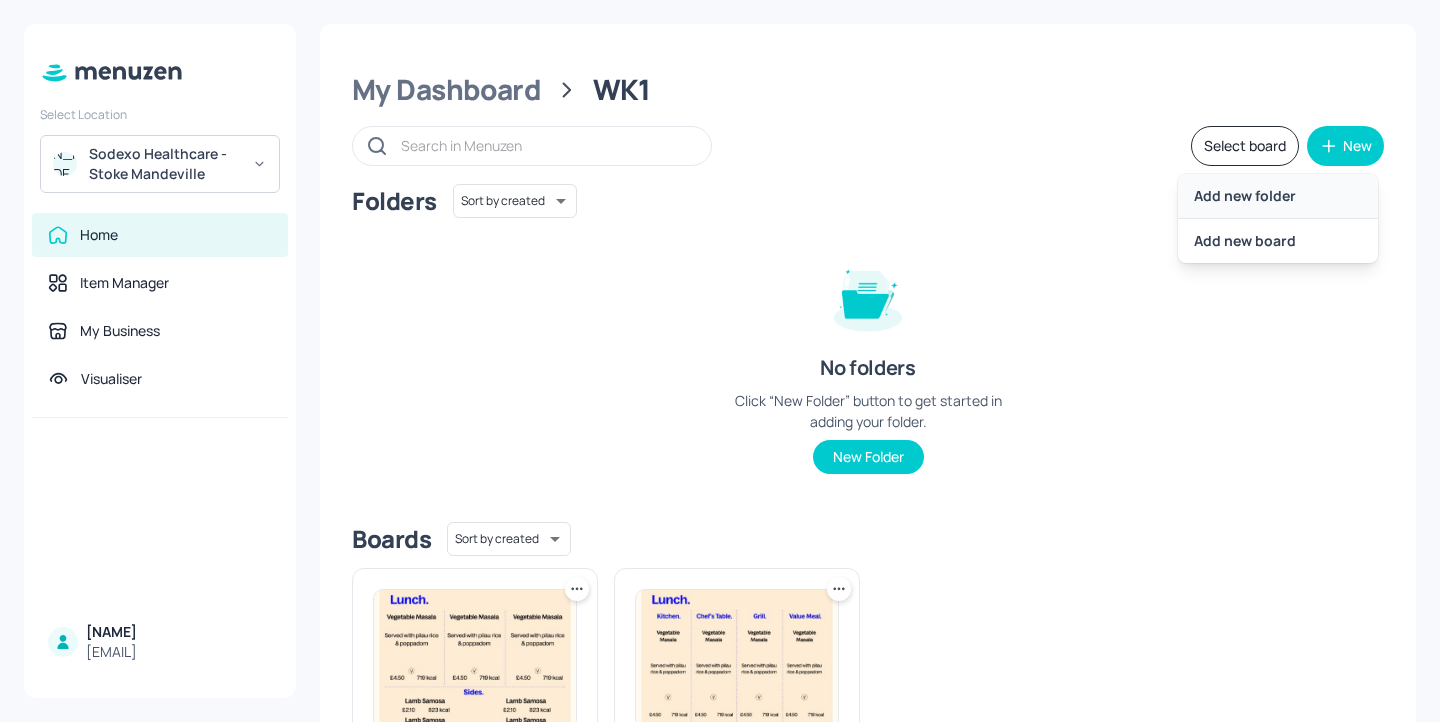 click on "Add new folder" at bounding box center [1278, 196] 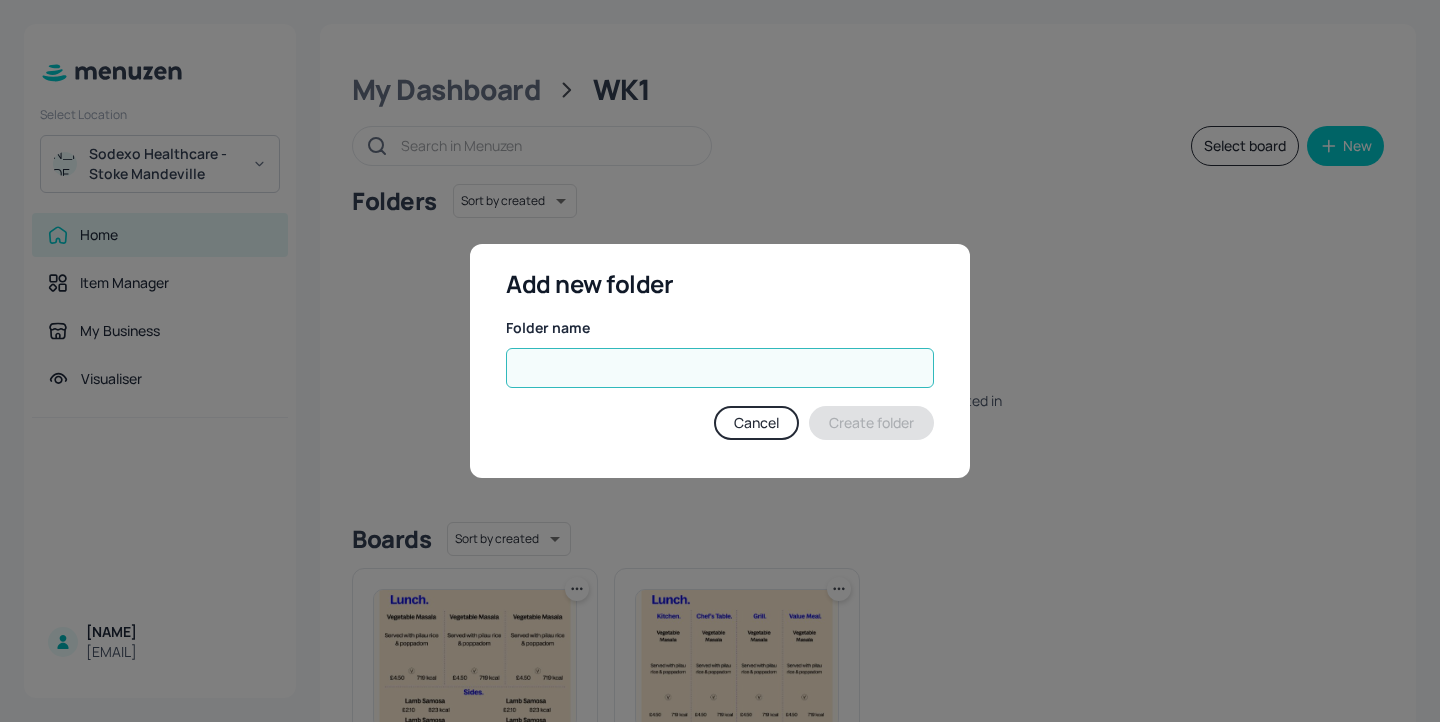 click at bounding box center (720, 368) 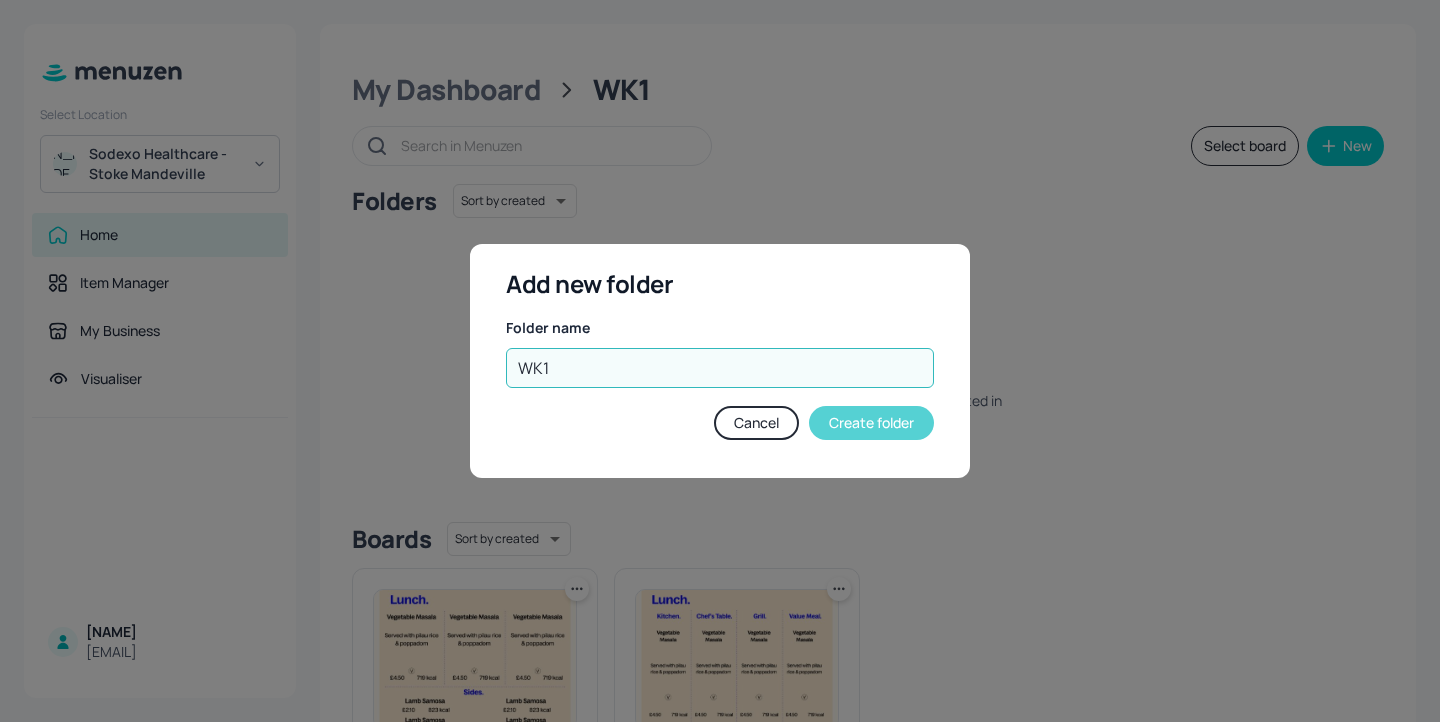 type on "WK1" 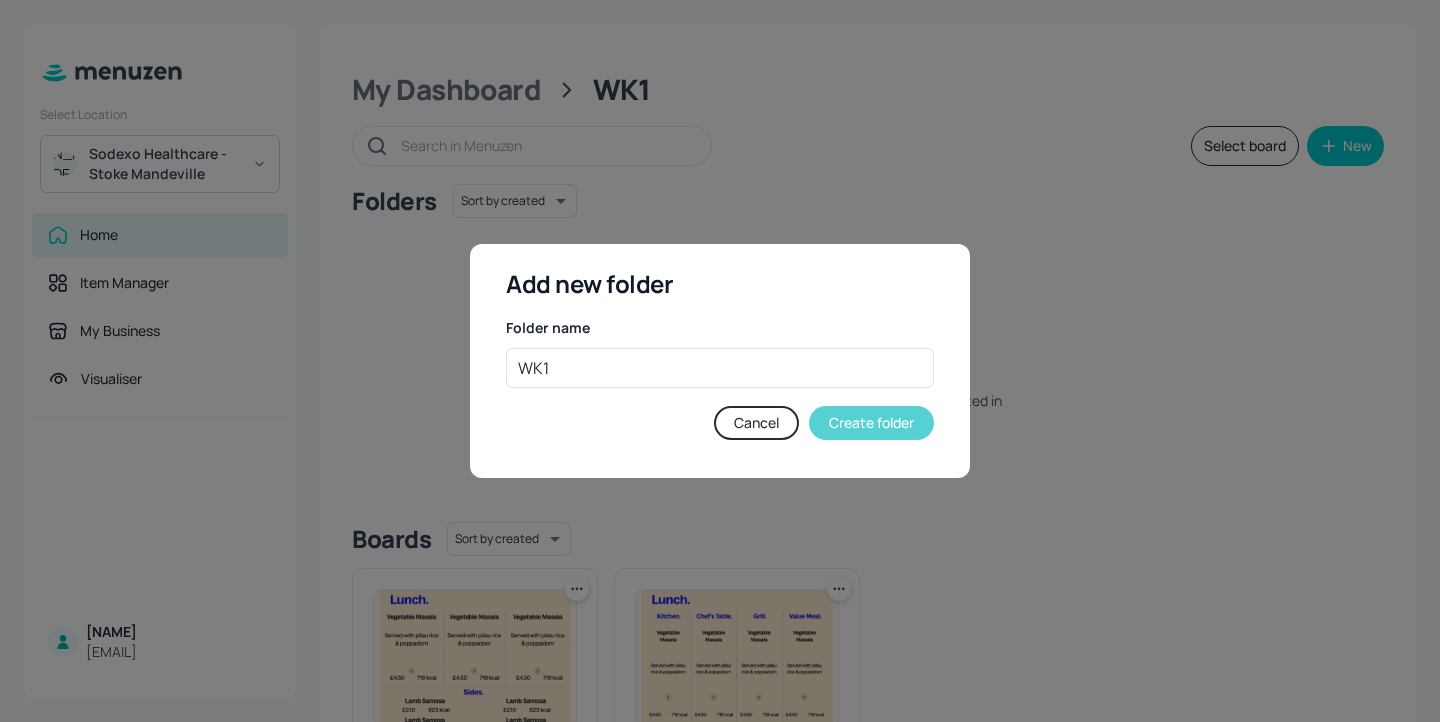 click on "Create folder" at bounding box center [871, 423] 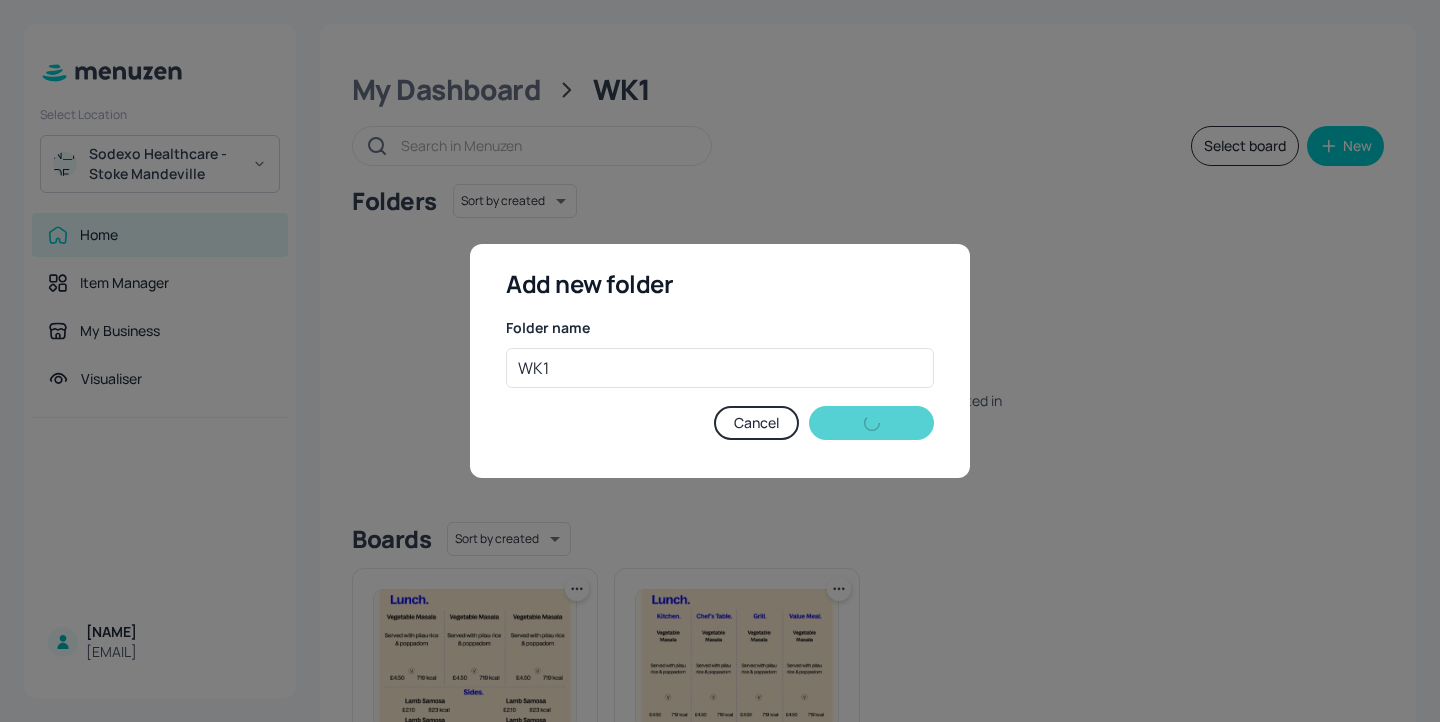 type 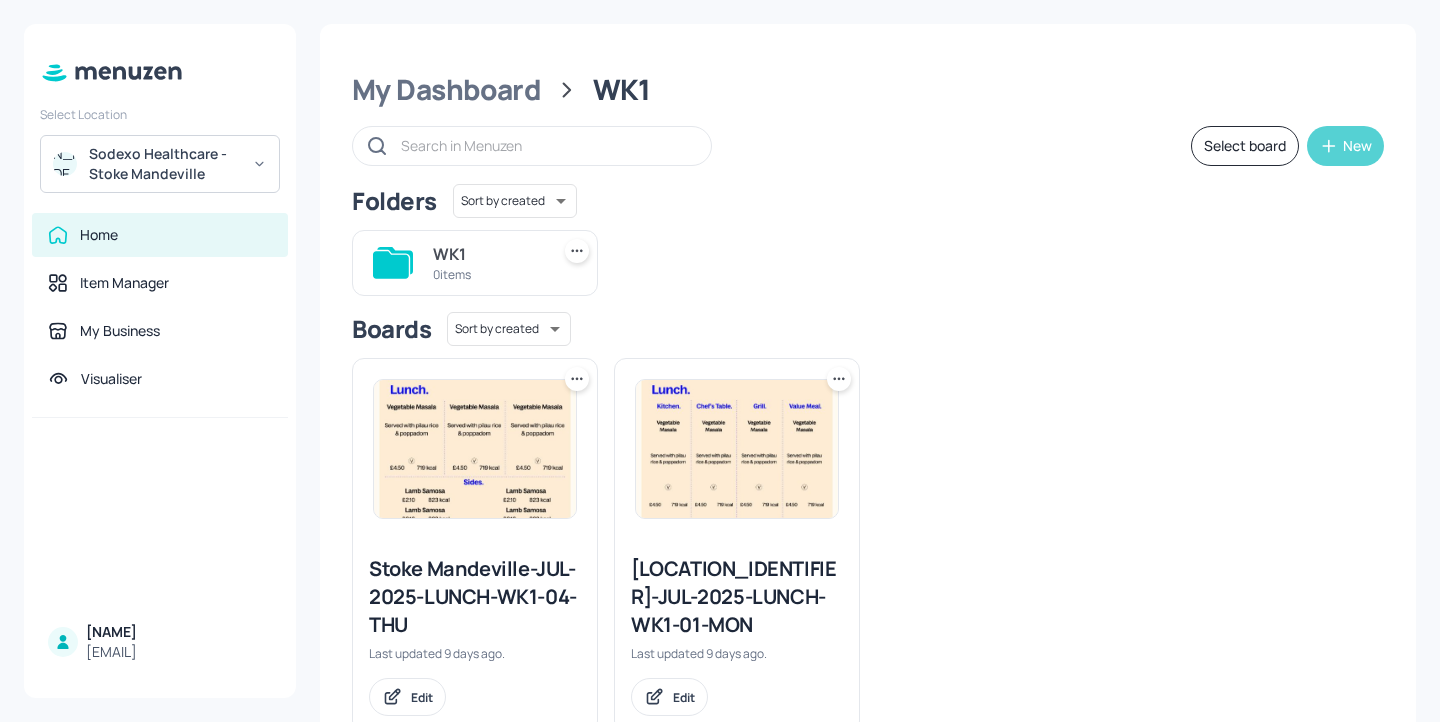 click on "New" at bounding box center (1357, 146) 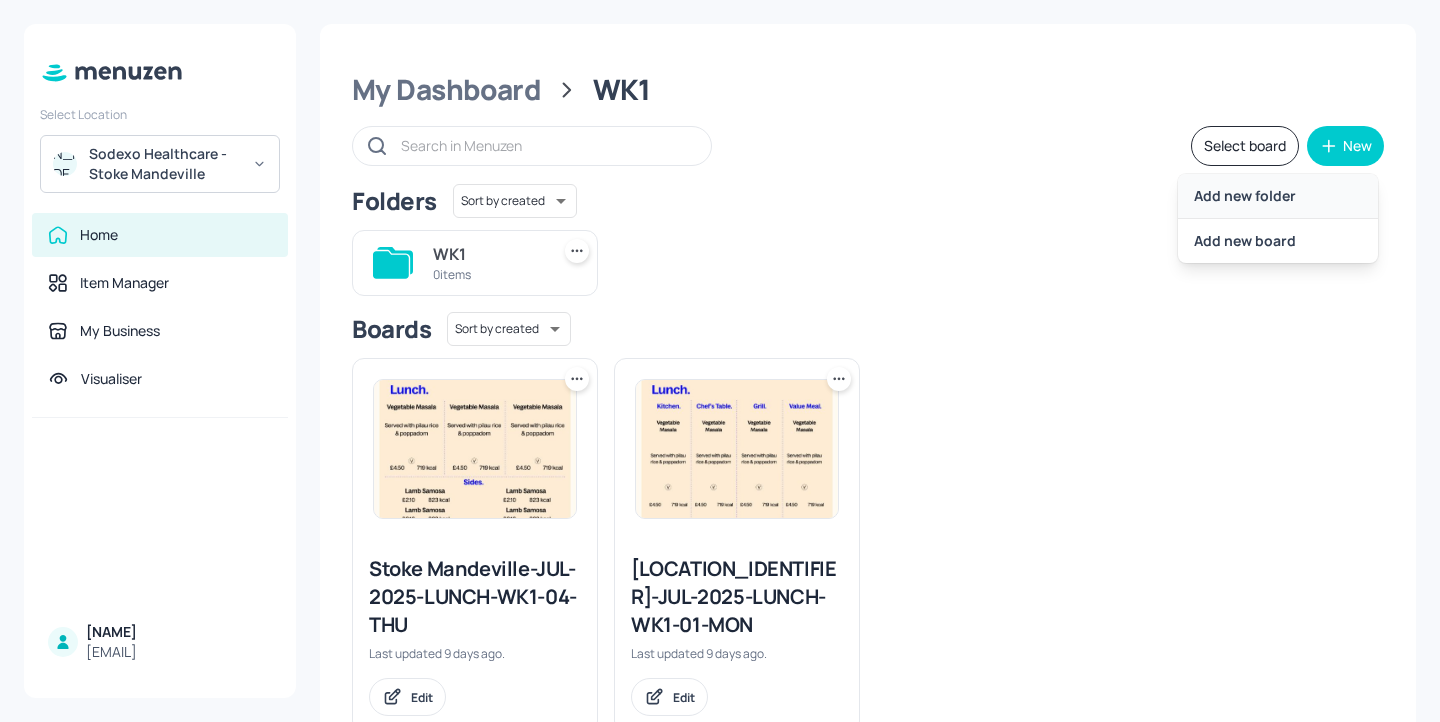 click on "Add new folder" at bounding box center (1278, 196) 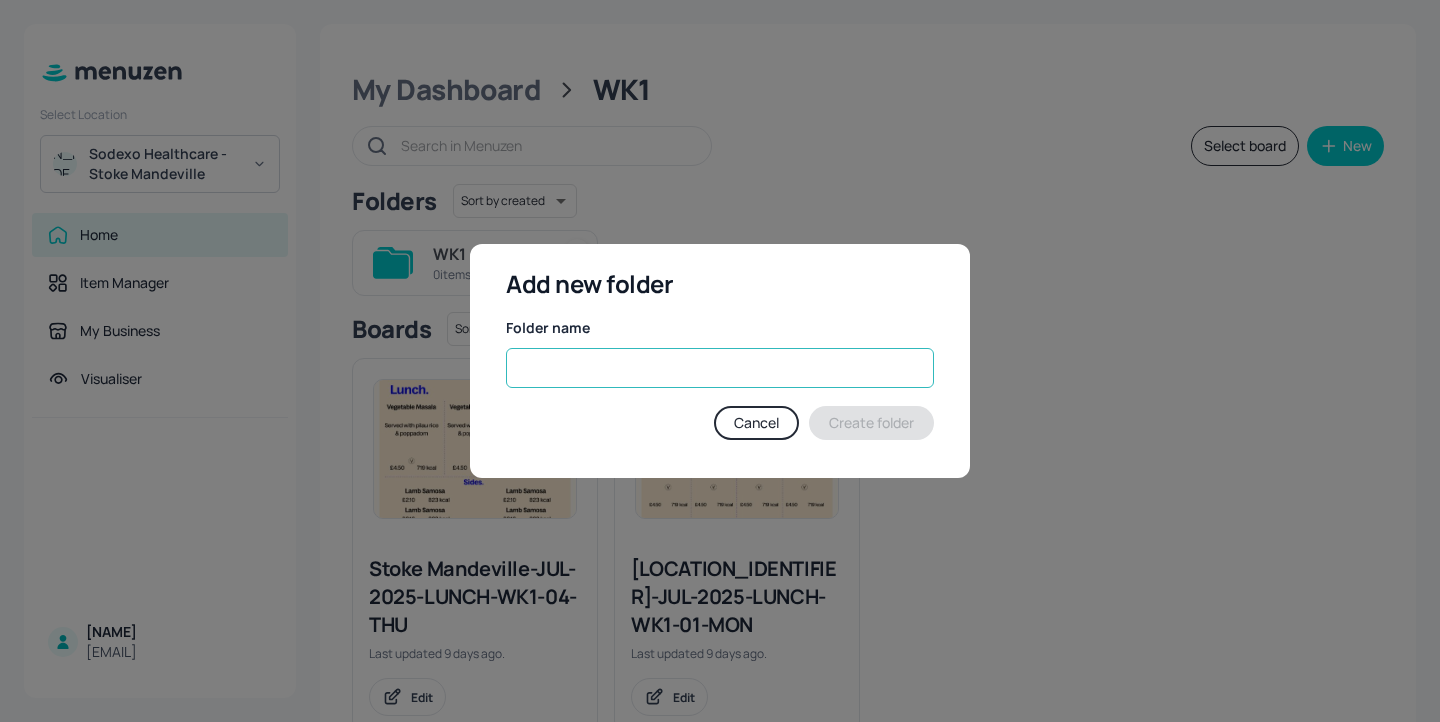 click at bounding box center [720, 368] 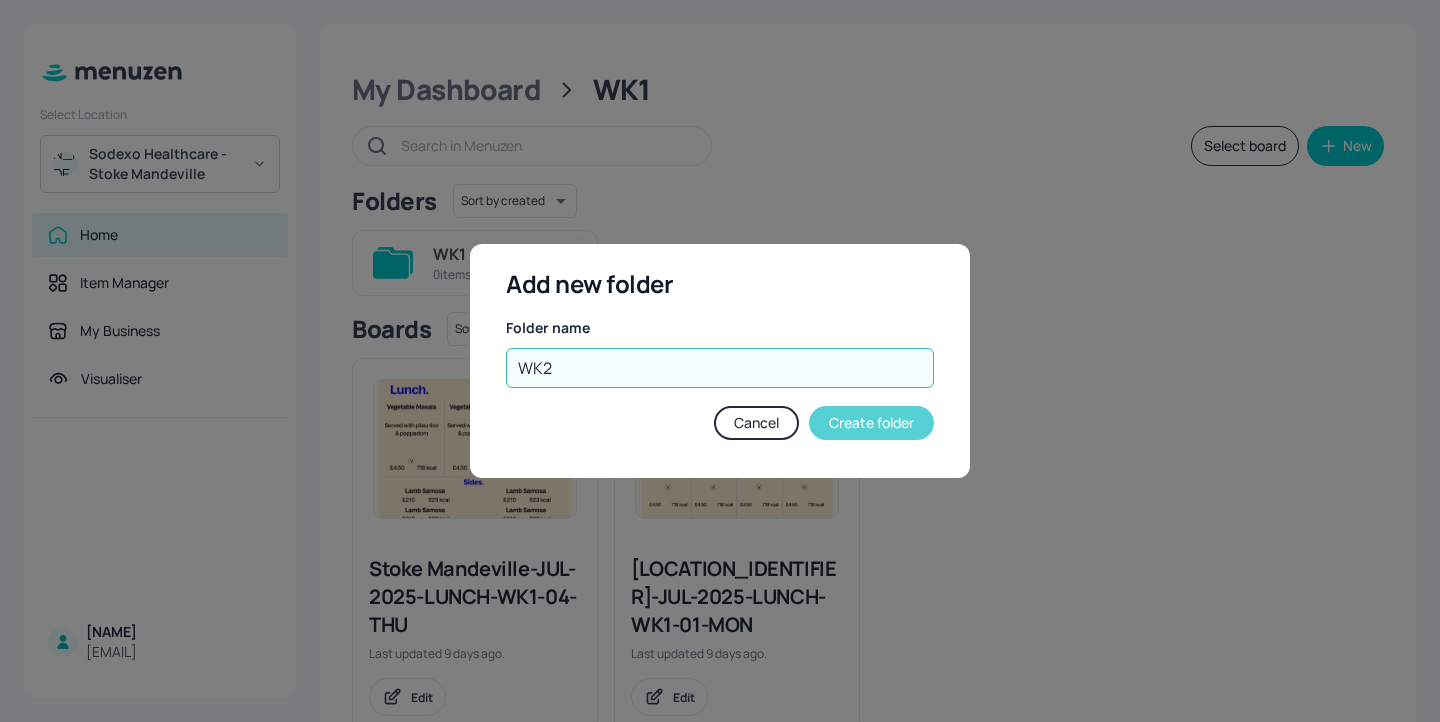 type on "WK2" 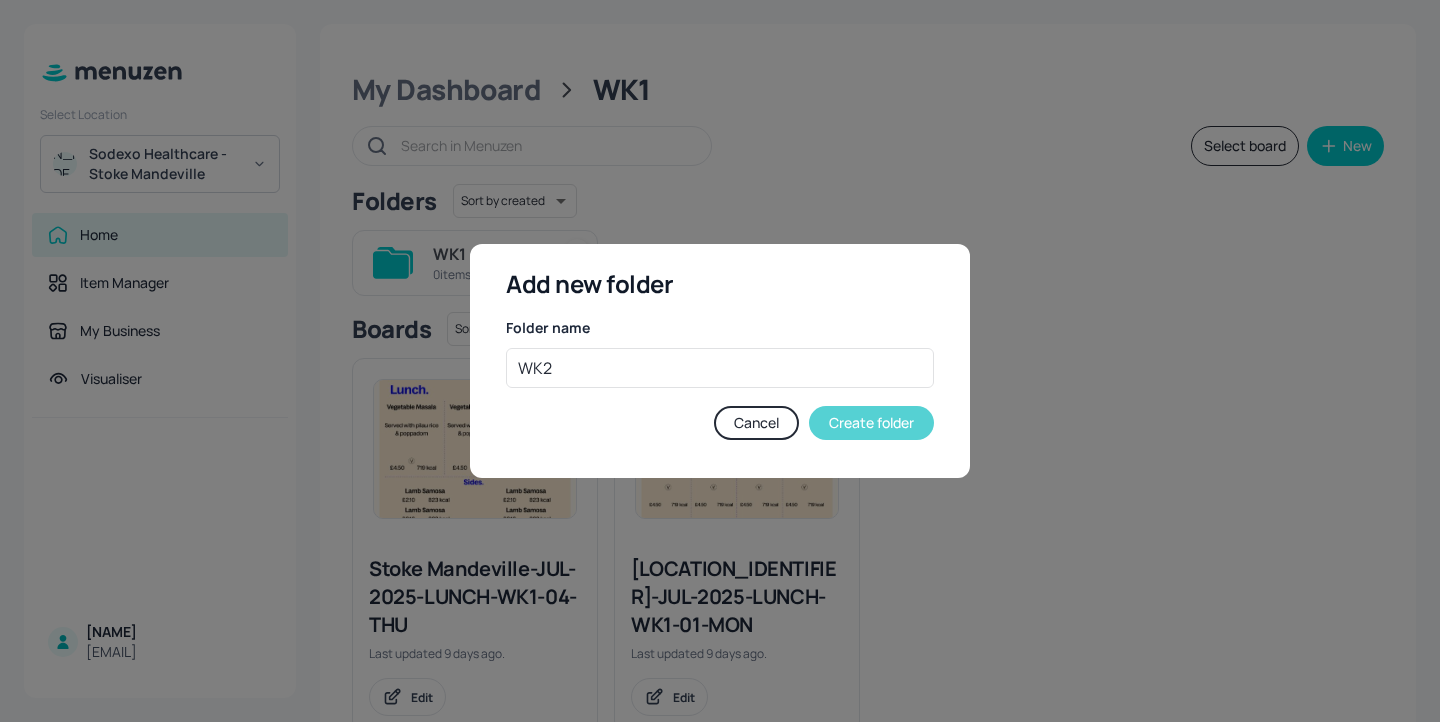 click on "Create folder" at bounding box center (871, 423) 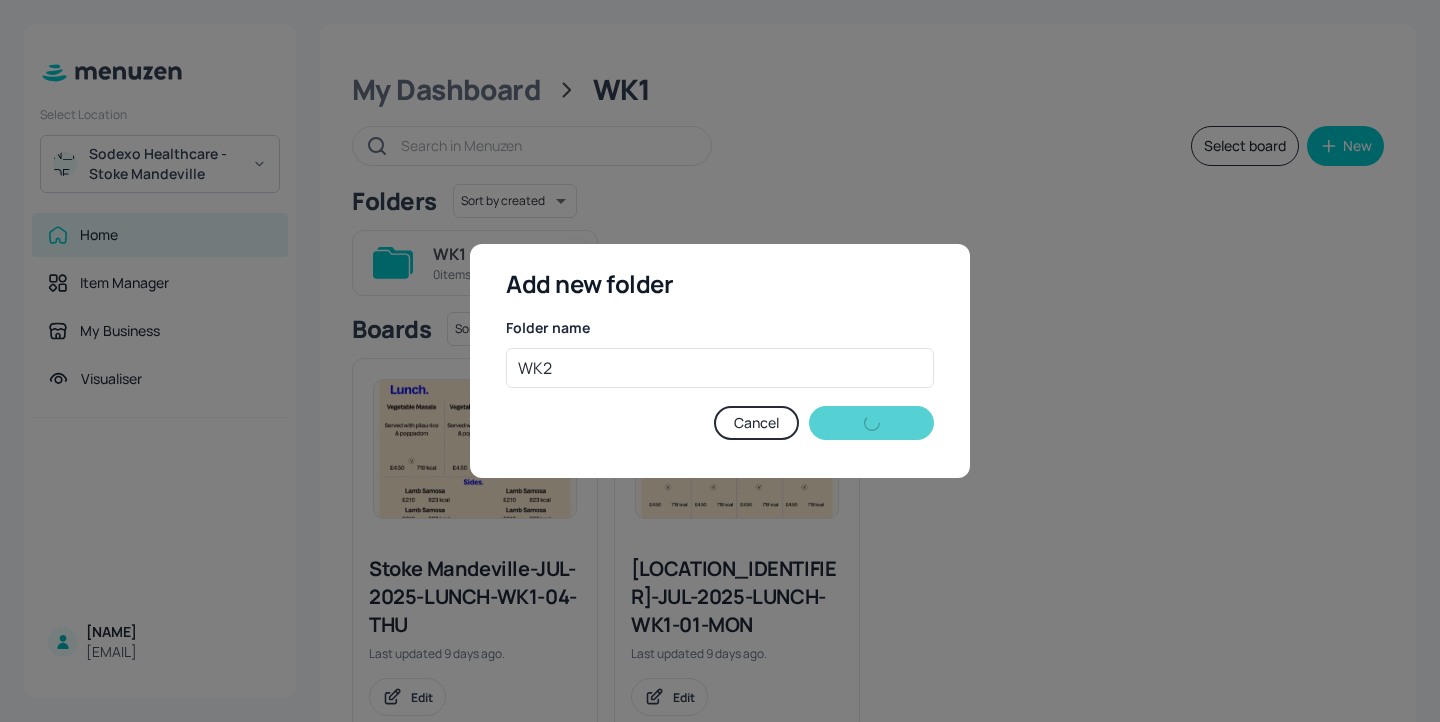 type 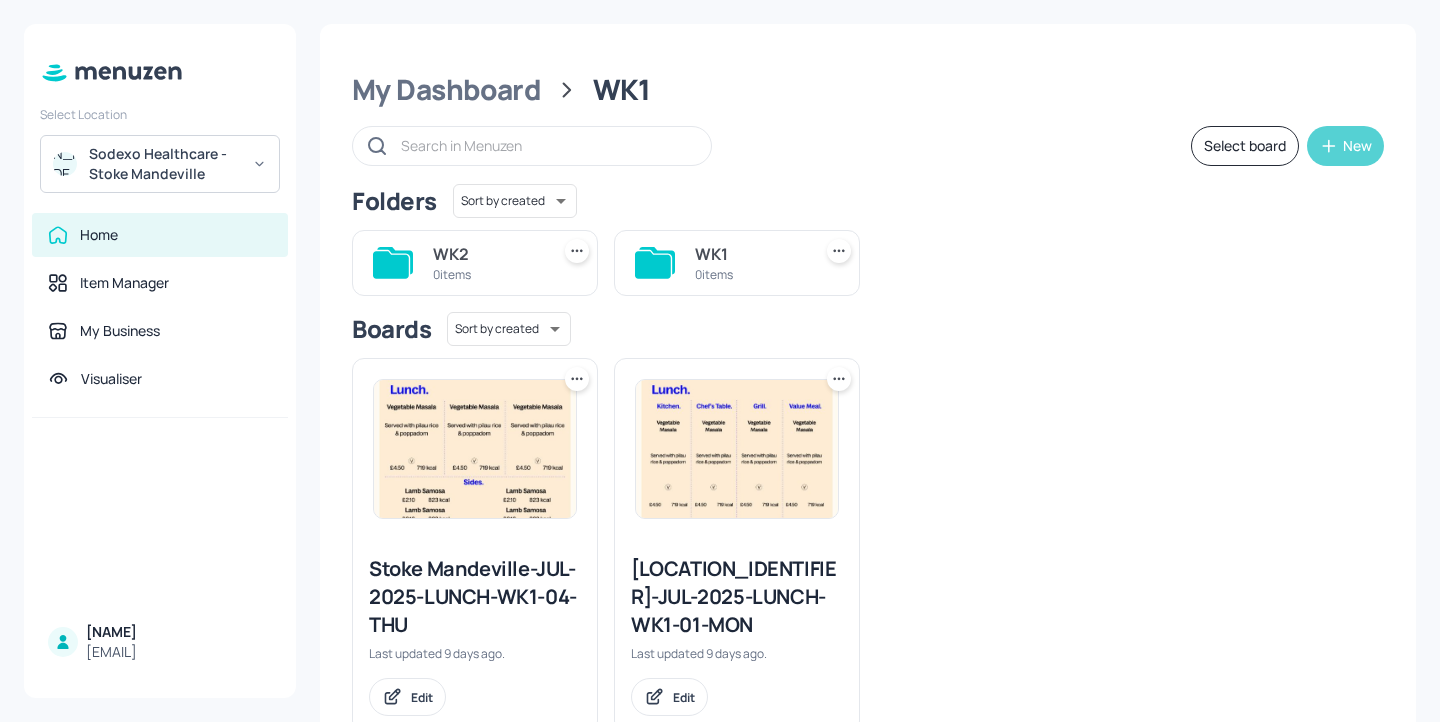 click on "New" at bounding box center (1345, 146) 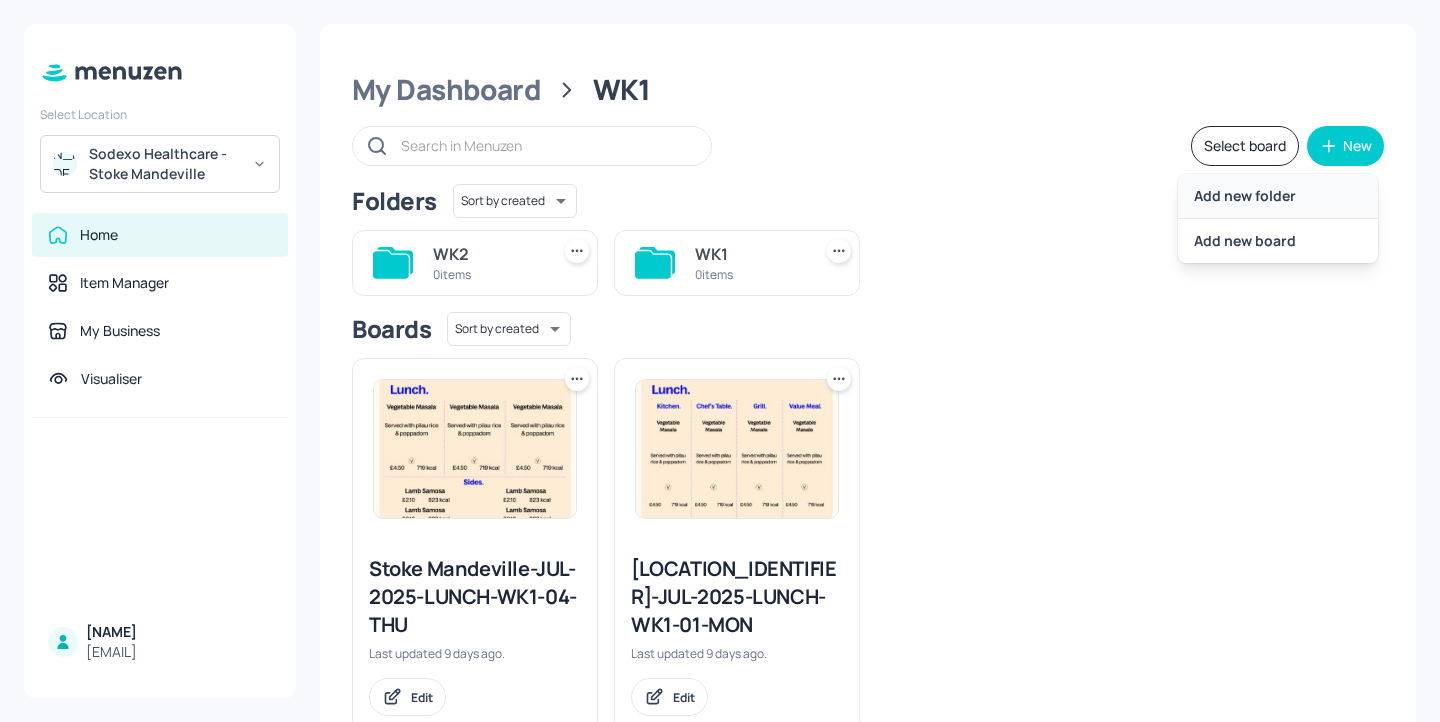 click on "Add new folder" at bounding box center (1278, 196) 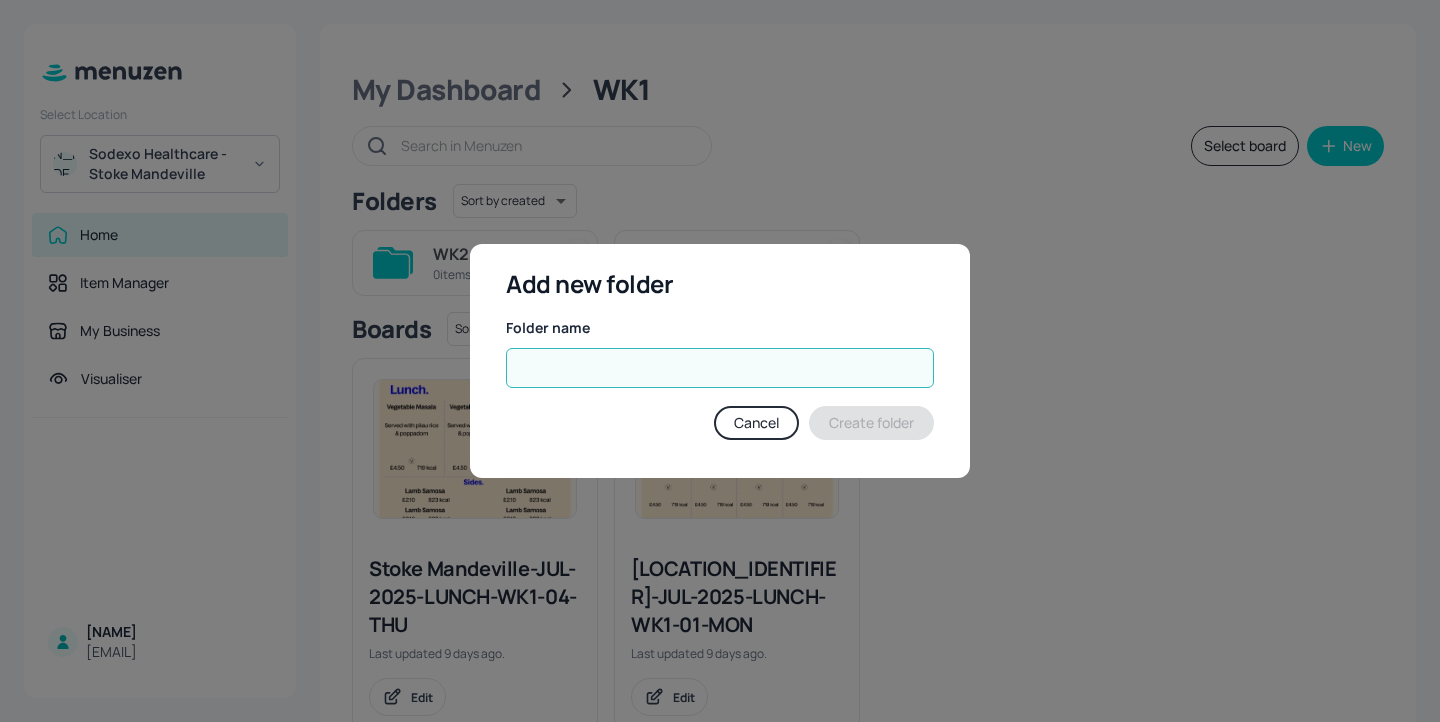 click at bounding box center [720, 368] 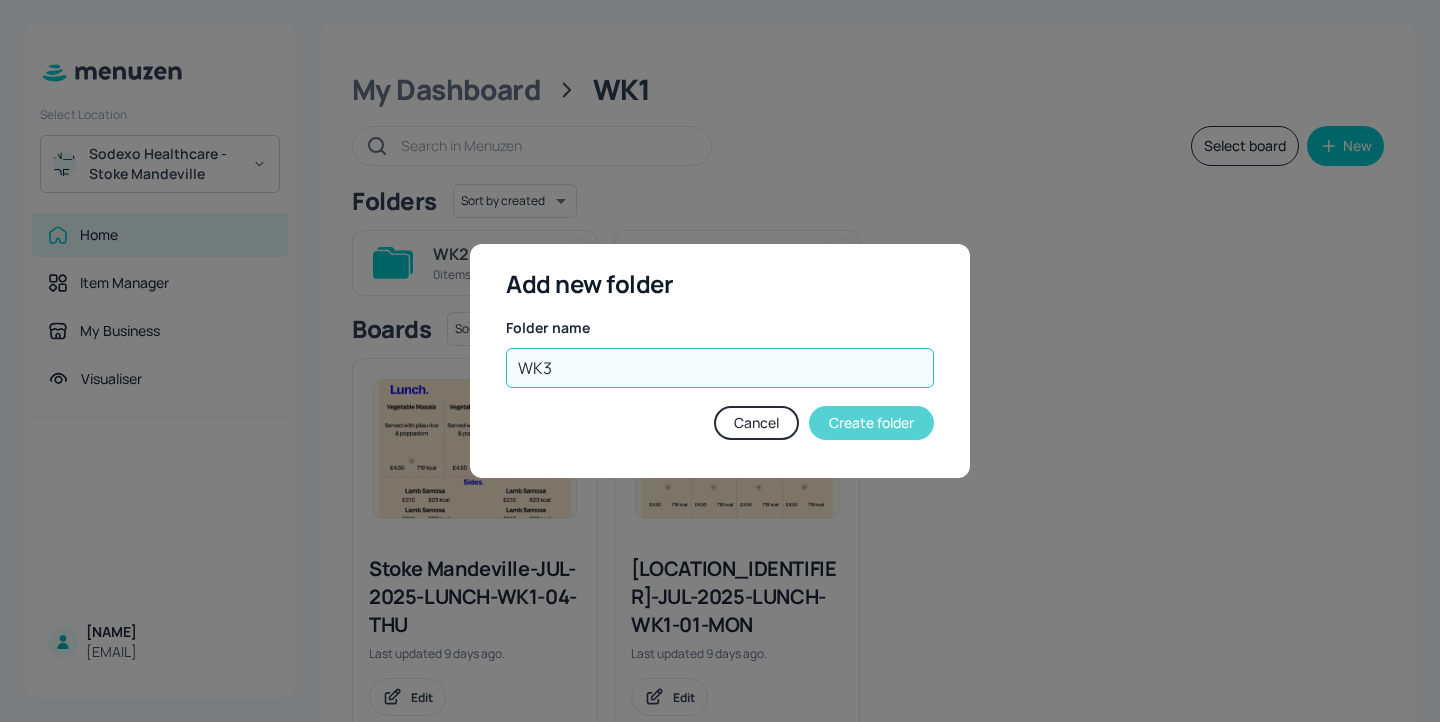 type on "WK3" 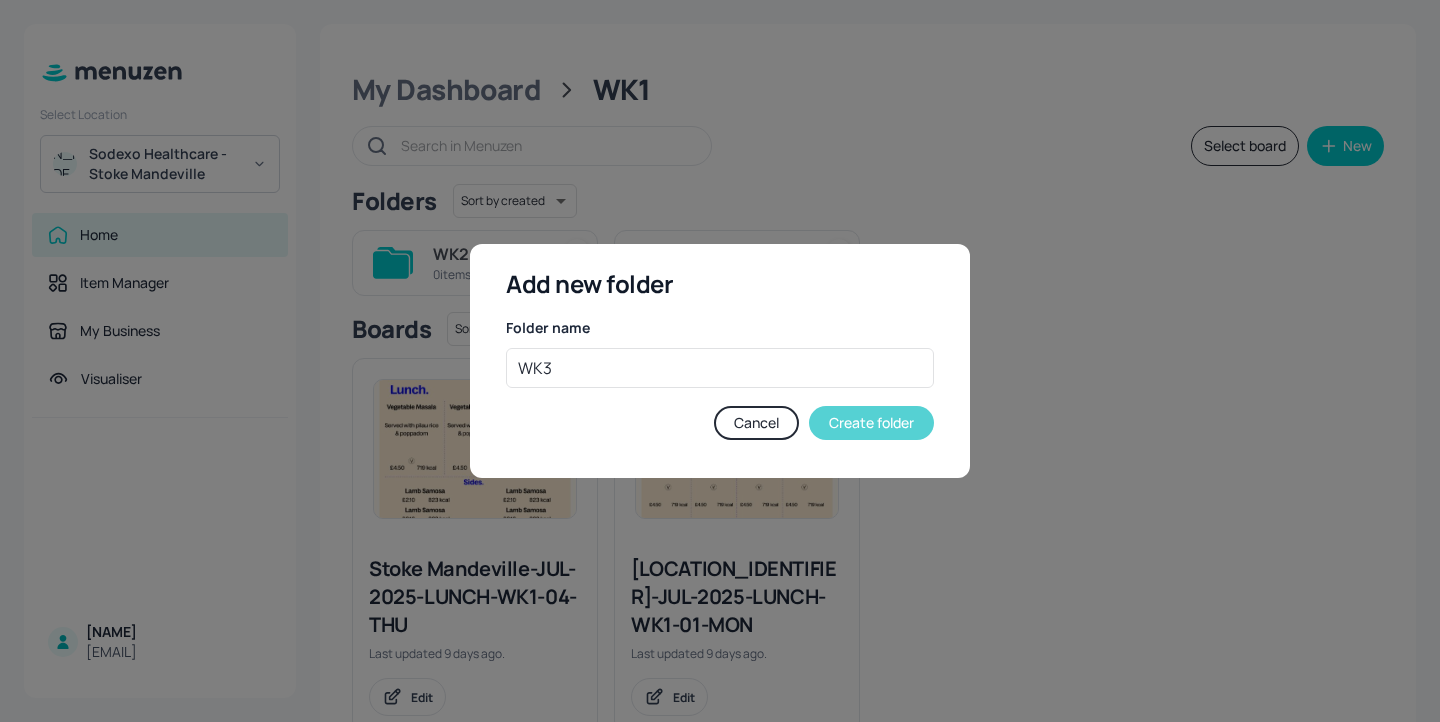 click on "Create folder" at bounding box center [871, 423] 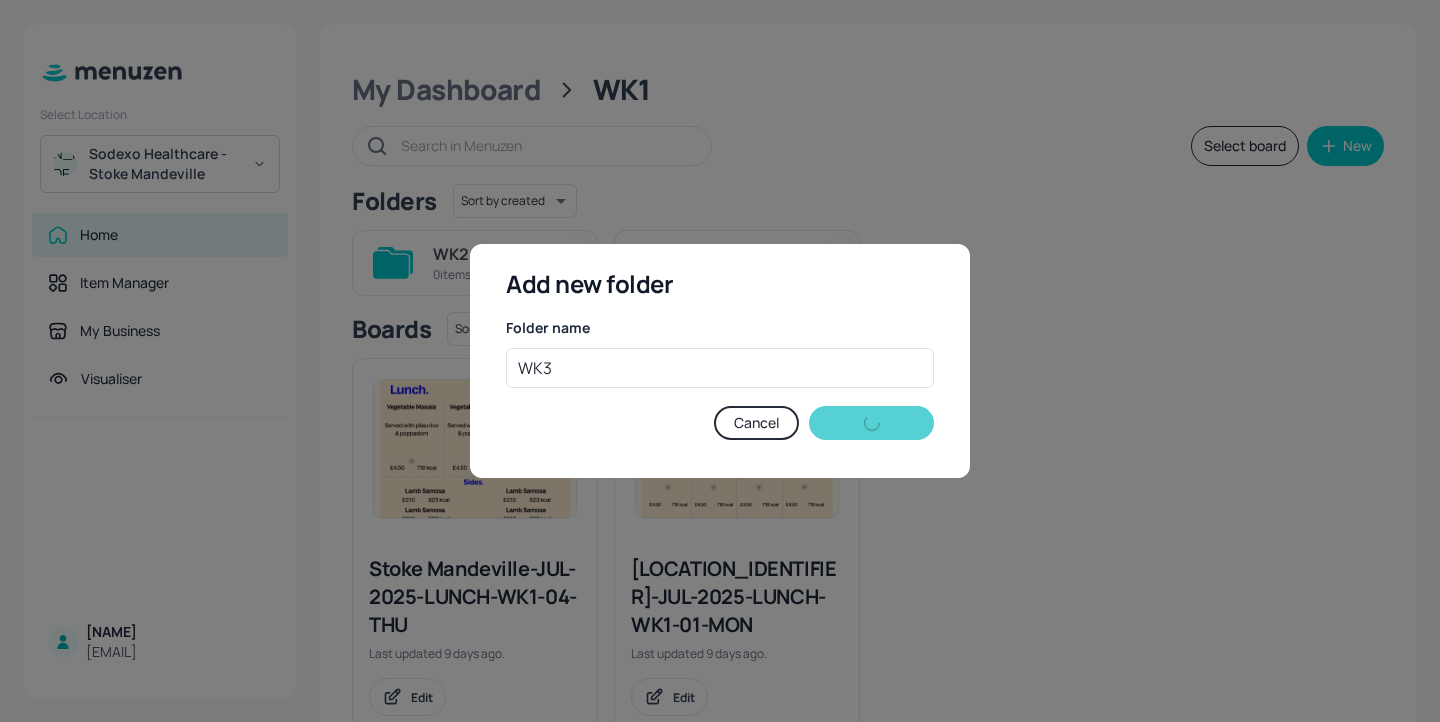 type 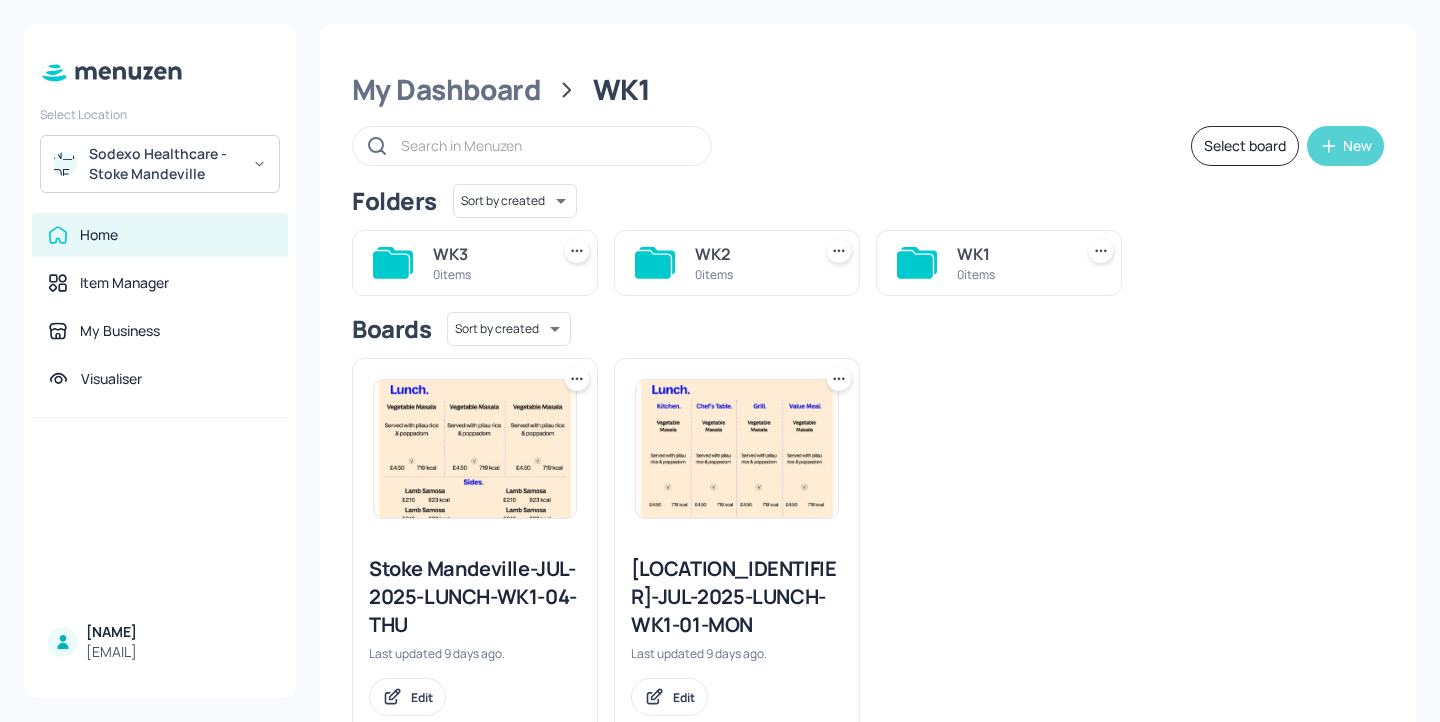 click 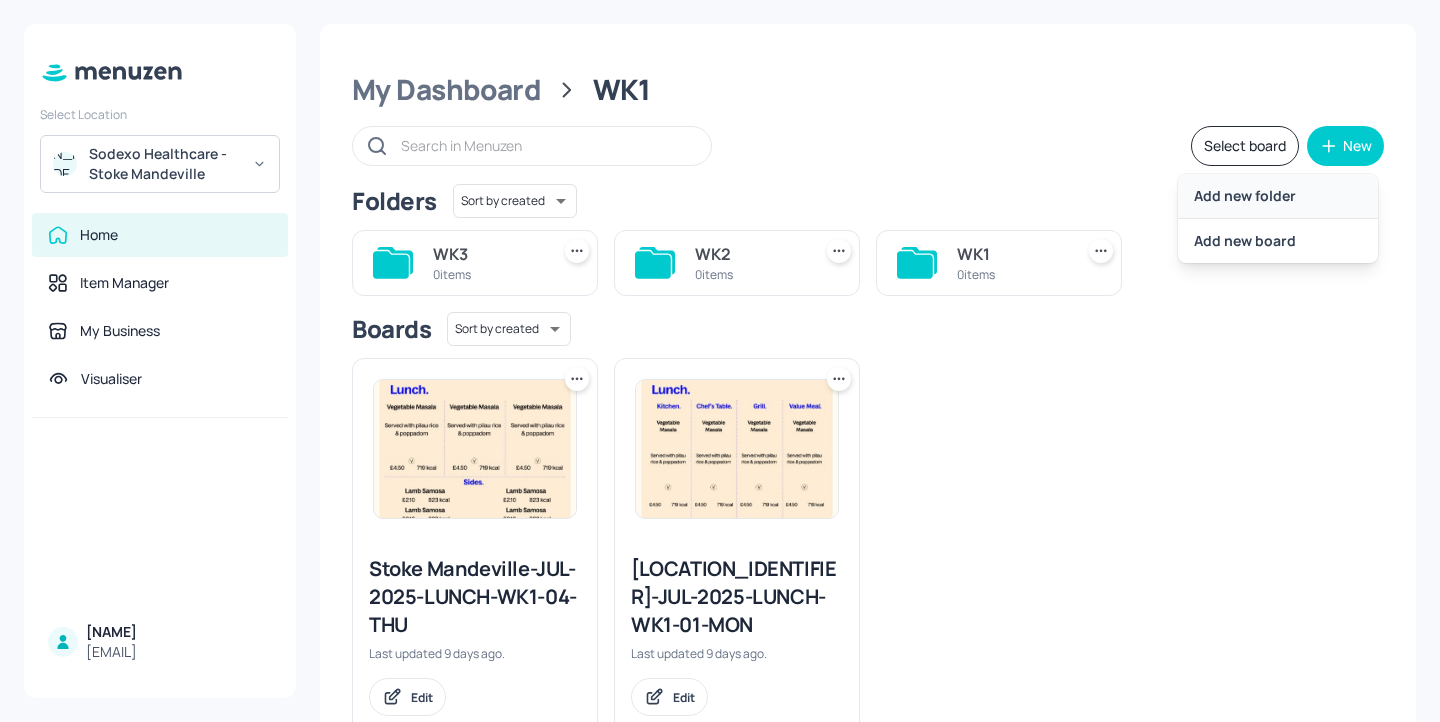 click on "Add new folder" at bounding box center [1278, 196] 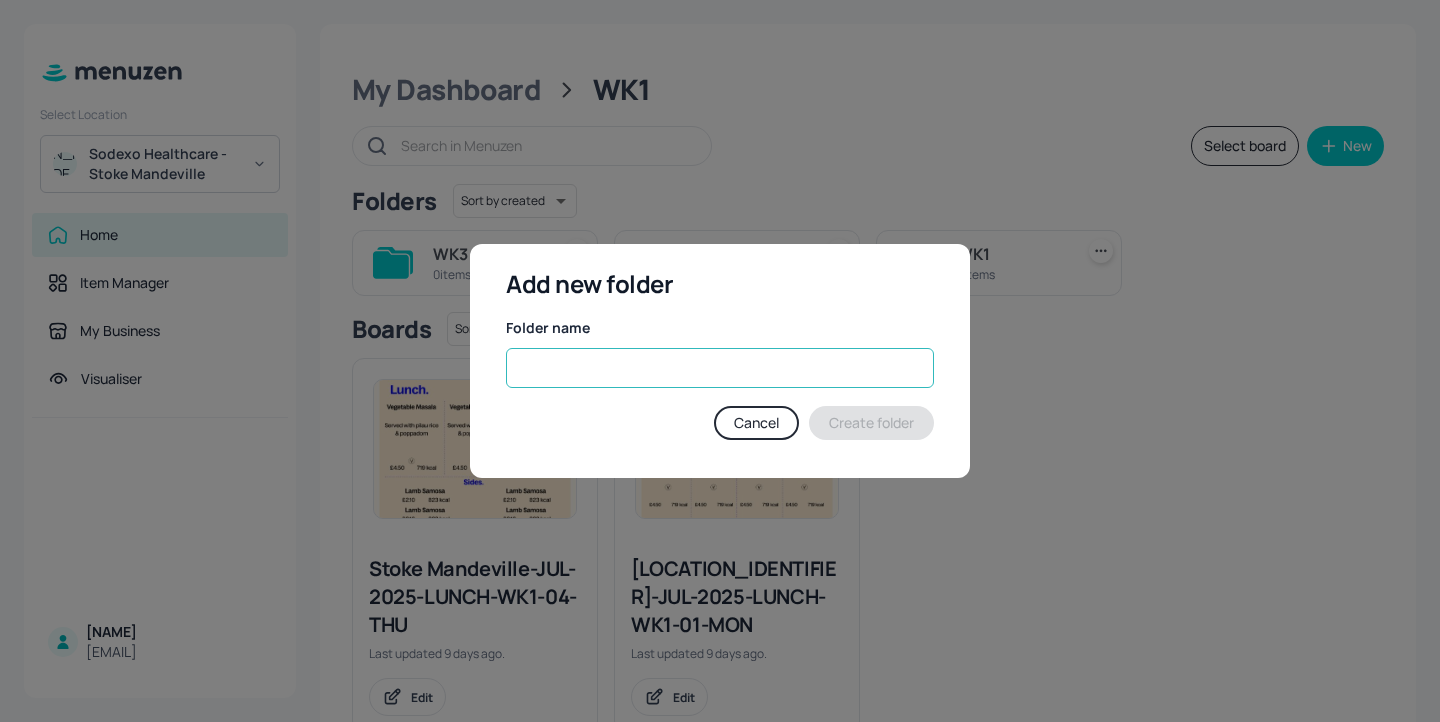 click at bounding box center [720, 368] 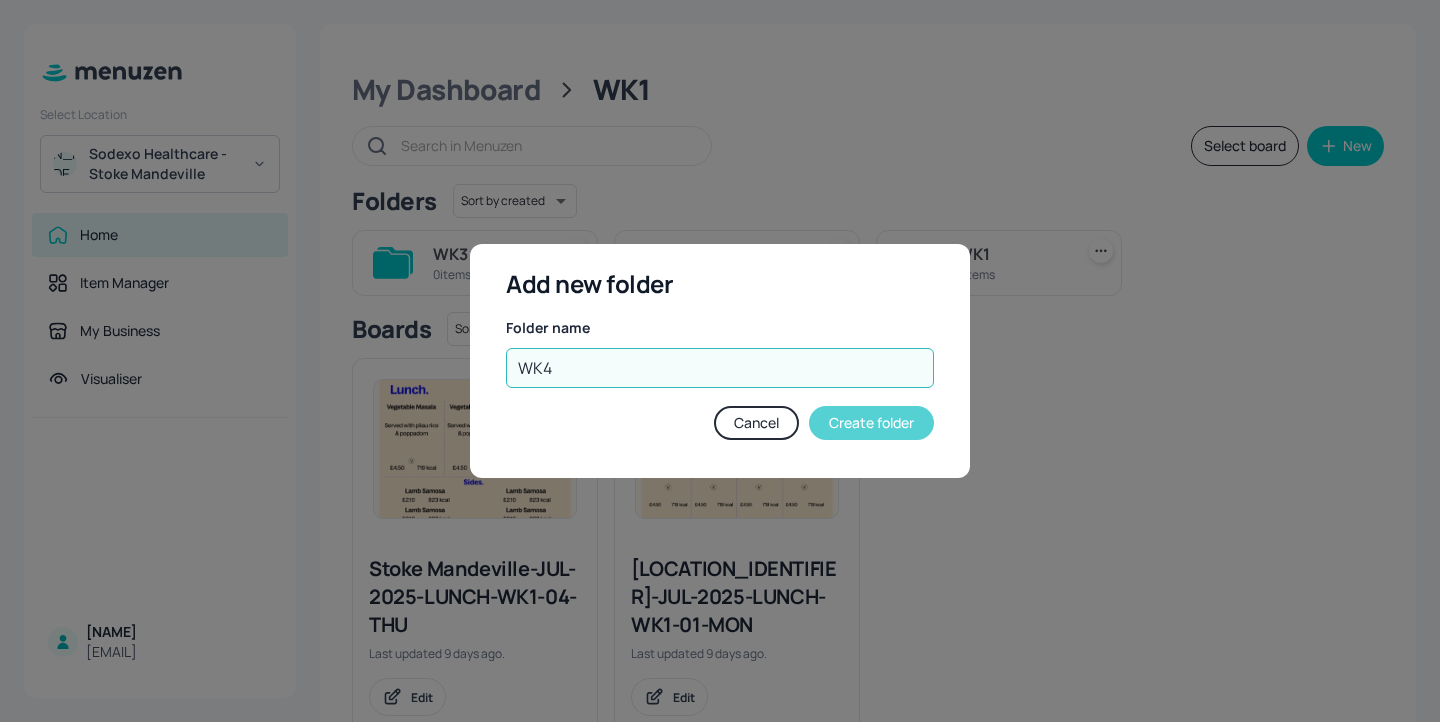 type on "WK4" 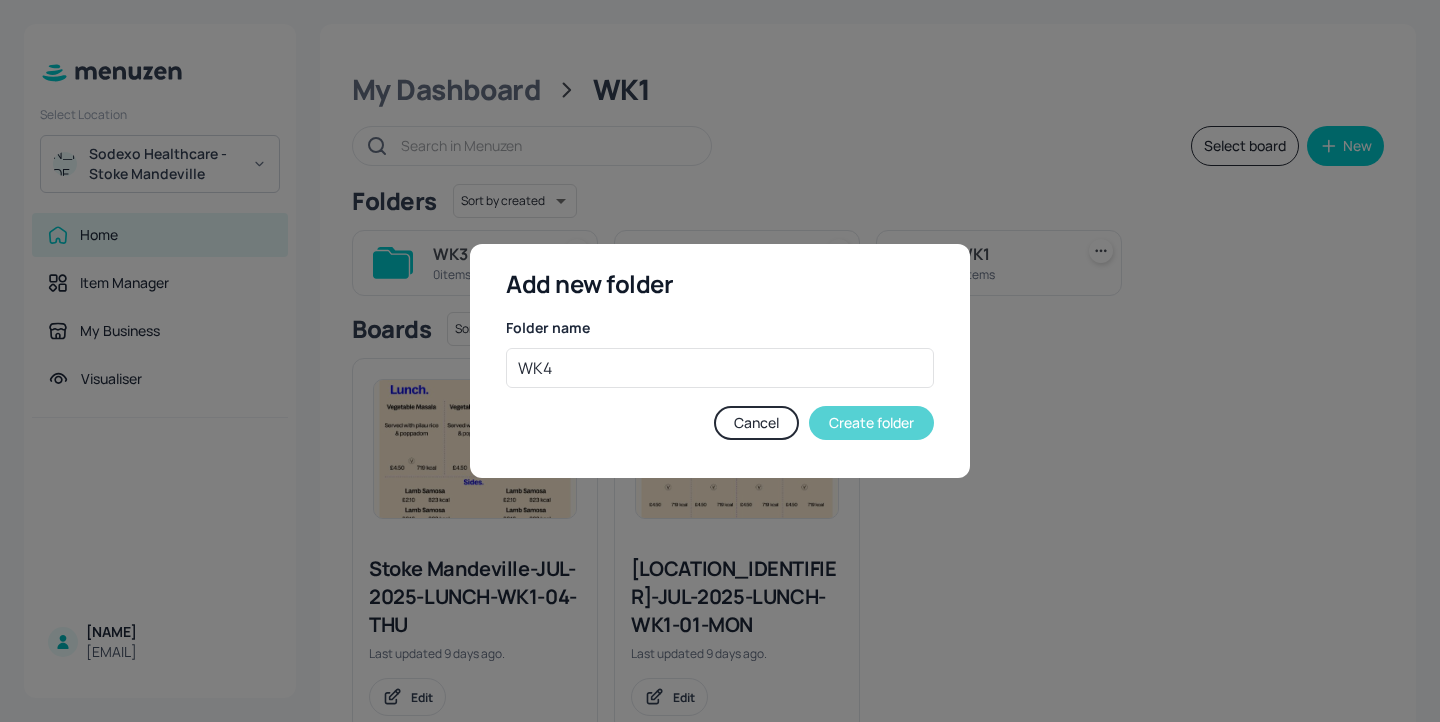 click on "Create folder" at bounding box center [871, 423] 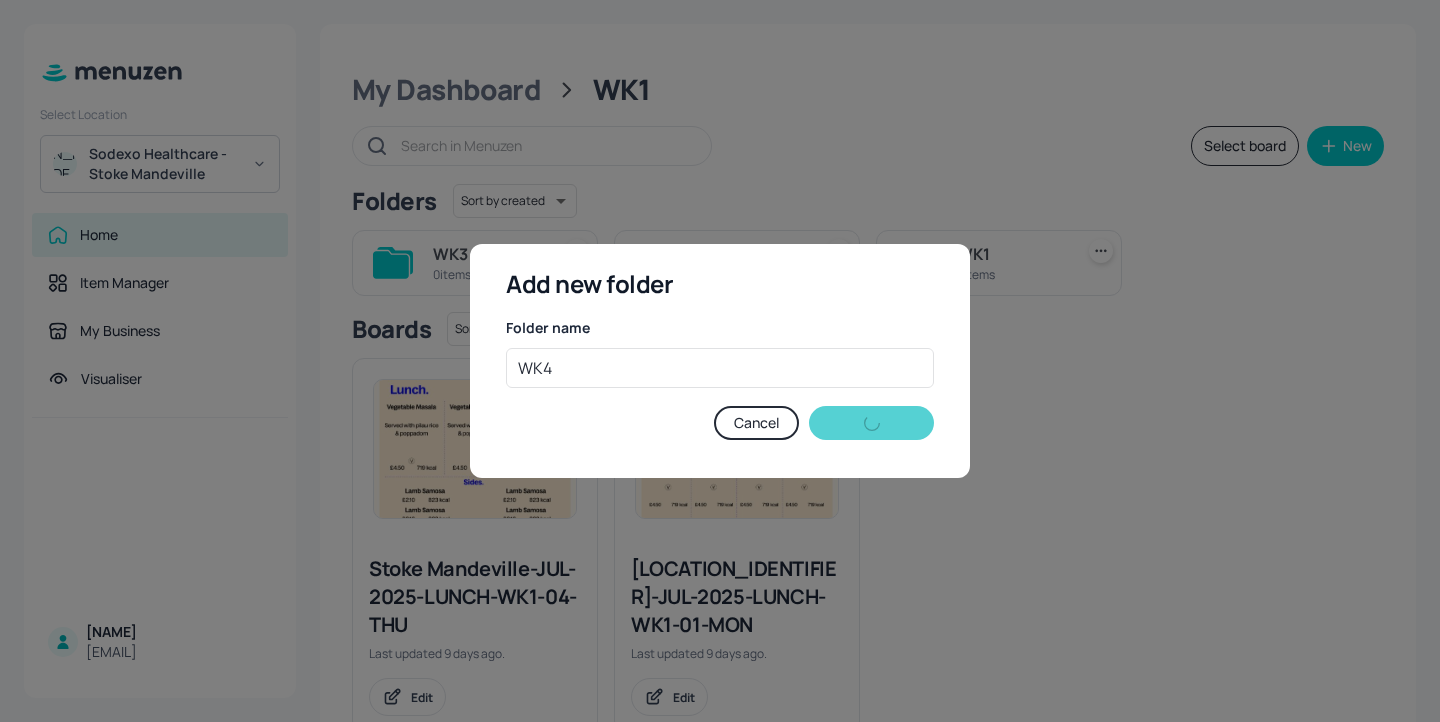 type 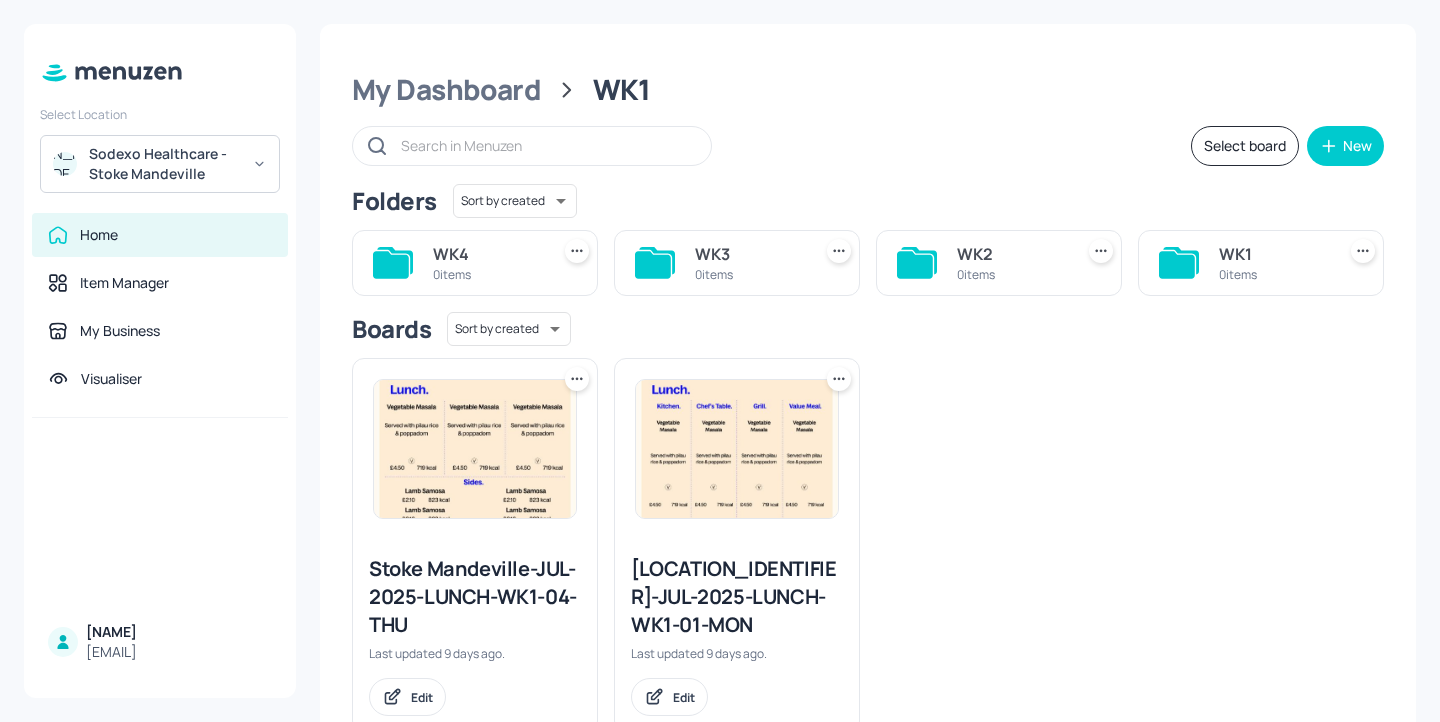 click 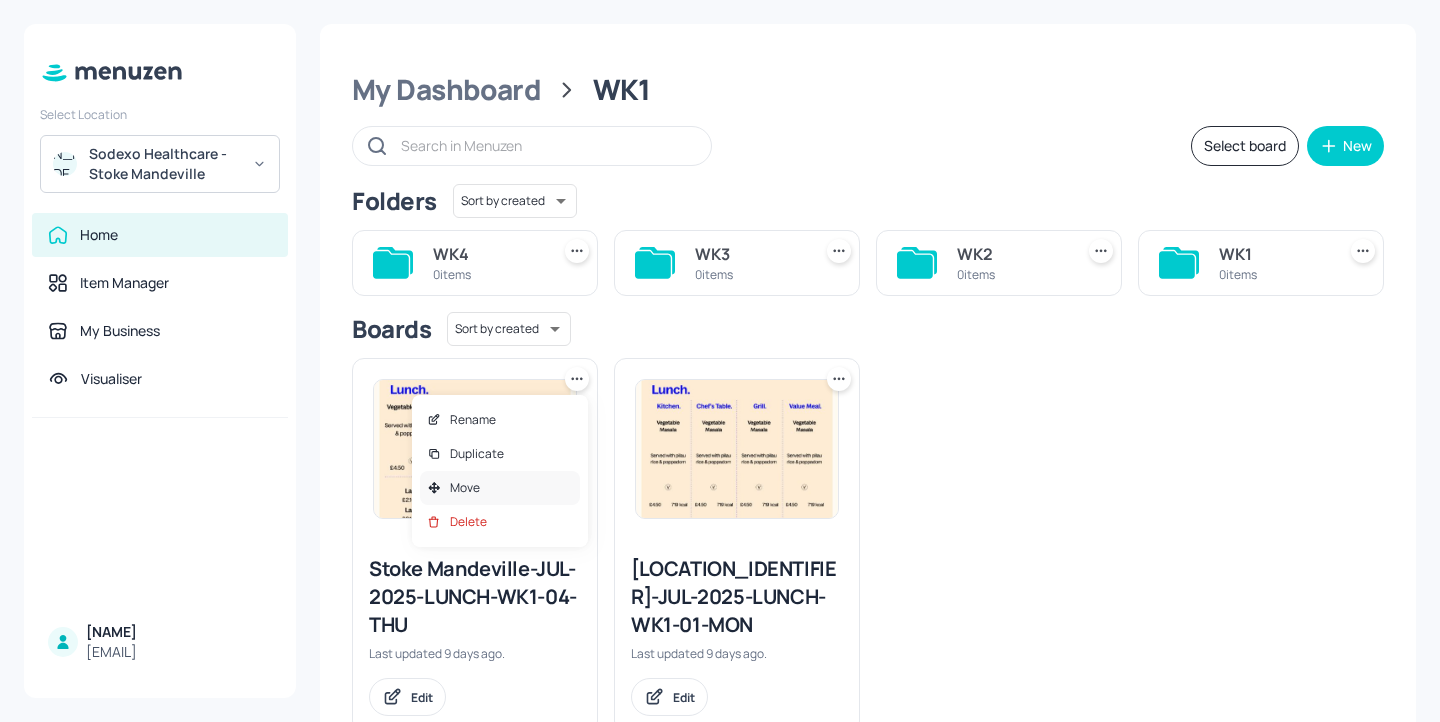 click on "Move" at bounding box center (500, 488) 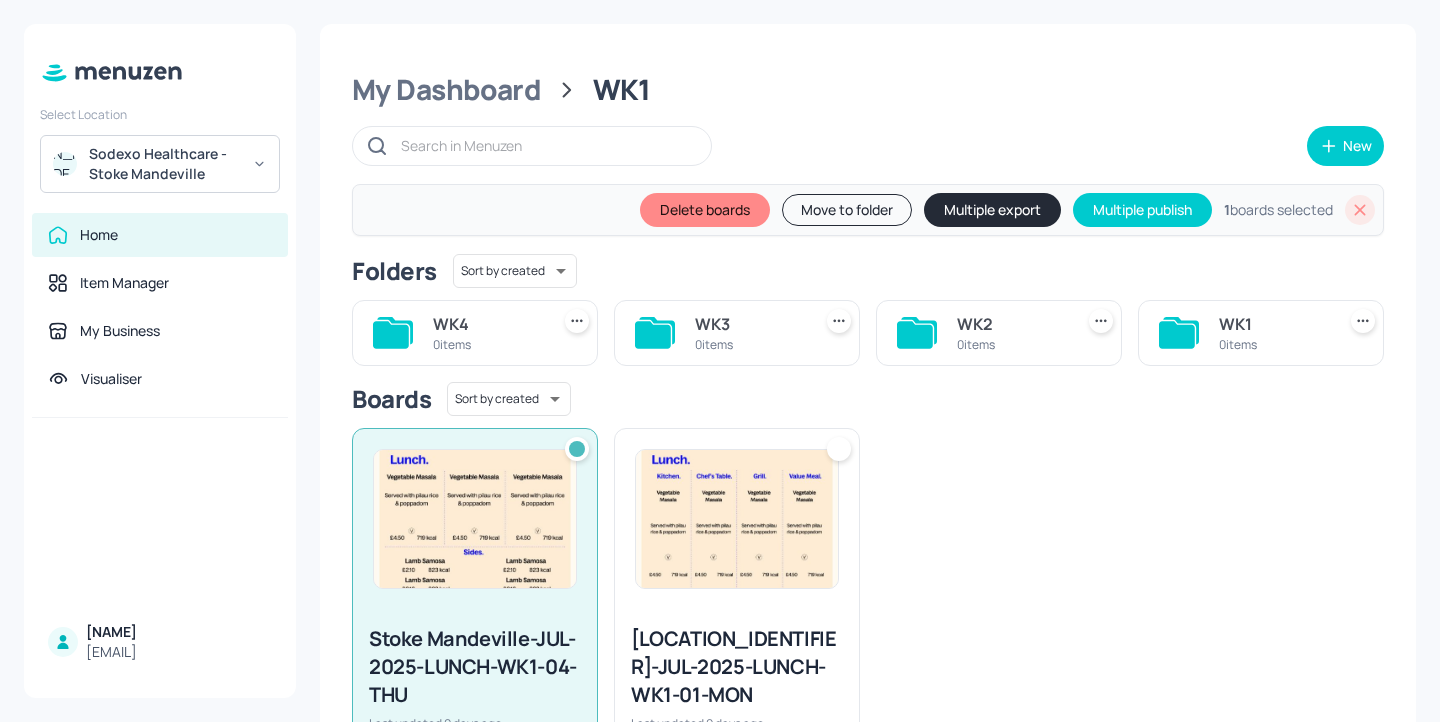 click at bounding box center (839, 449) 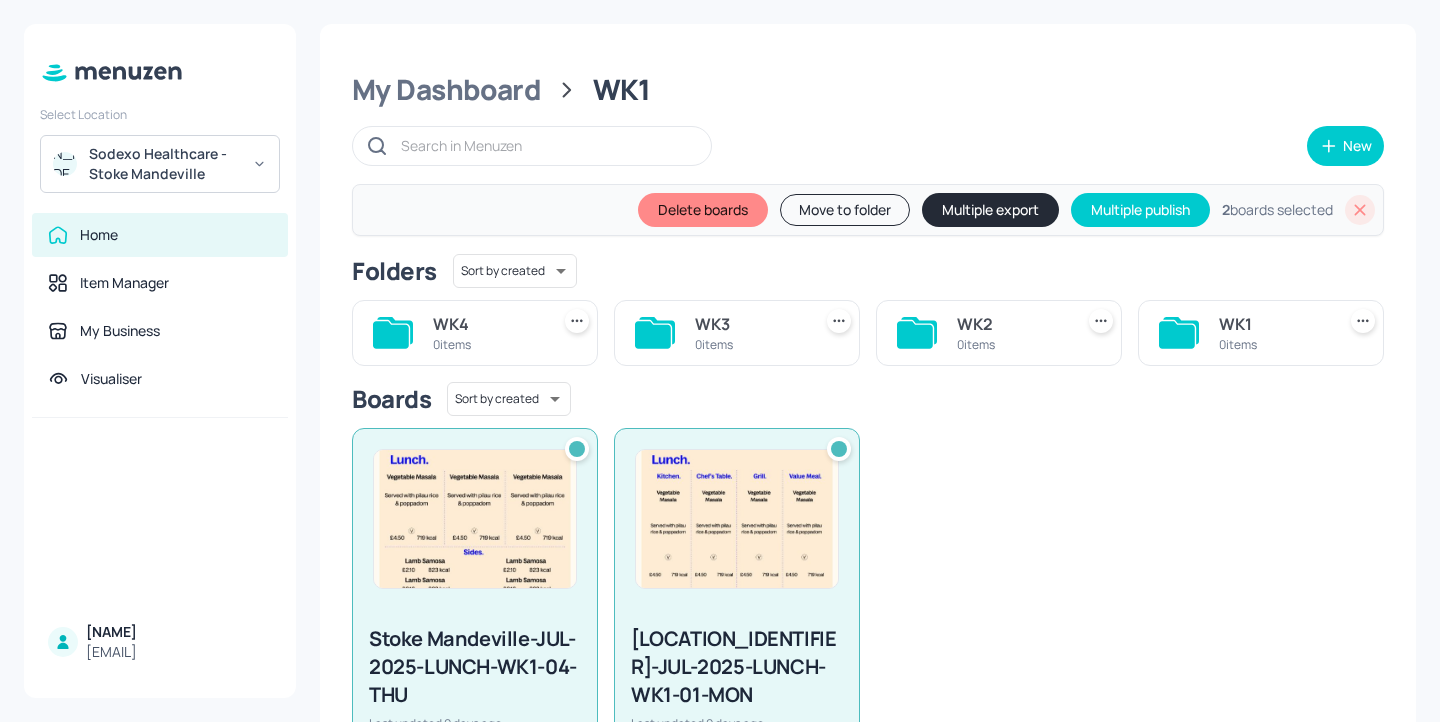 scroll, scrollTop: 75, scrollLeft: 0, axis: vertical 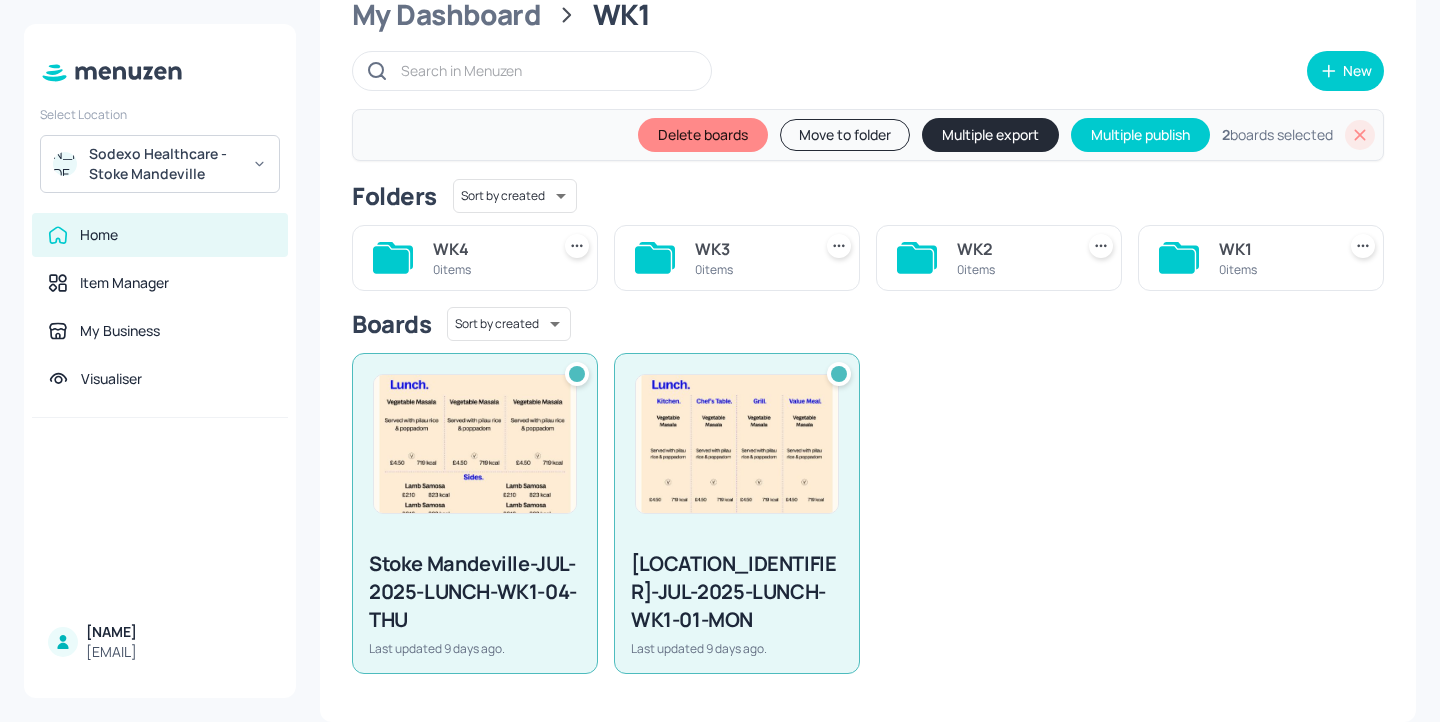 click on "Move to folder" at bounding box center [845, 135] 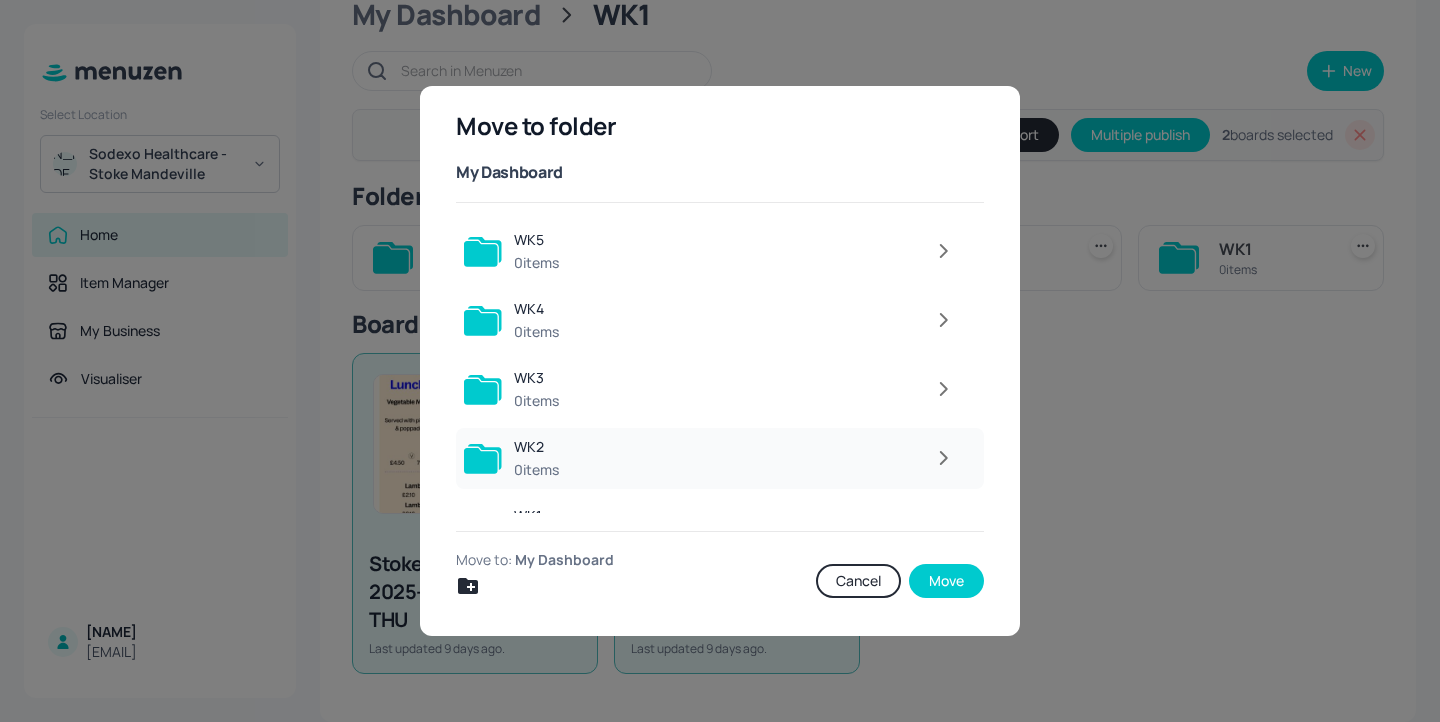 scroll, scrollTop: 45, scrollLeft: 0, axis: vertical 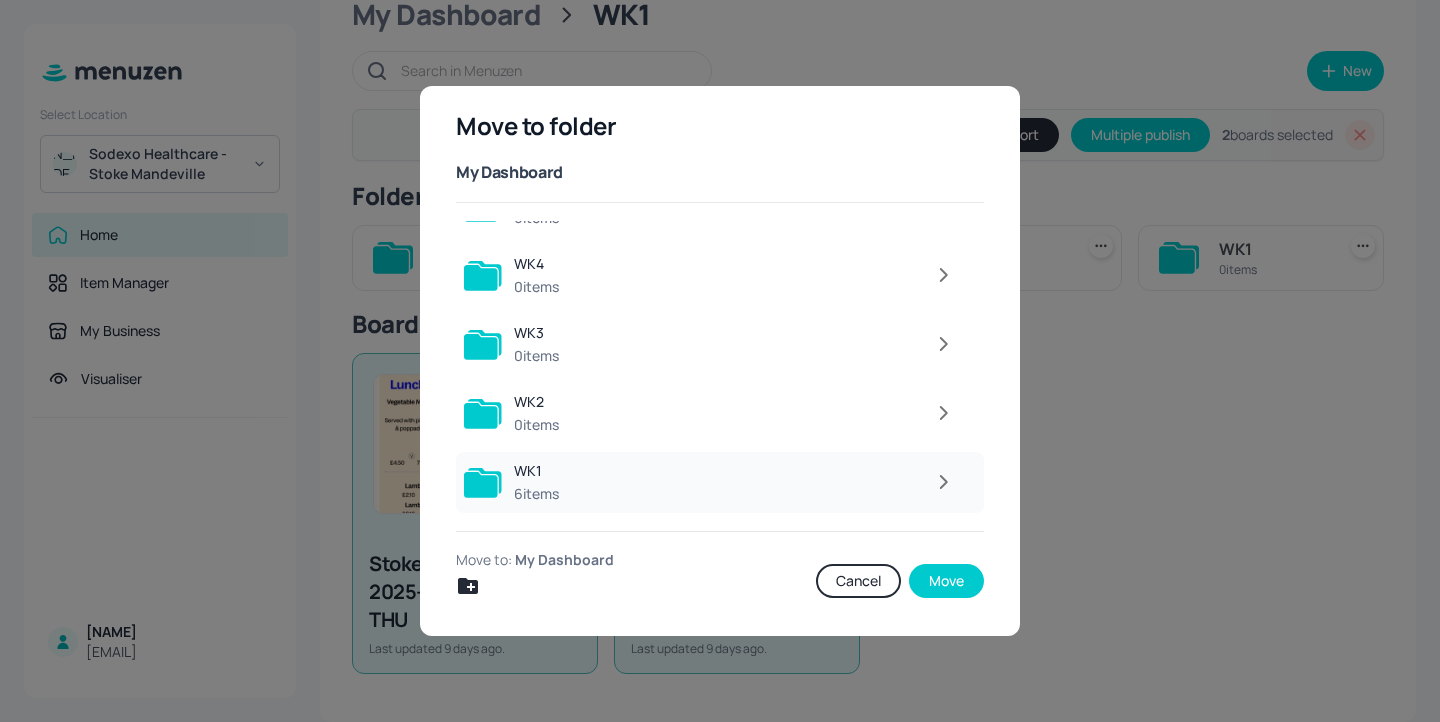 click at bounding box center [768, 482] 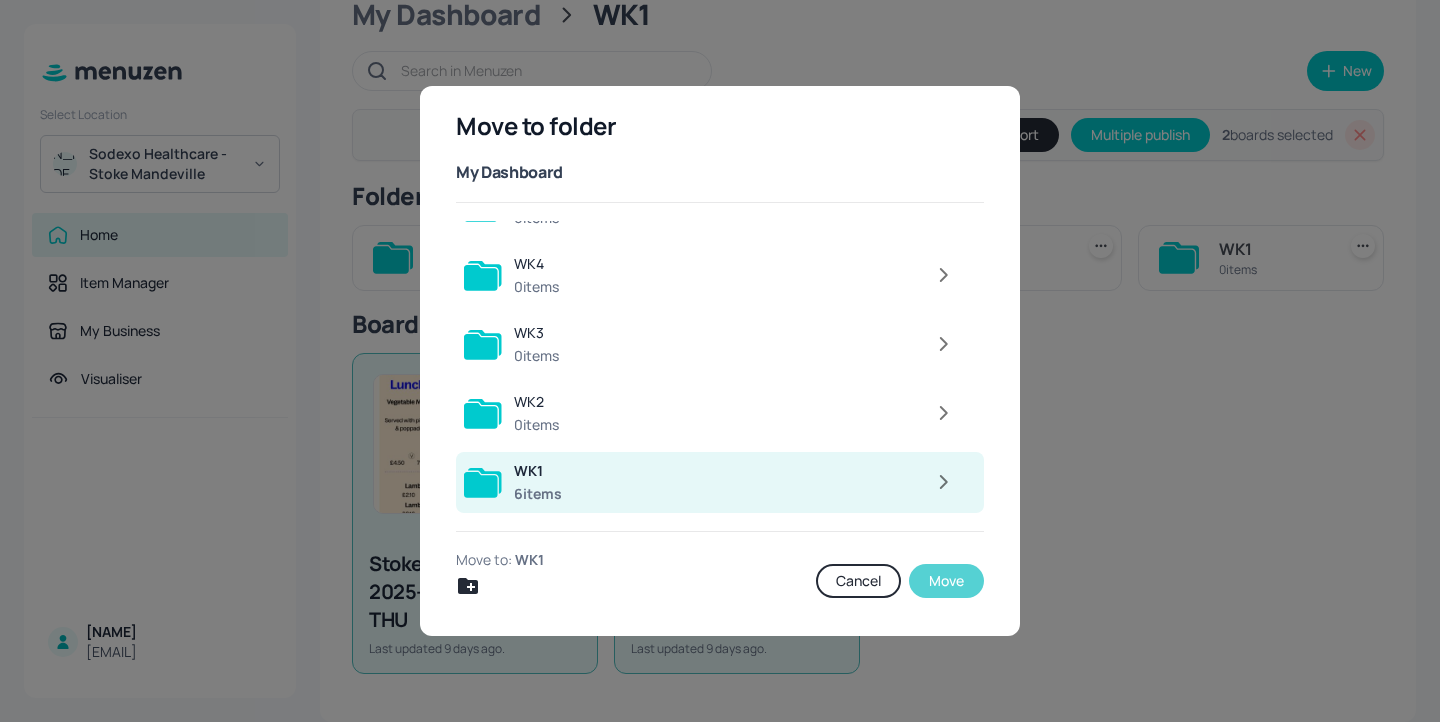 click on "Move" at bounding box center [946, 581] 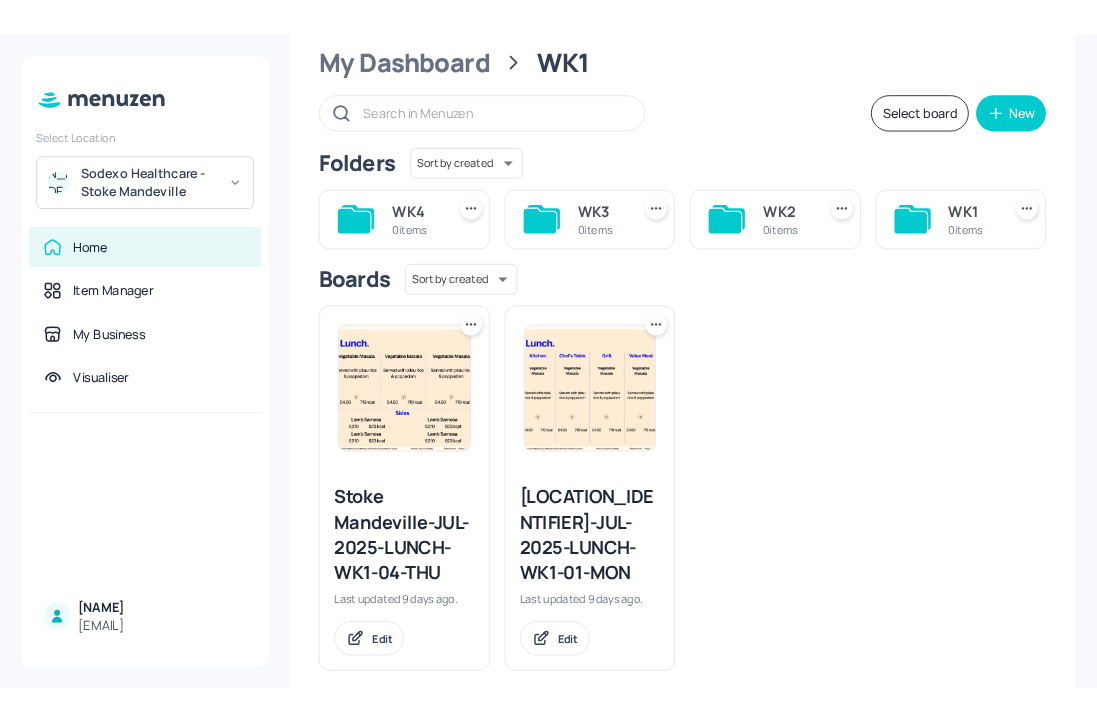 scroll, scrollTop: 75, scrollLeft: 0, axis: vertical 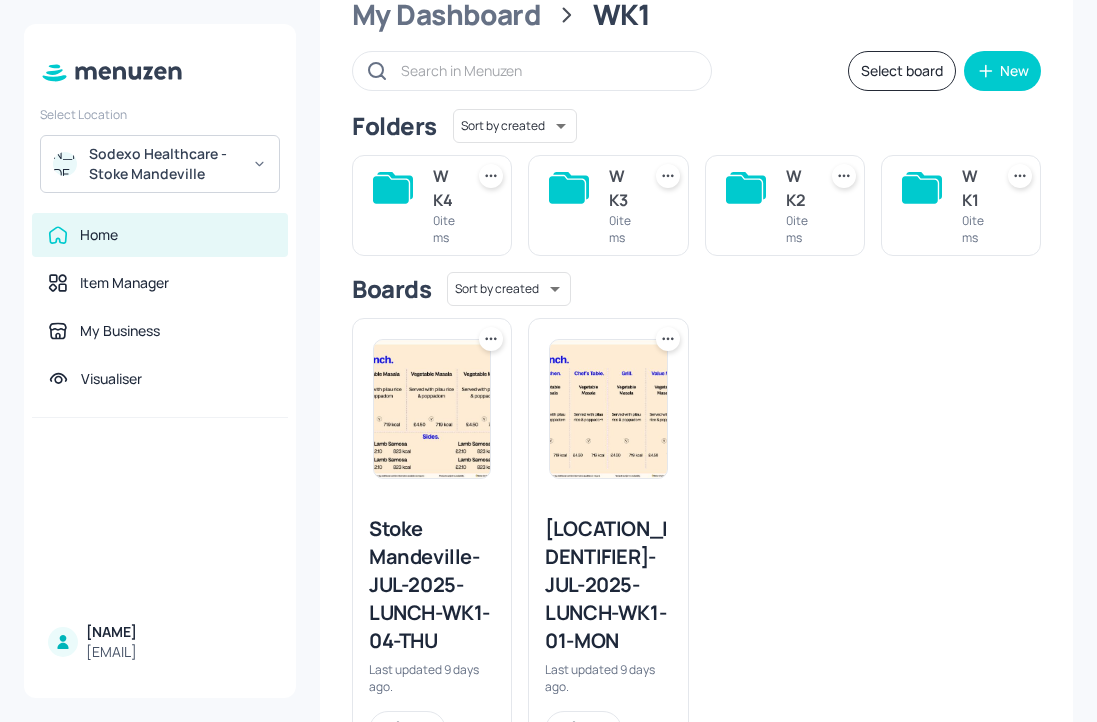 click 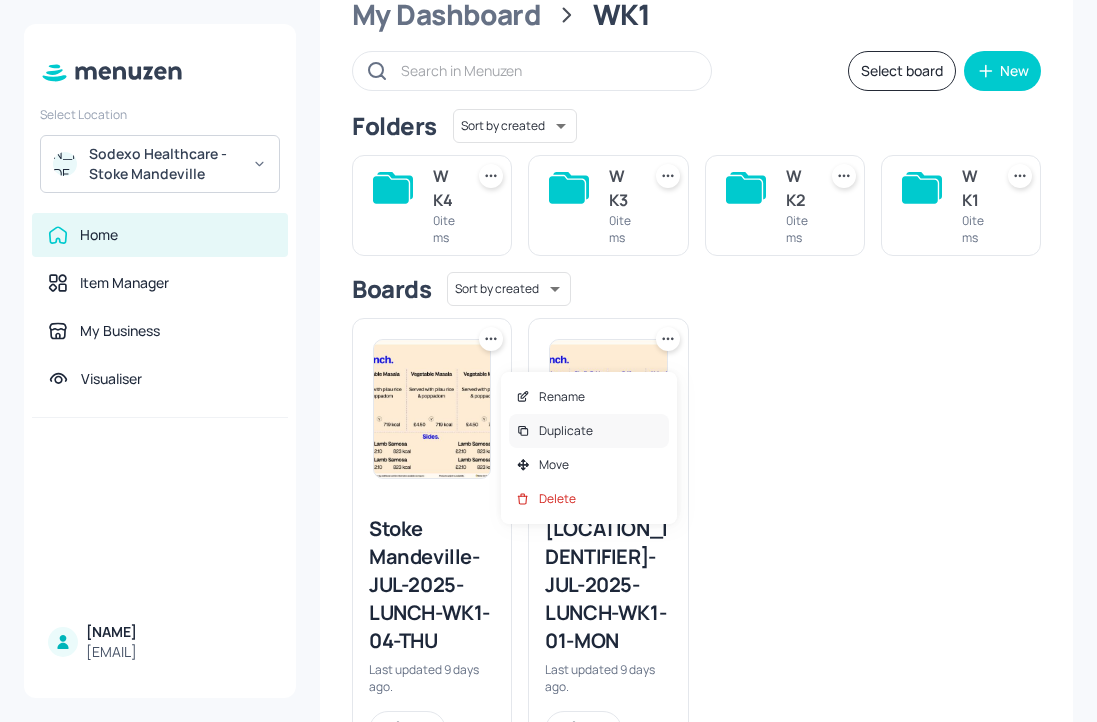 click on "Duplicate" at bounding box center [589, 431] 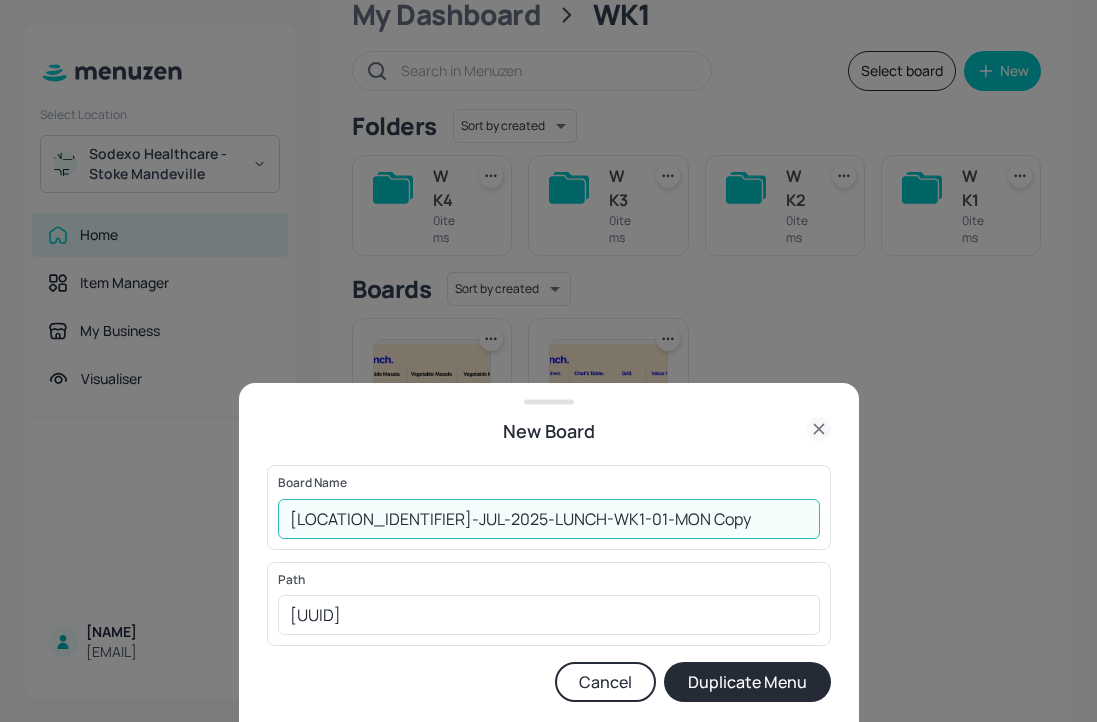 click on "Stoke Mandeville-JUL-2025-LUNCH-WK1-01-MON Copy" at bounding box center [549, 519] 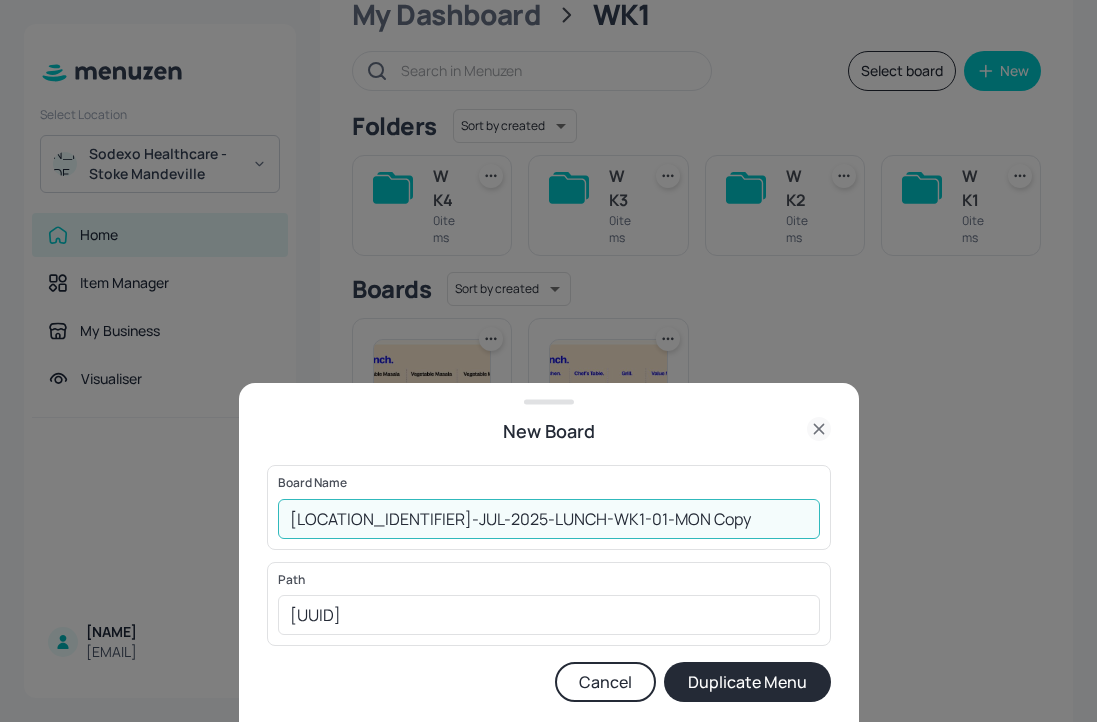 drag, startPoint x: 718, startPoint y: 516, endPoint x: 495, endPoint y: 511, distance: 223.05605 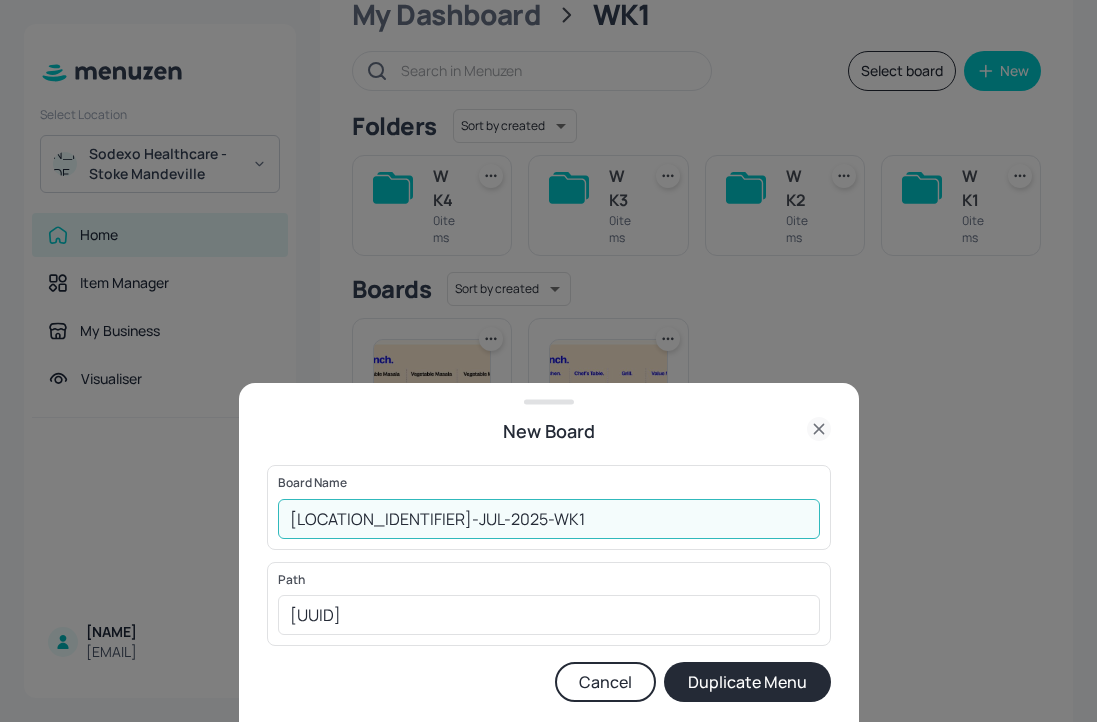 click on "Stoke Mandeville-JUL-2025-WK1" at bounding box center (549, 519) 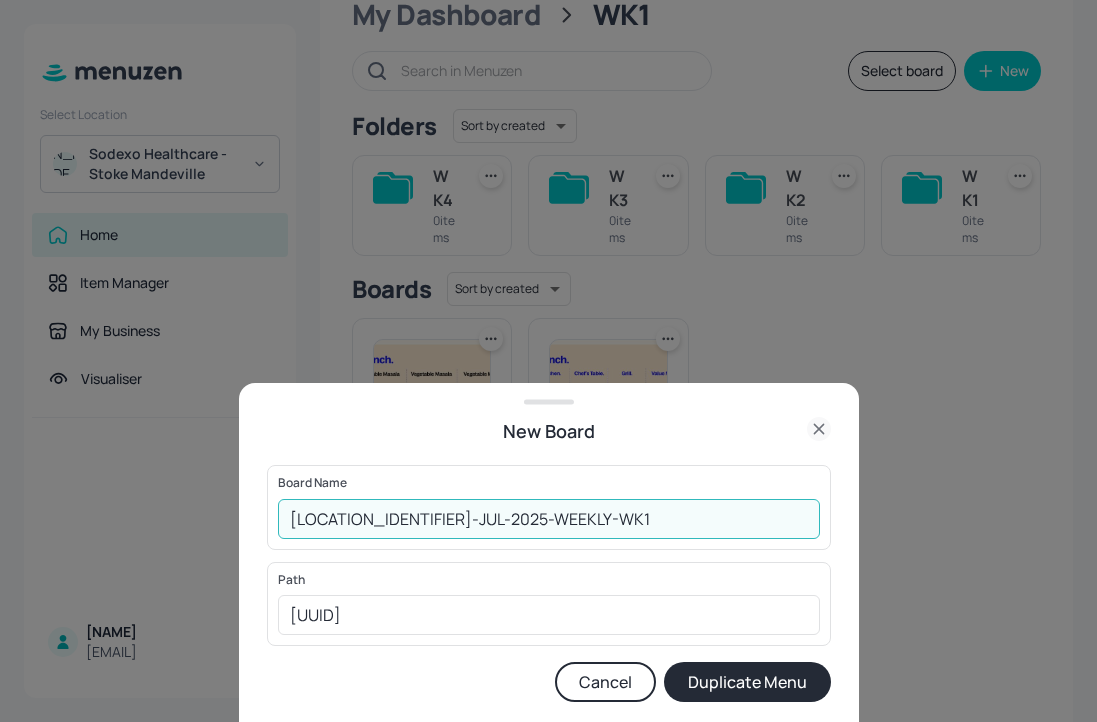 type on "Stoke Mandeville-JUL-2025-WEEKLY-WK1" 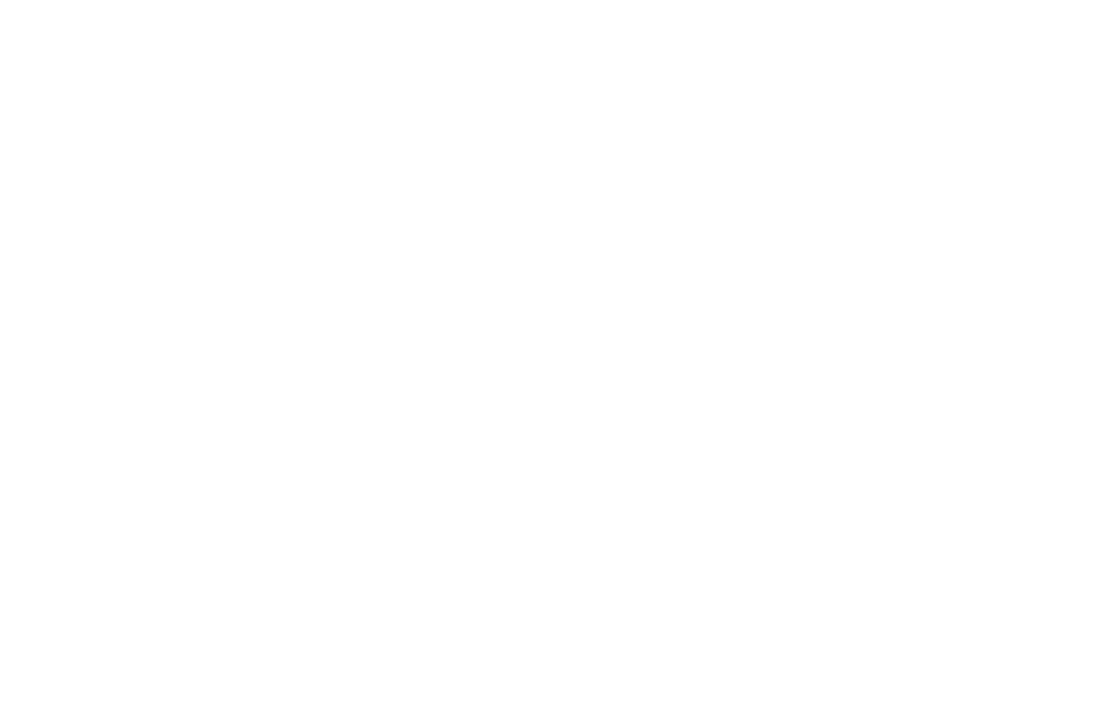 scroll, scrollTop: 0, scrollLeft: 0, axis: both 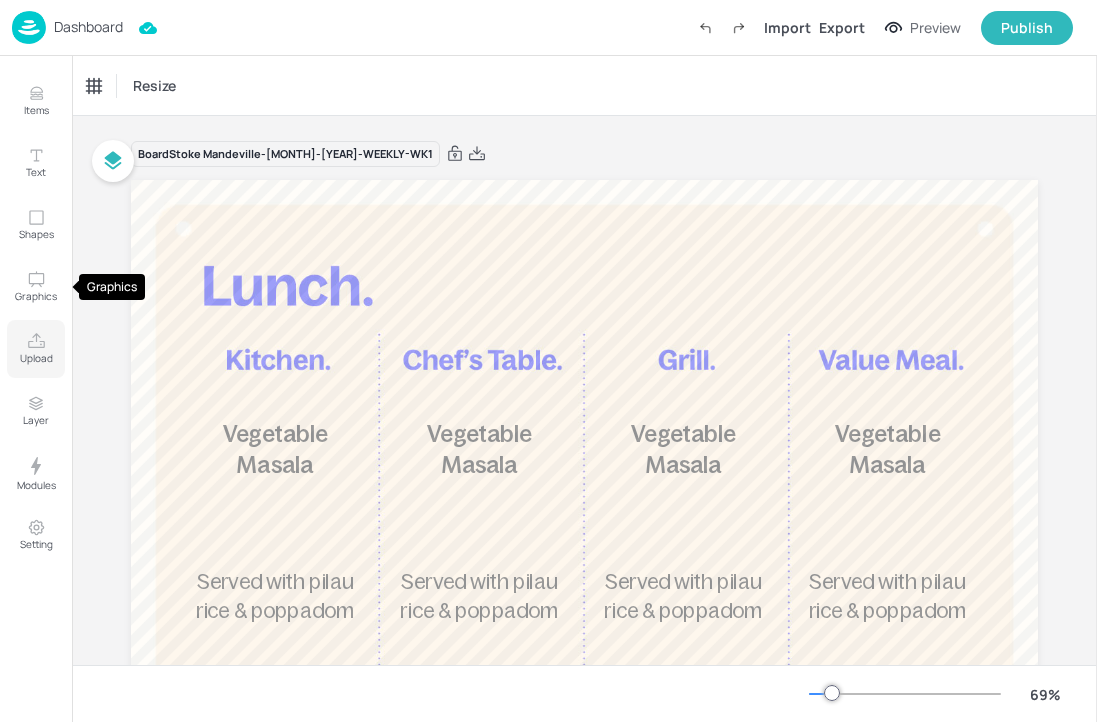 click on "Upload" at bounding box center [36, 349] 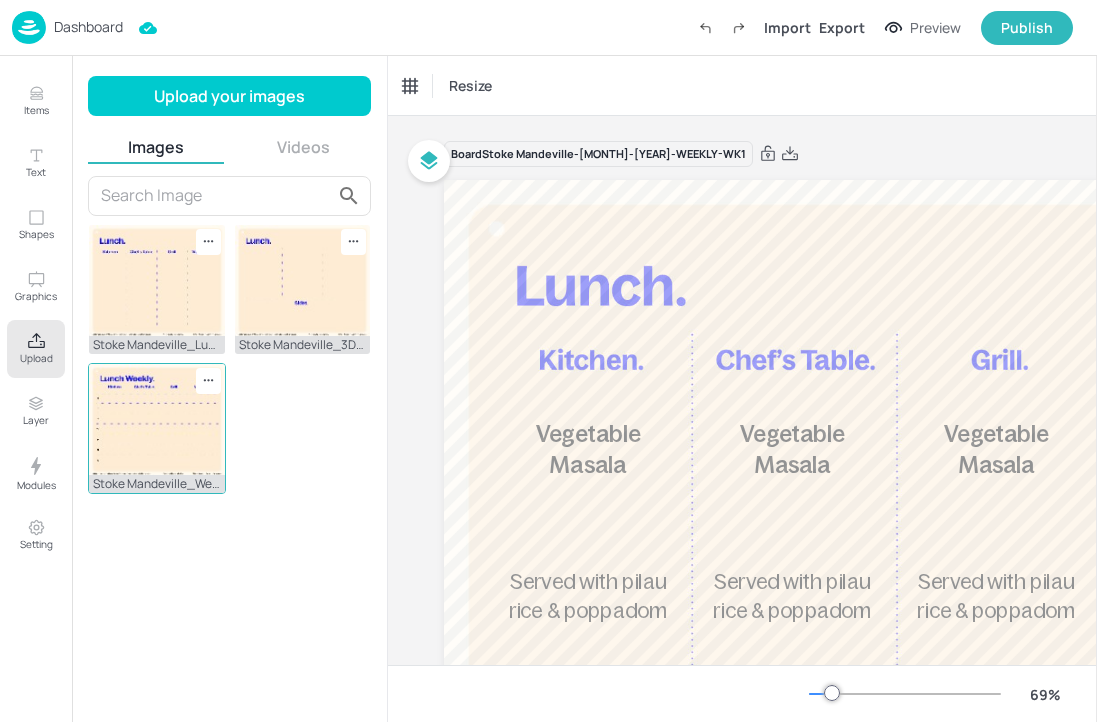 click at bounding box center (157, 419) 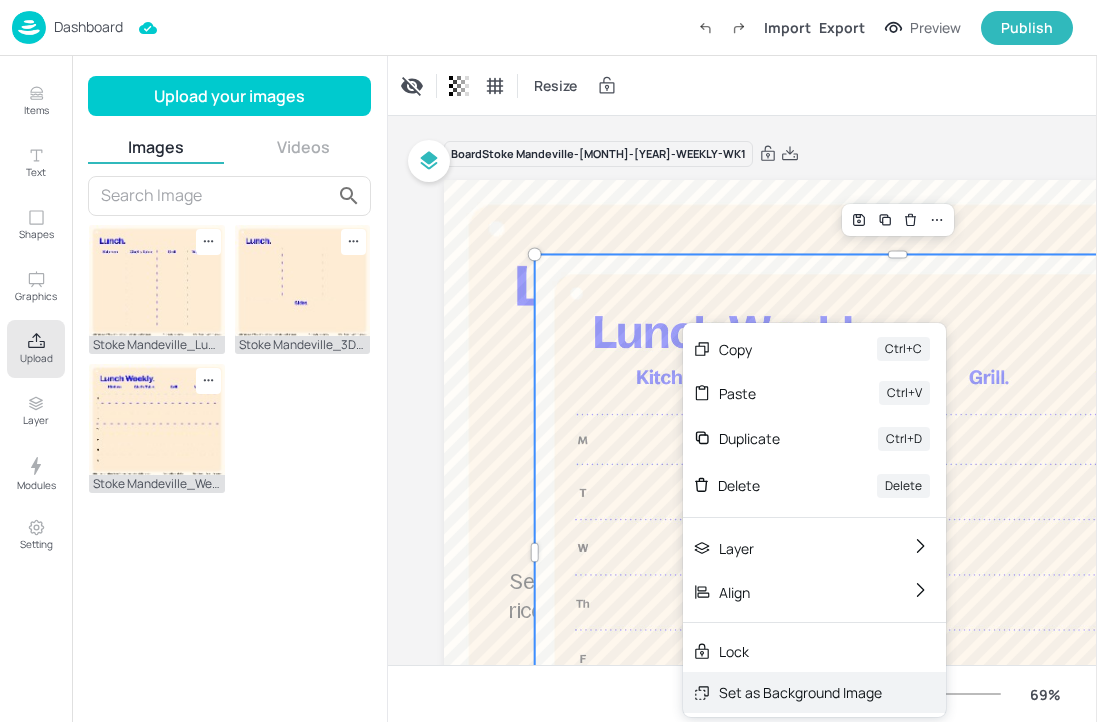 click on "Set as Background Image" at bounding box center [800, 692] 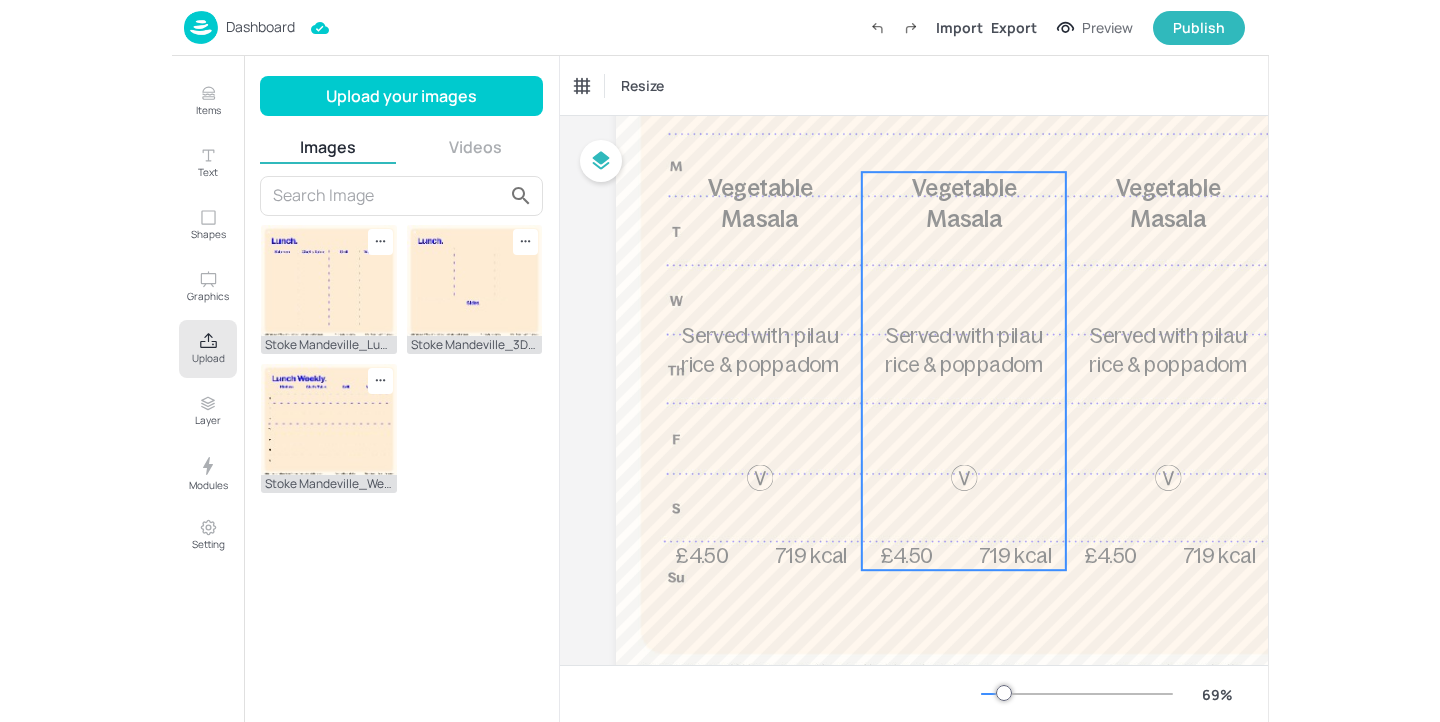 scroll, scrollTop: 248, scrollLeft: 0, axis: vertical 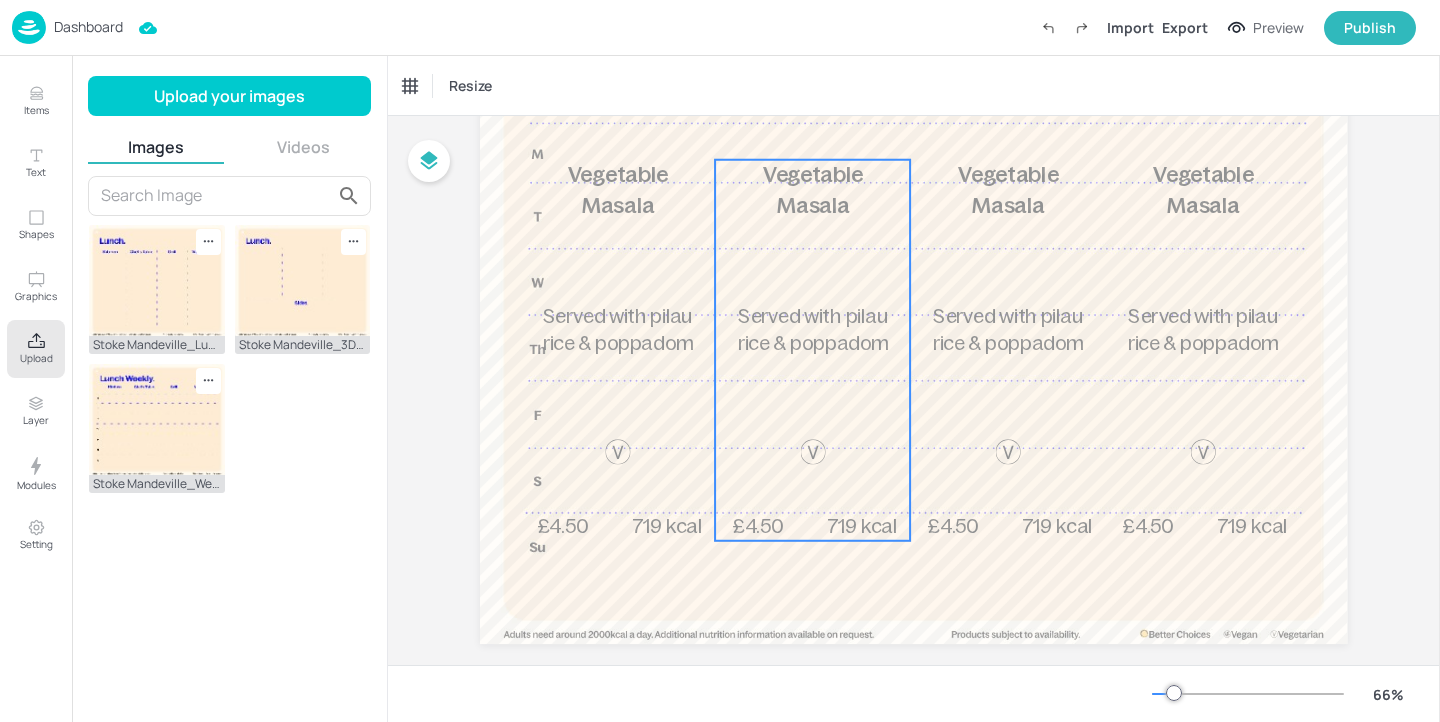 click on "£4.50 Vegetable Masala Served with pilau rice & poppadom 719 kcal" at bounding box center [812, 350] 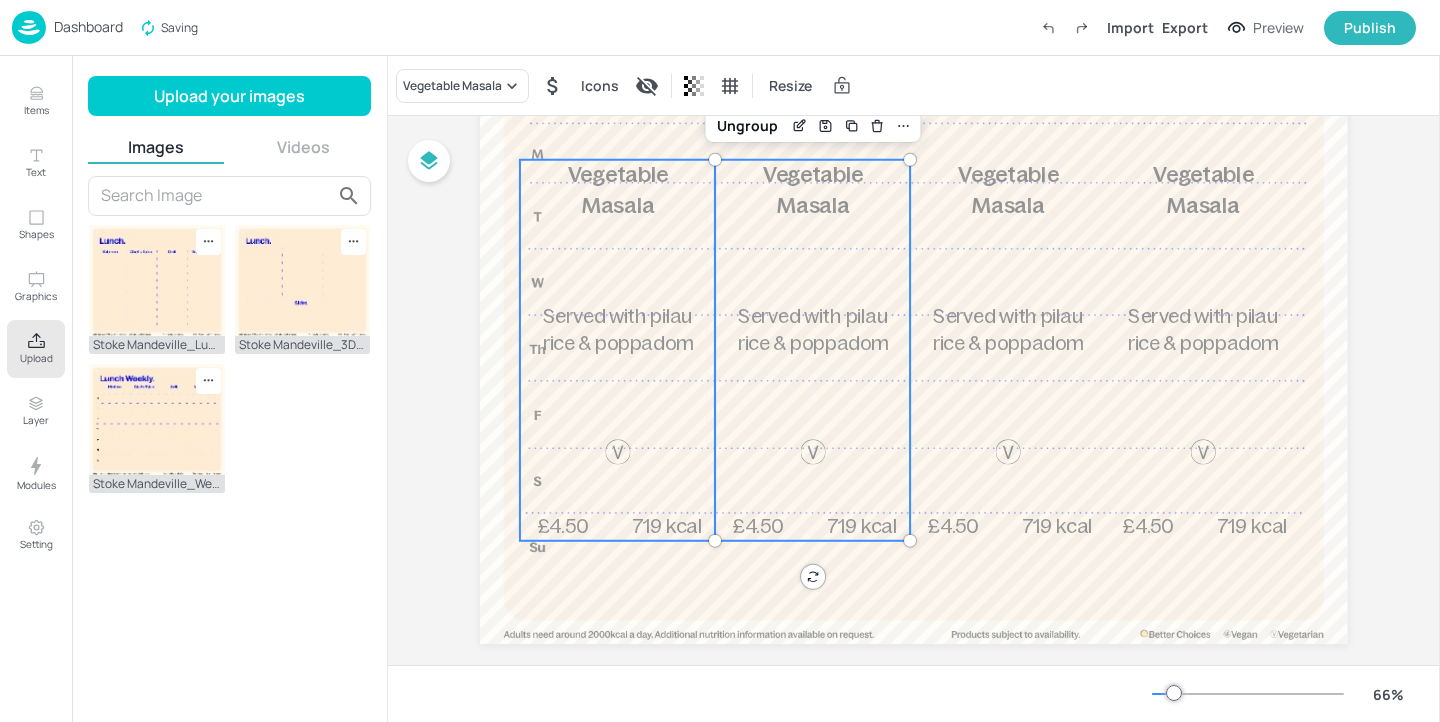click on "£4.50 Vegetable Masala Served with pilau rice & poppadom 719 kcal" at bounding box center [617, 350] 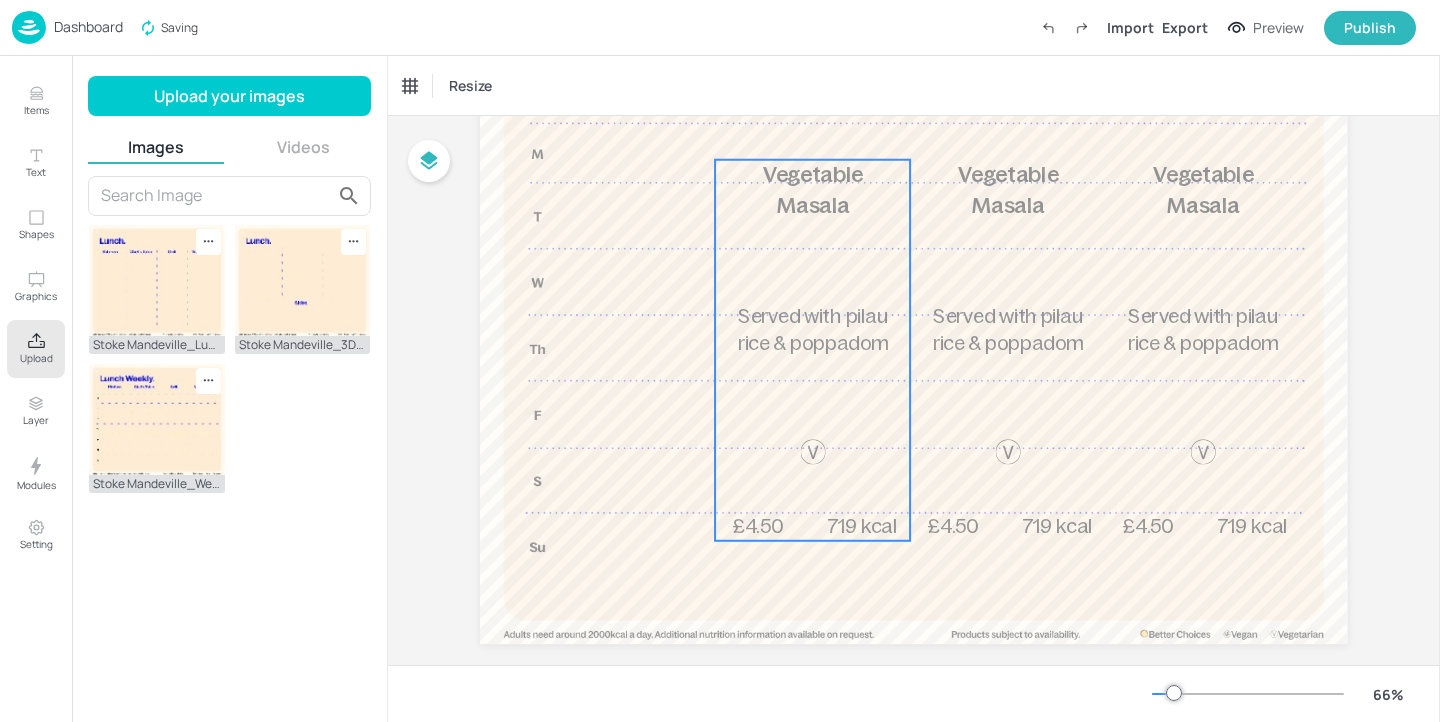 click on "£4.50 Vegetable Masala Served with pilau rice & poppadom 719 kcal" at bounding box center [812, 350] 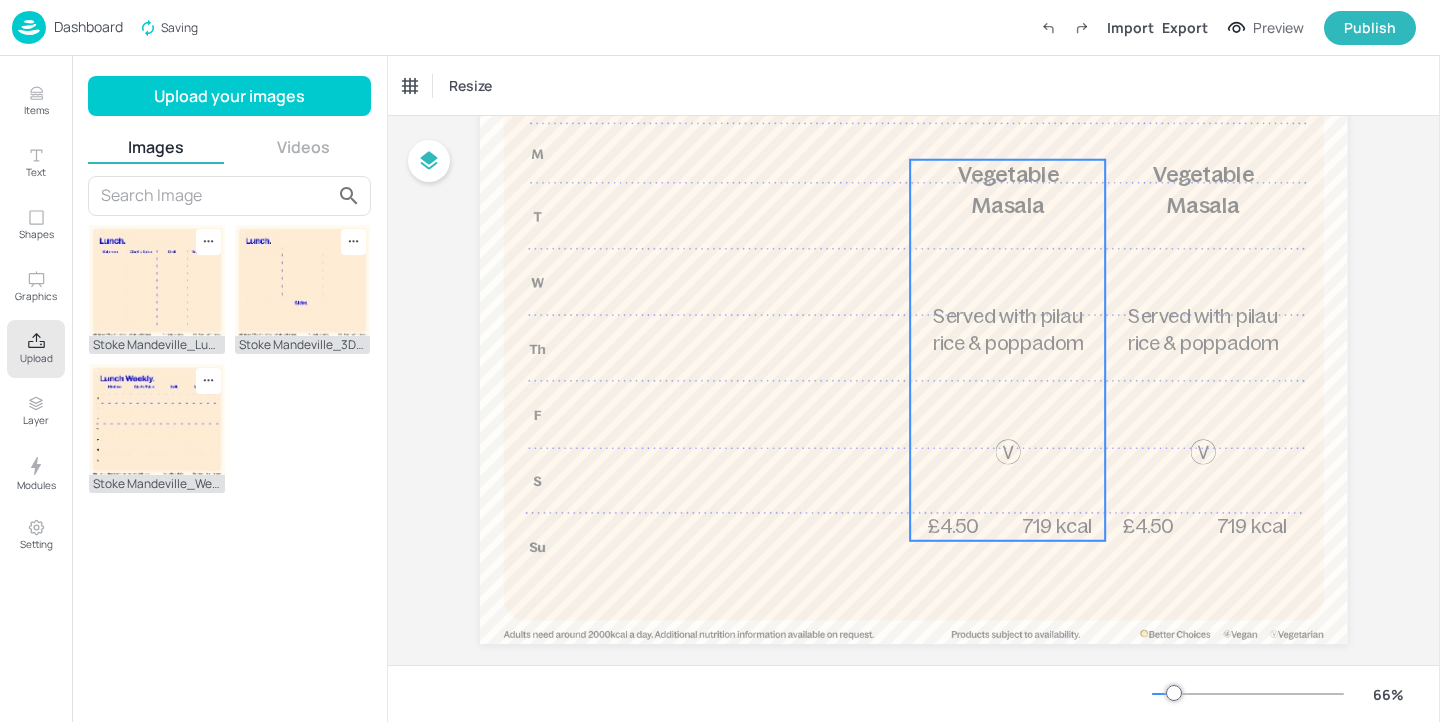 click on "£4.50 Vegetable Masala Served with pilau rice & poppadom 719 kcal" at bounding box center (1008, 350) 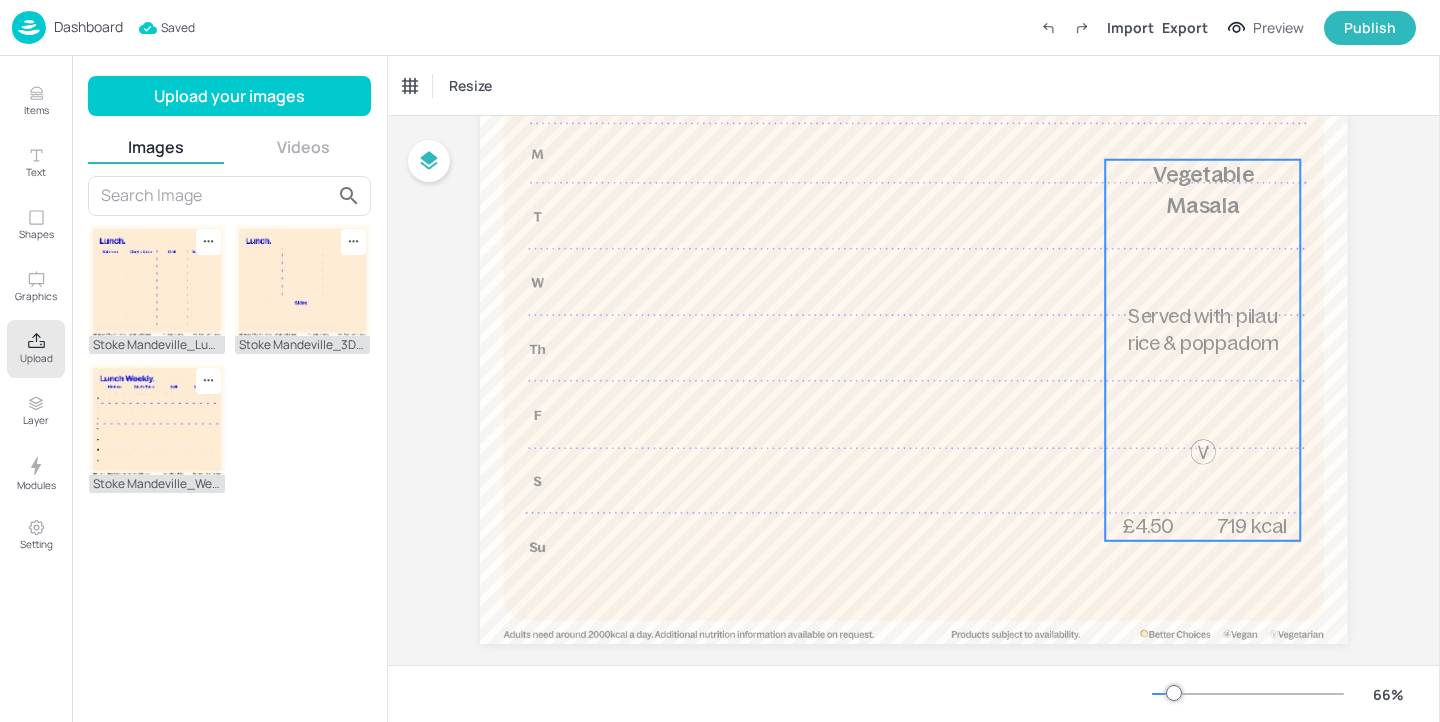 click on "£4.50 Vegetable Masala Served with pilau rice & poppadom 719 kcal" at bounding box center [1203, 350] 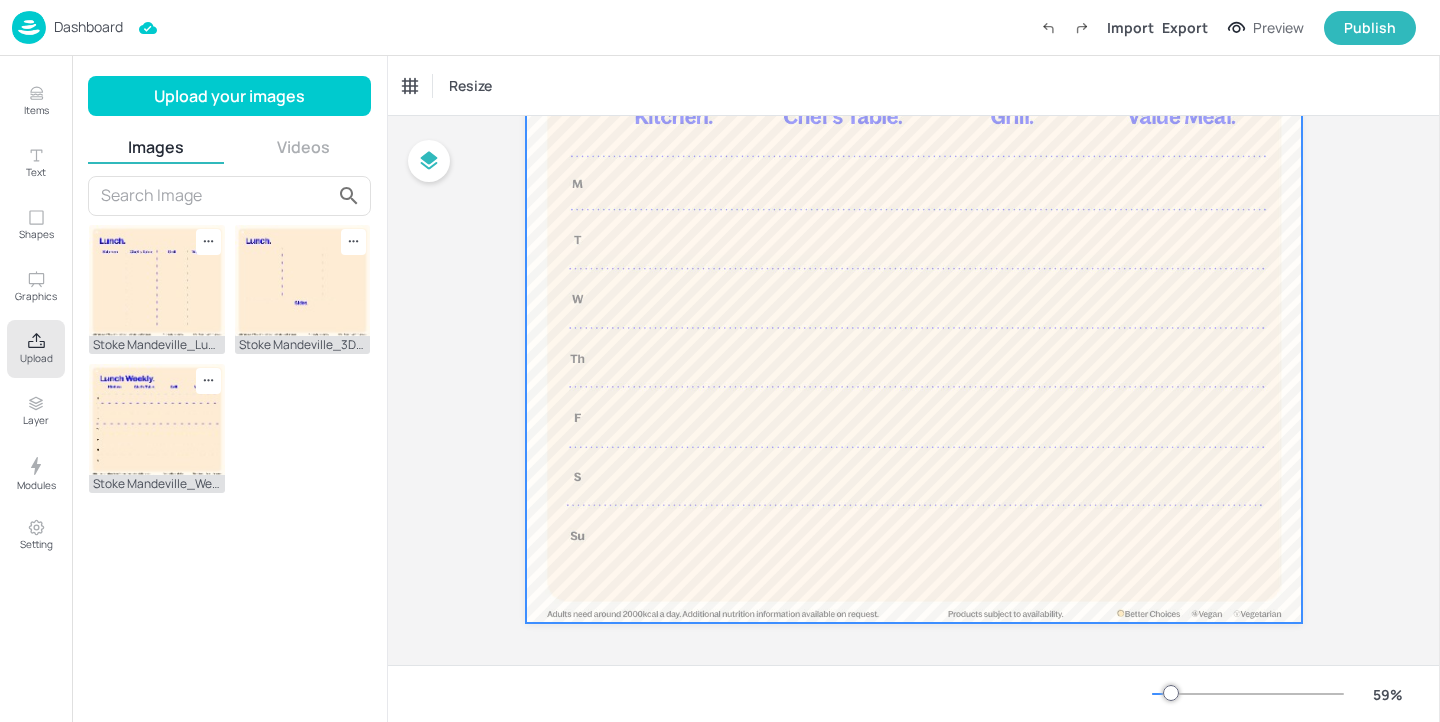 scroll, scrollTop: 203, scrollLeft: 0, axis: vertical 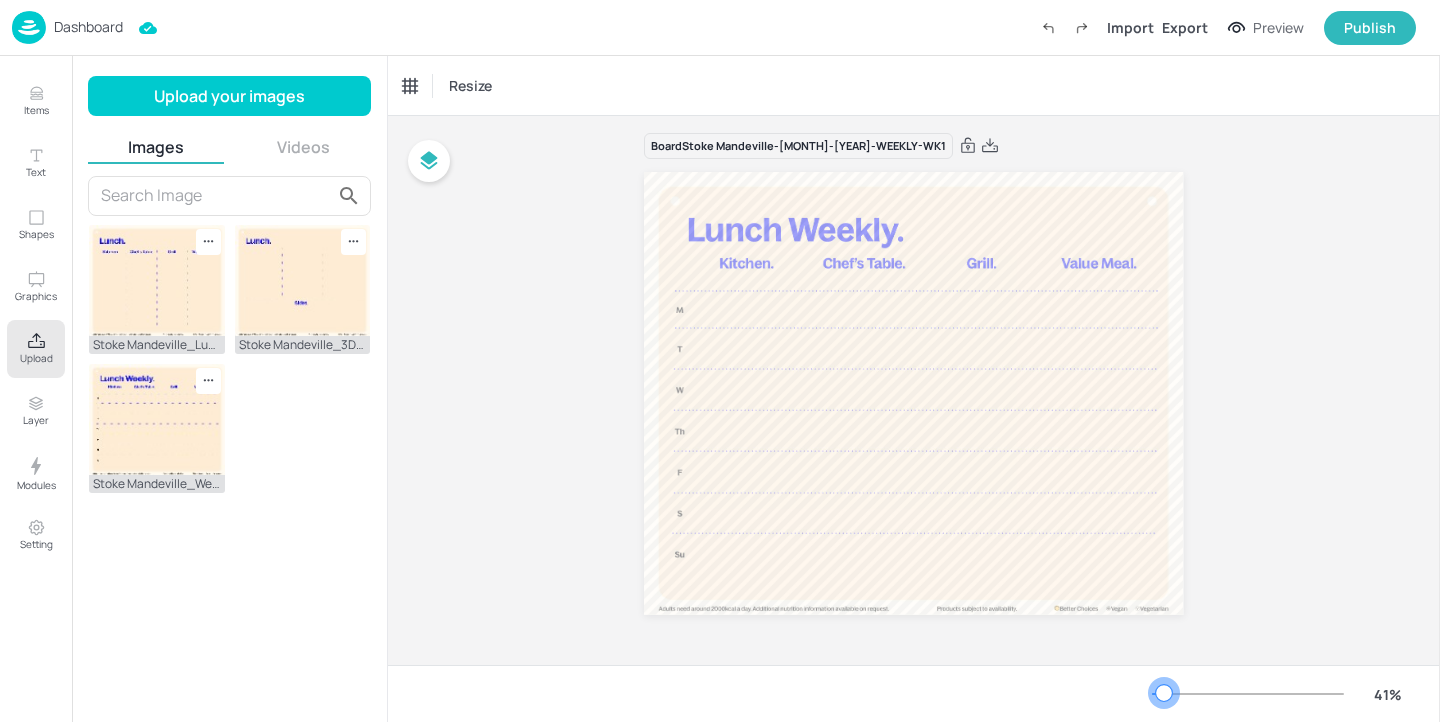 click at bounding box center [1164, 693] 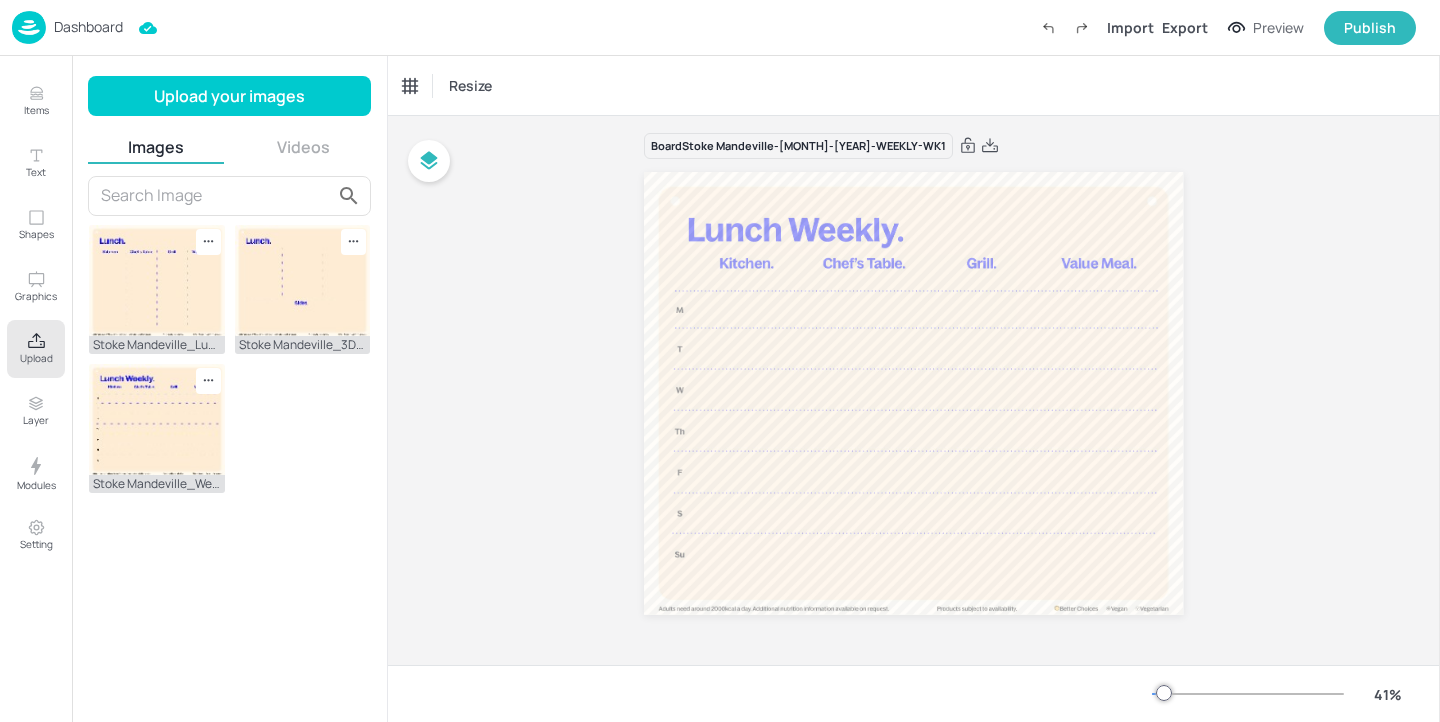 click on "Board  Stoke Mandeville-JUL-2025-WEEKLY-WK1" at bounding box center [914, 386] 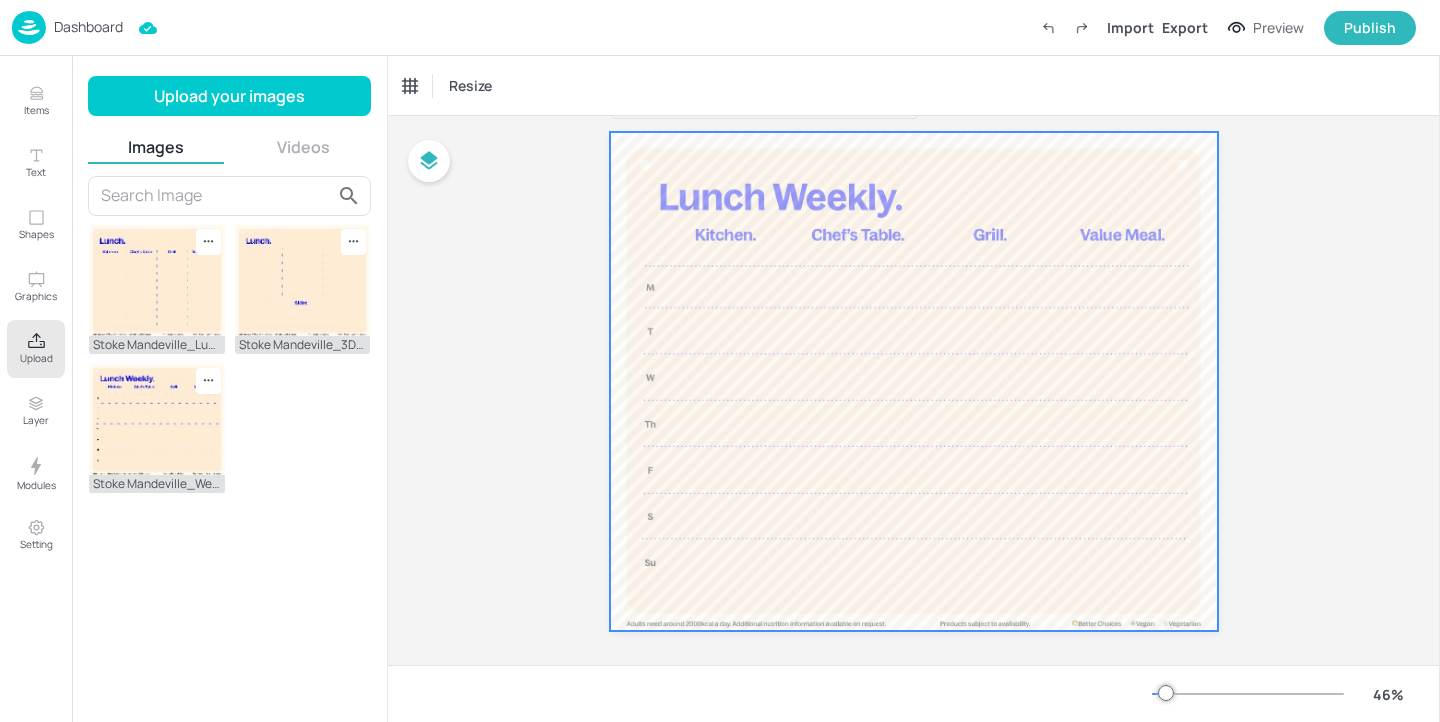scroll, scrollTop: 63, scrollLeft: 0, axis: vertical 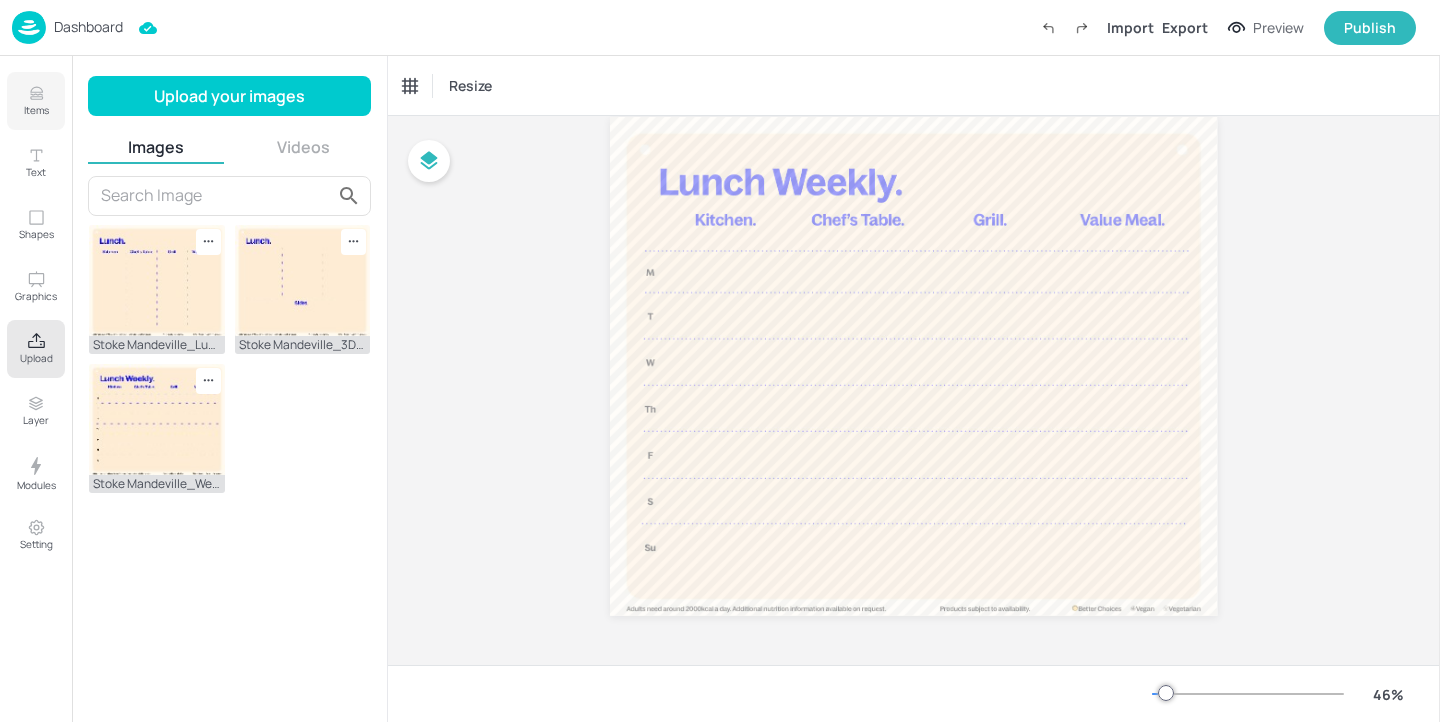 click on "Items" at bounding box center (36, 101) 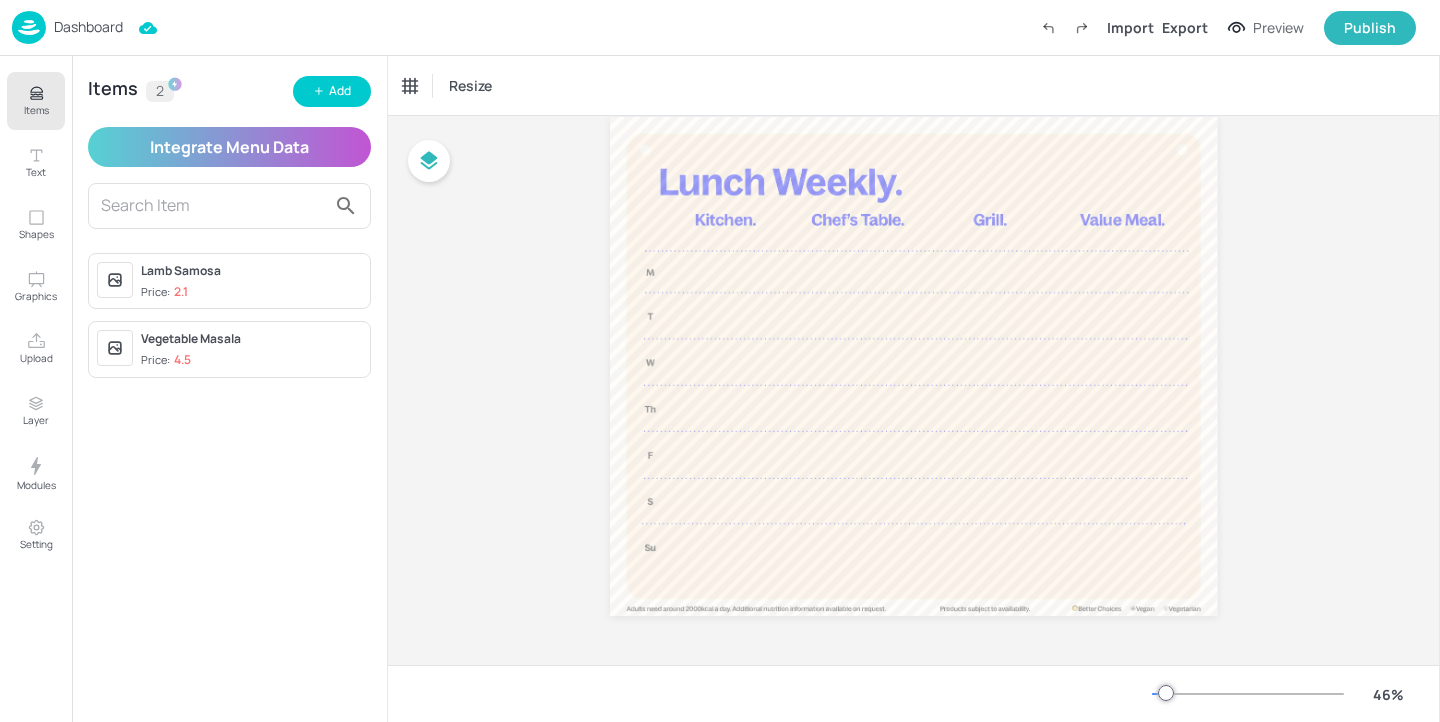 click on "Vegetable Masala" at bounding box center [251, 339] 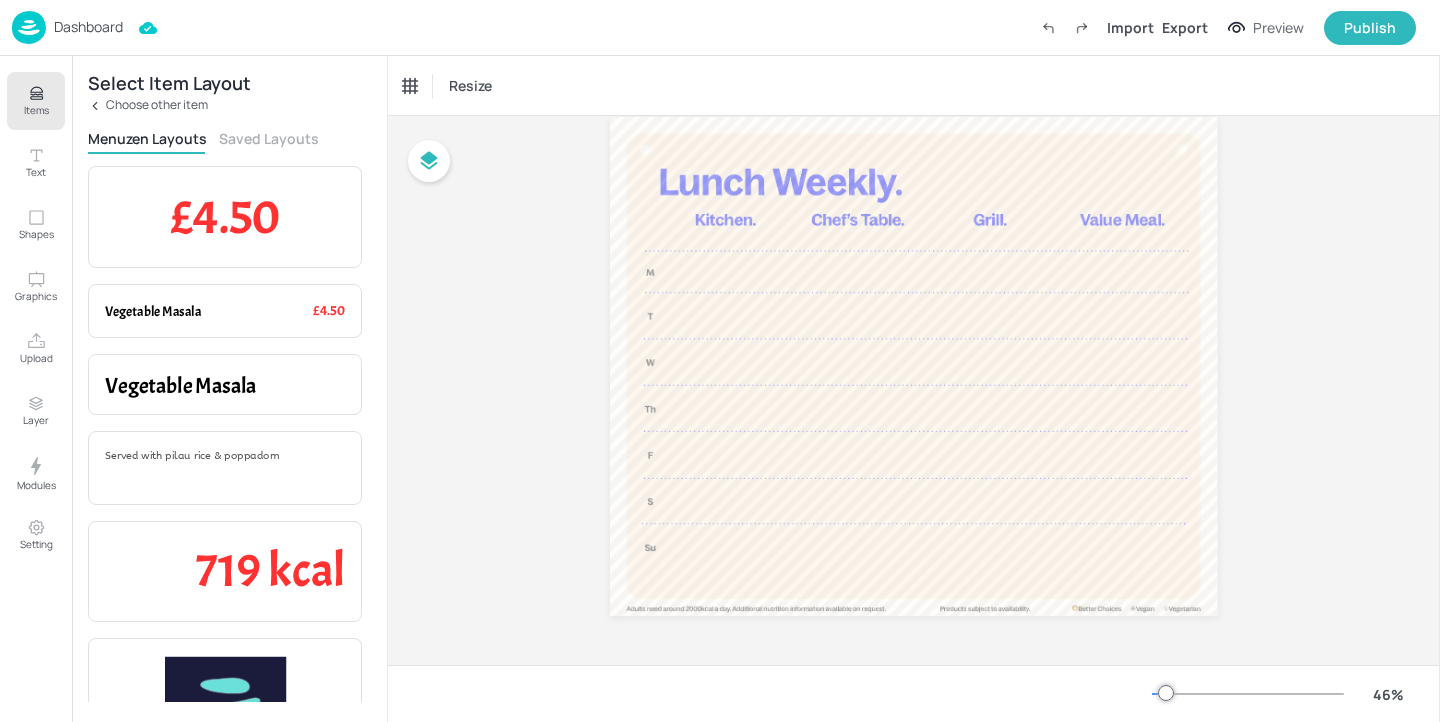 click on "Saved Layouts" at bounding box center (269, 138) 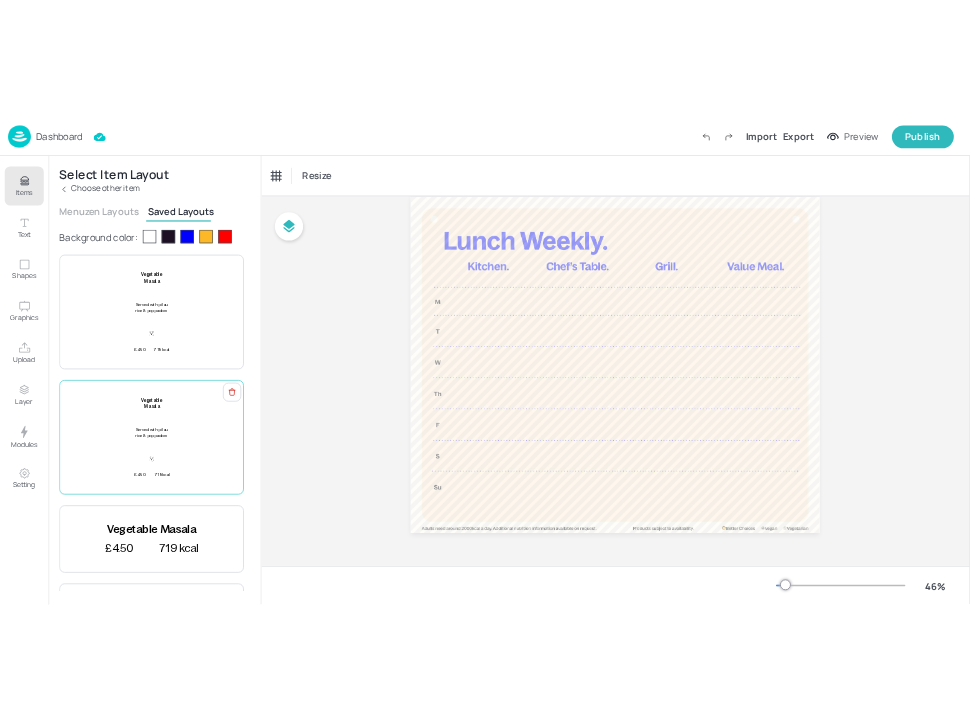 scroll, scrollTop: 103, scrollLeft: 0, axis: vertical 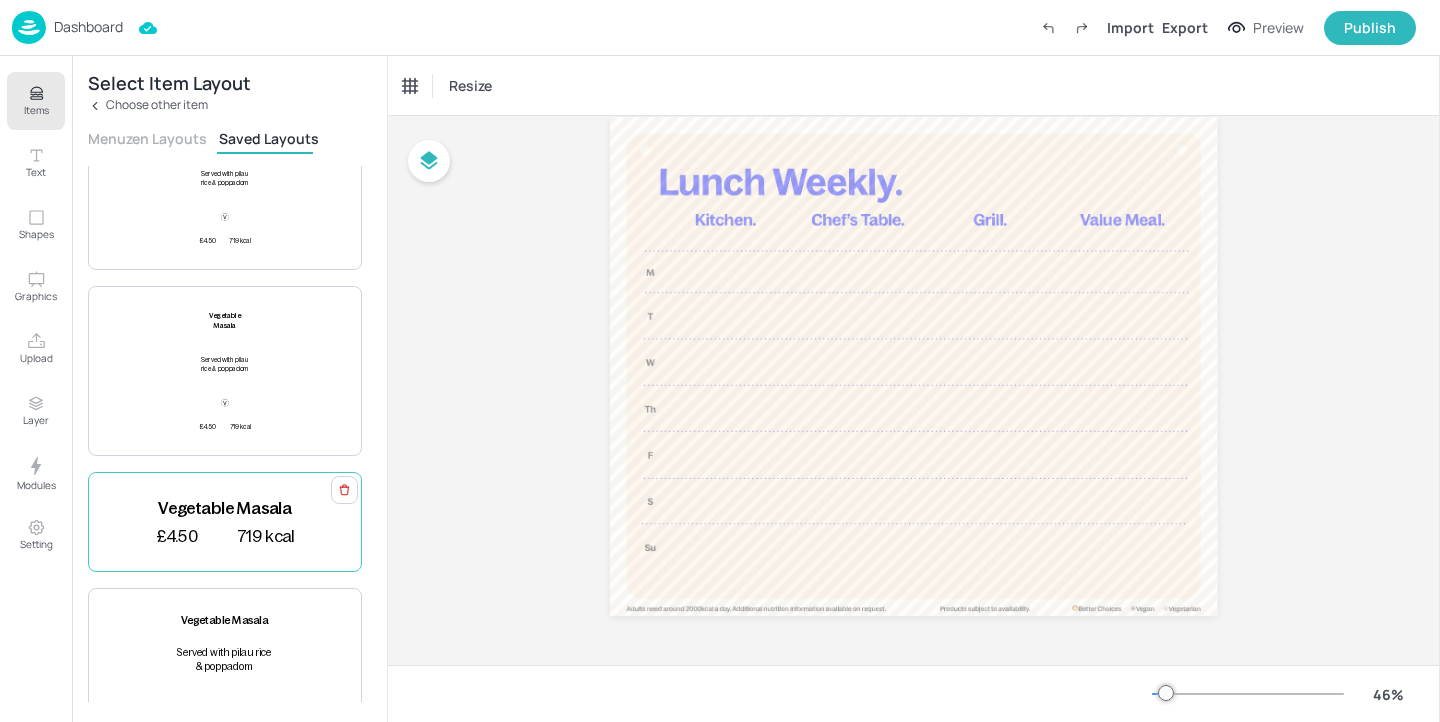 click on "719 kcal" at bounding box center (265, 535) 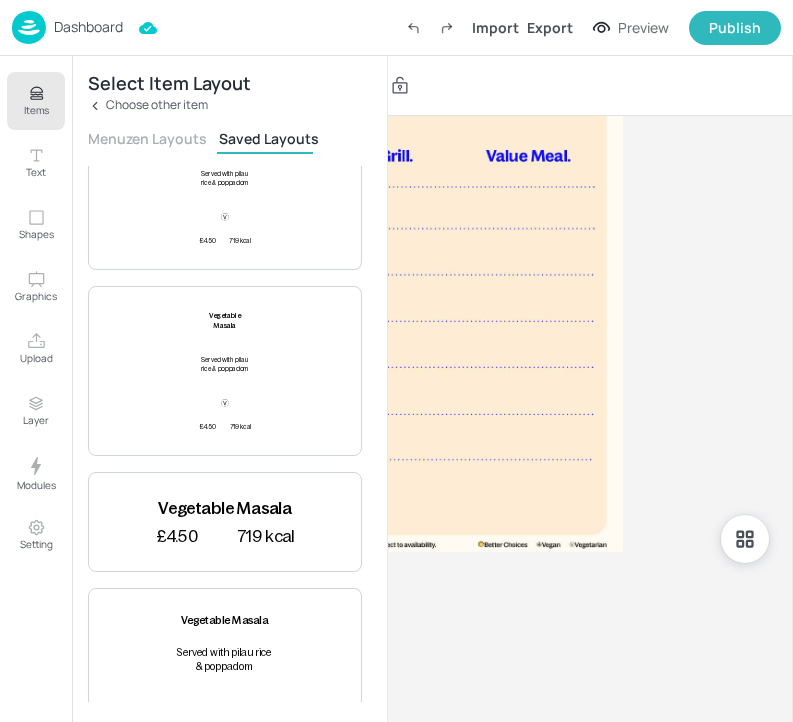click on "Items" at bounding box center [36, 101] 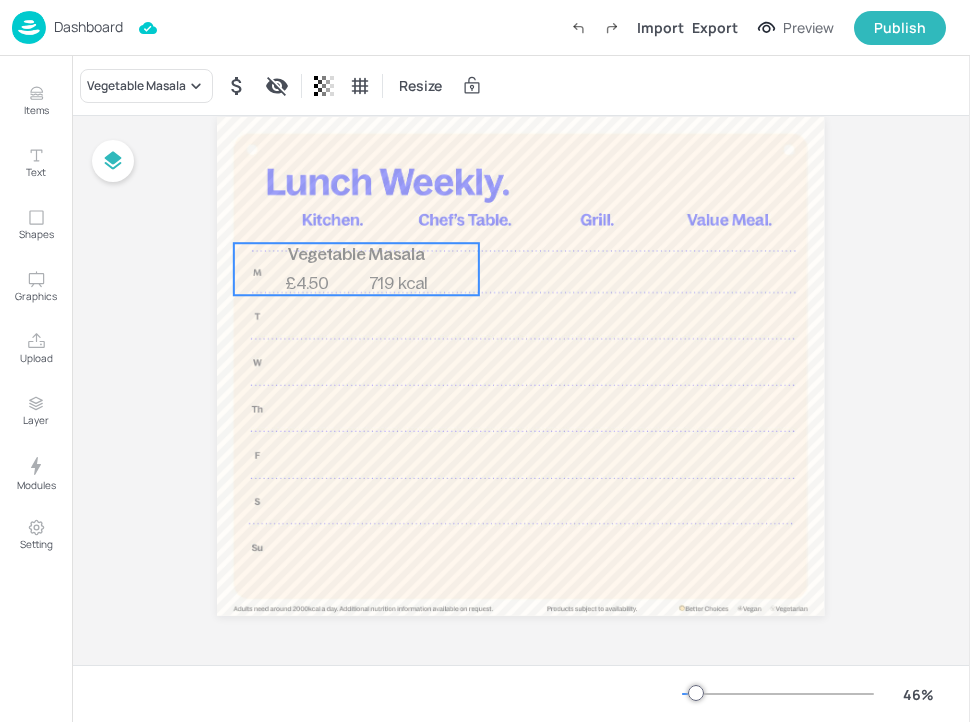 drag, startPoint x: 388, startPoint y: 499, endPoint x: 368, endPoint y: 265, distance: 234.85315 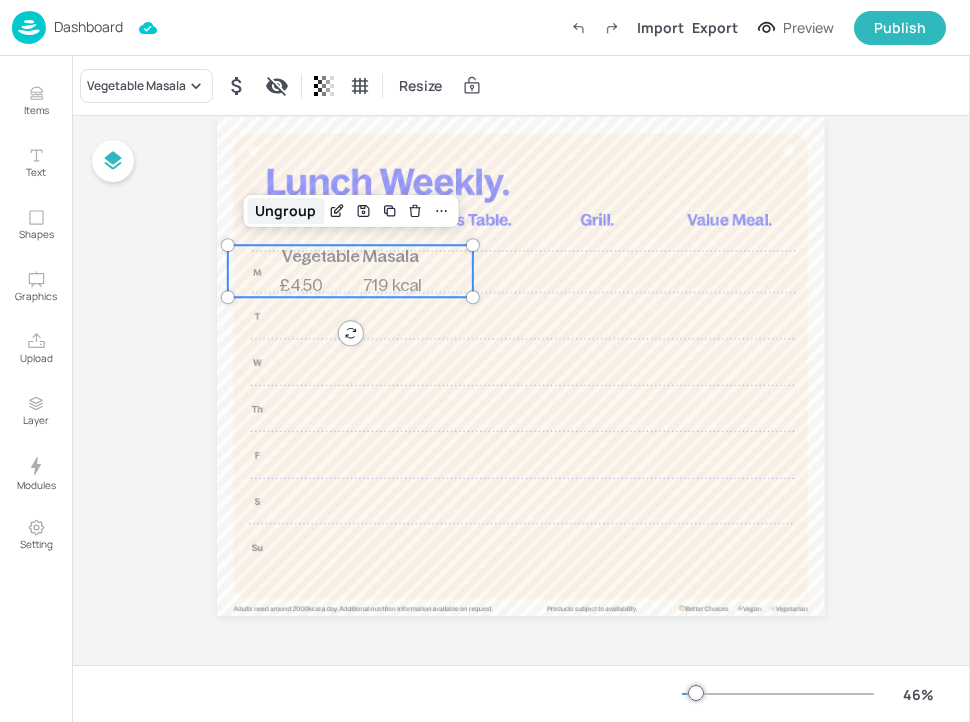 click on "Ungroup" at bounding box center (285, 211) 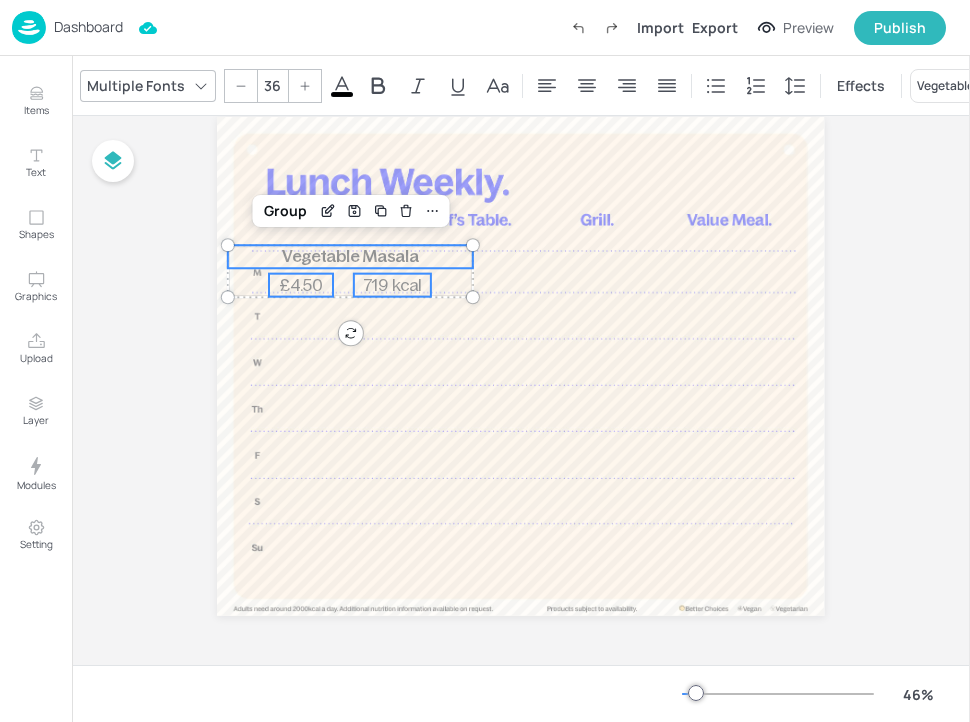 click on "£4.50" at bounding box center [301, 285] 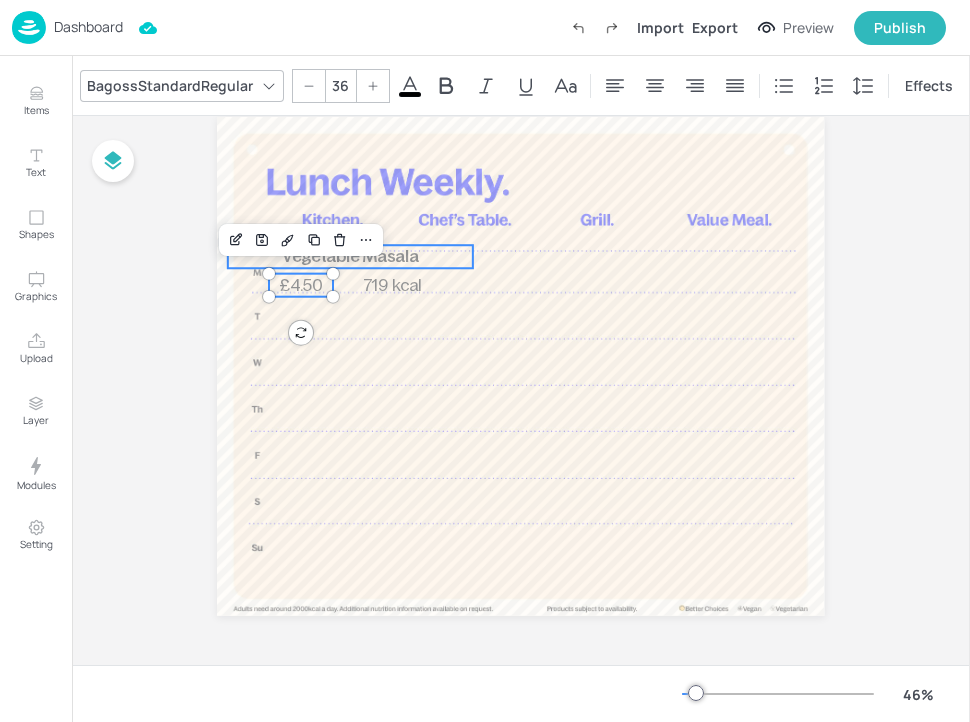 type on "36" 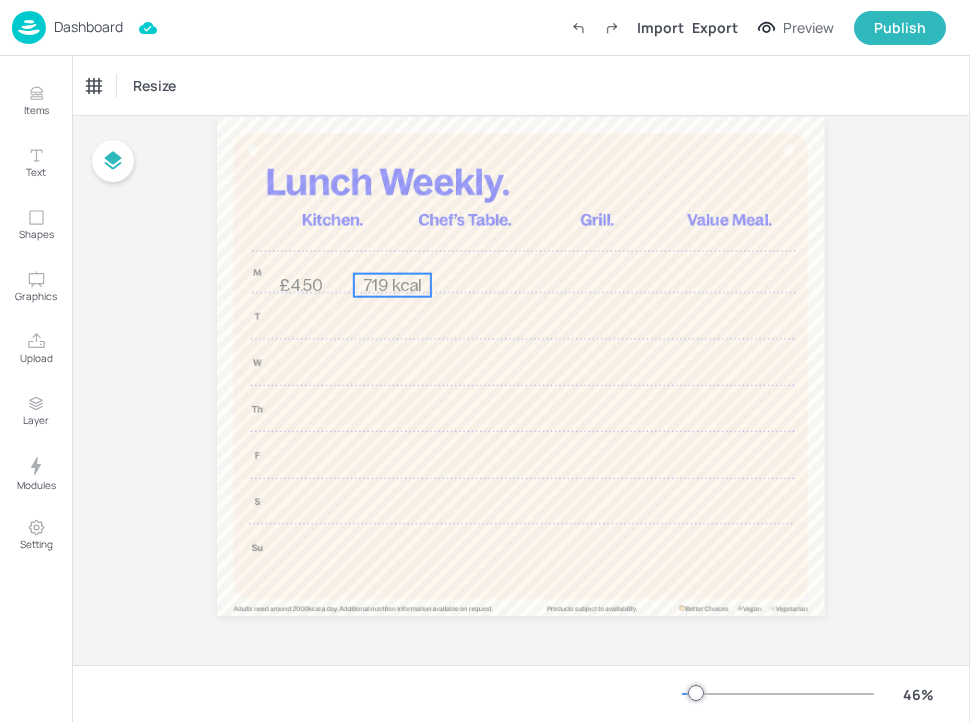 click on "719 kcal" at bounding box center (392, 285) 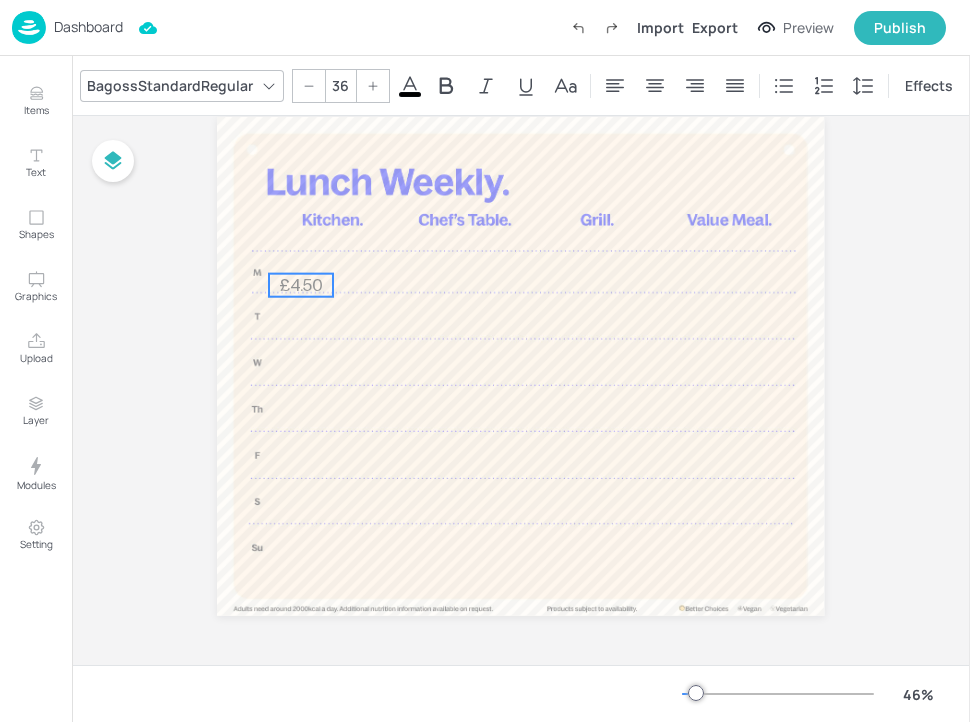 click on "£4.50" at bounding box center [301, 285] 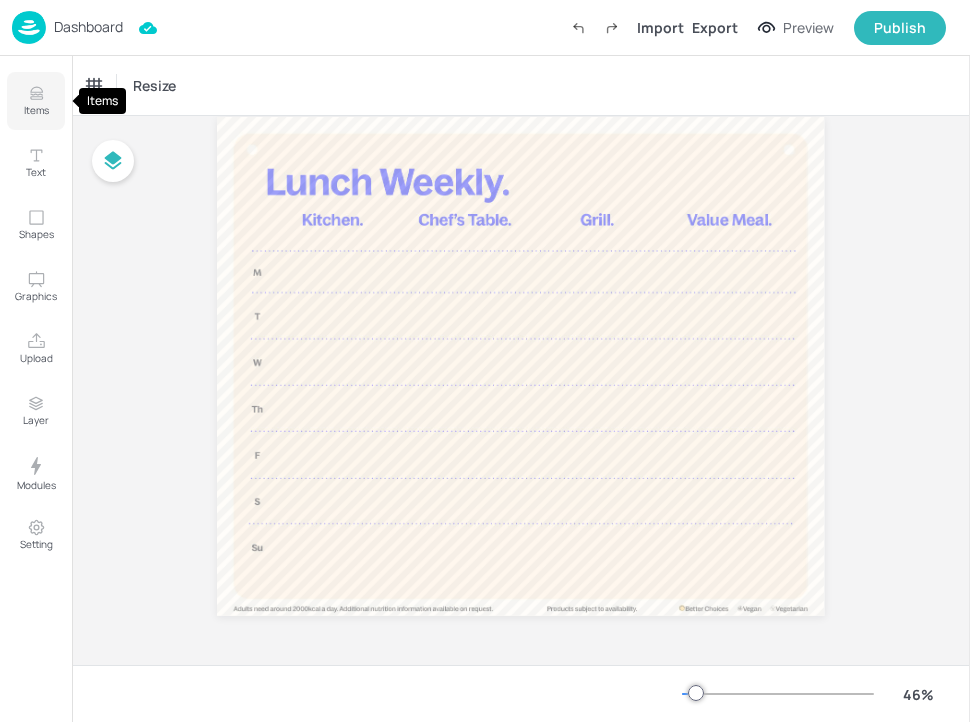 click on "Items" at bounding box center (36, 101) 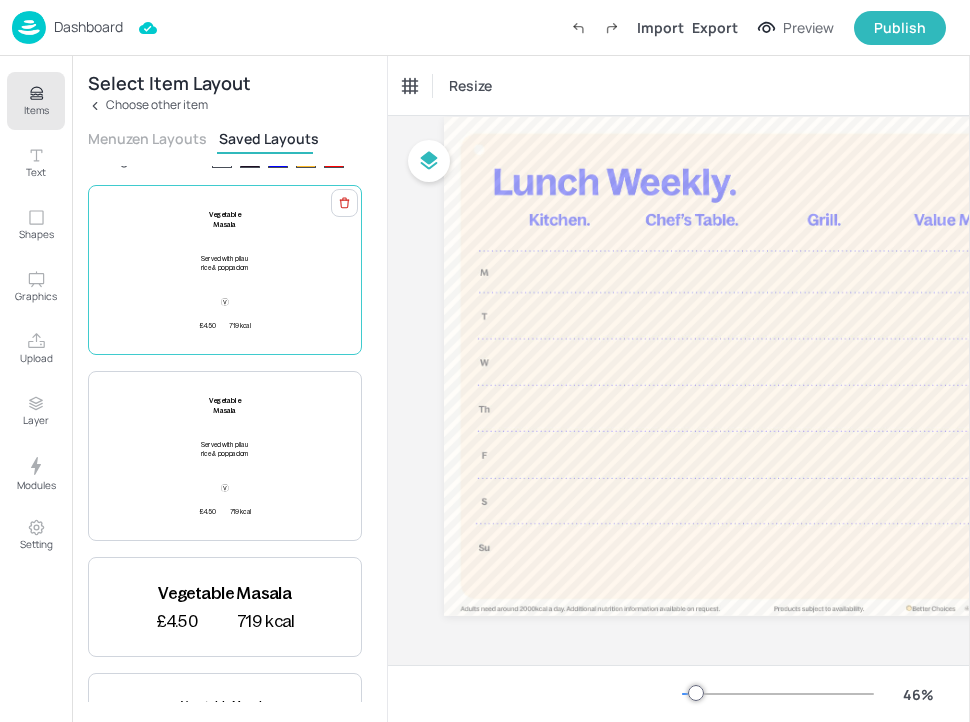 scroll, scrollTop: 0, scrollLeft: 0, axis: both 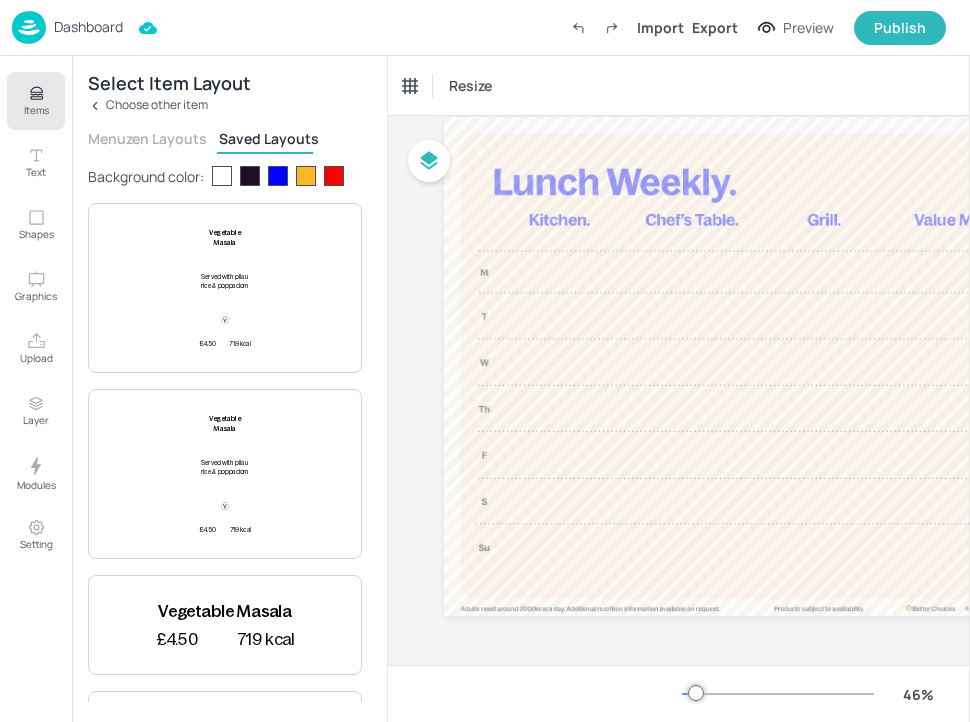 click on "Menuzen Layouts" at bounding box center [147, 138] 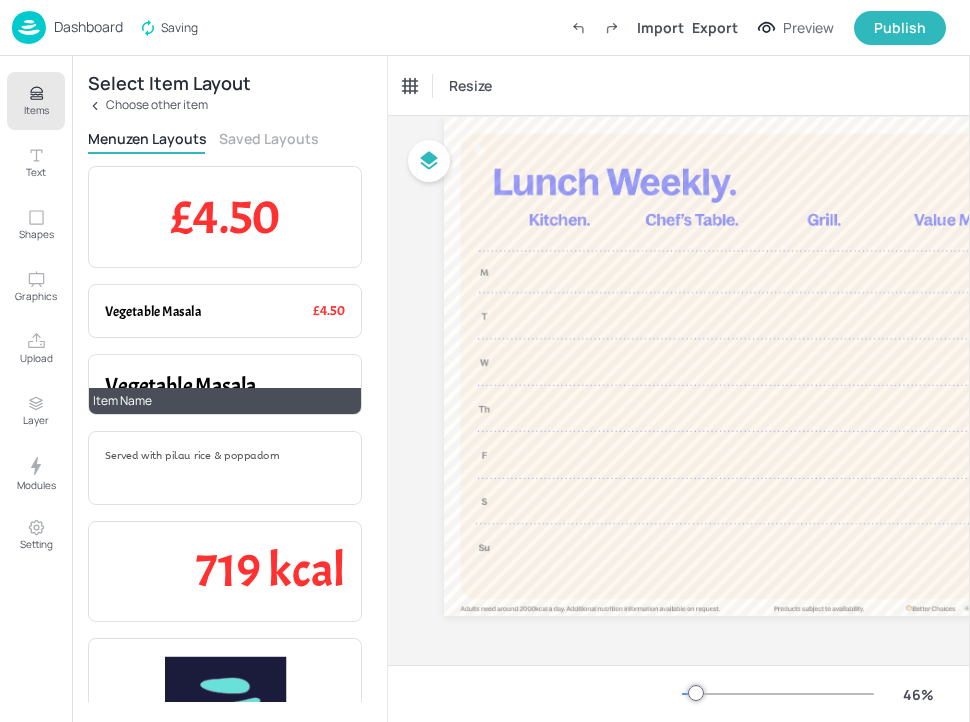 click on "Vegetable Masala" at bounding box center (181, 385) 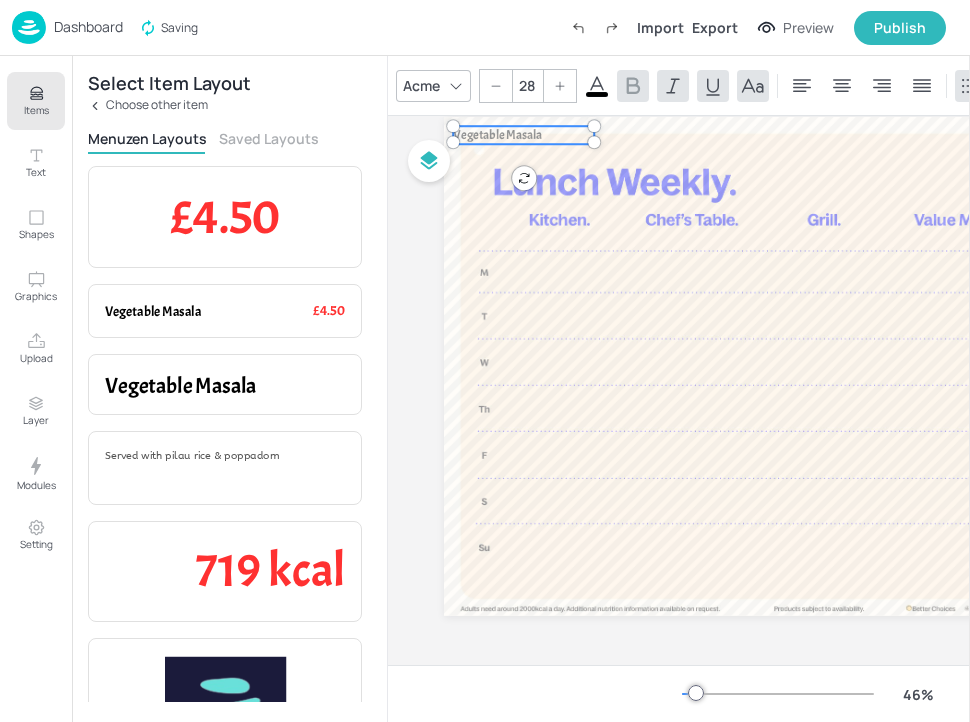 click on "Items" at bounding box center [36, 110] 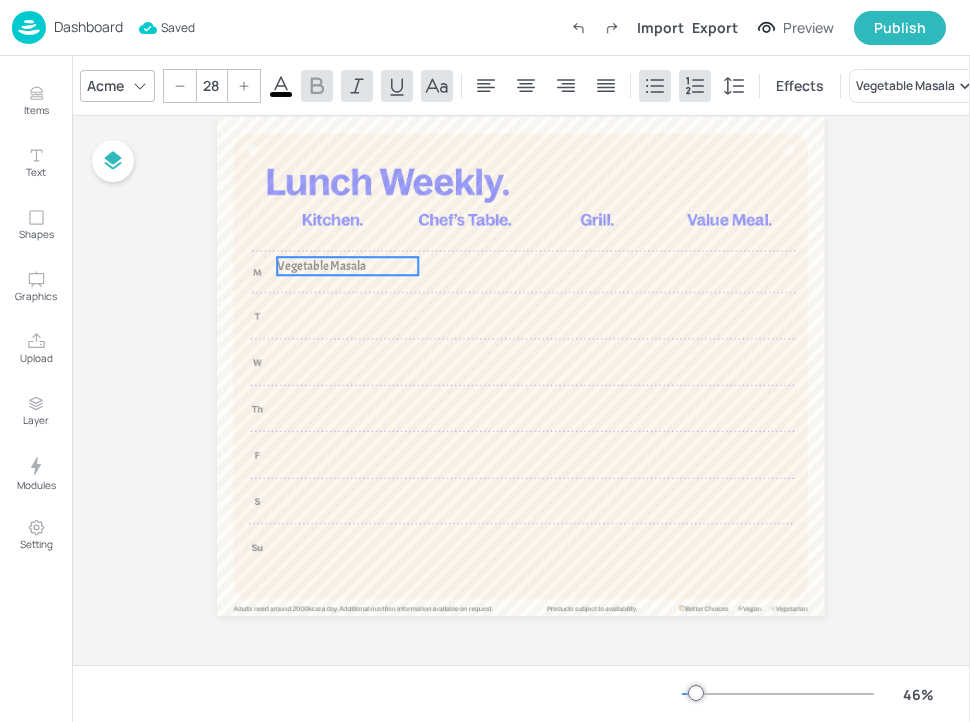drag, startPoint x: 286, startPoint y: 135, endPoint x: 338, endPoint y: 266, distance: 140.94325 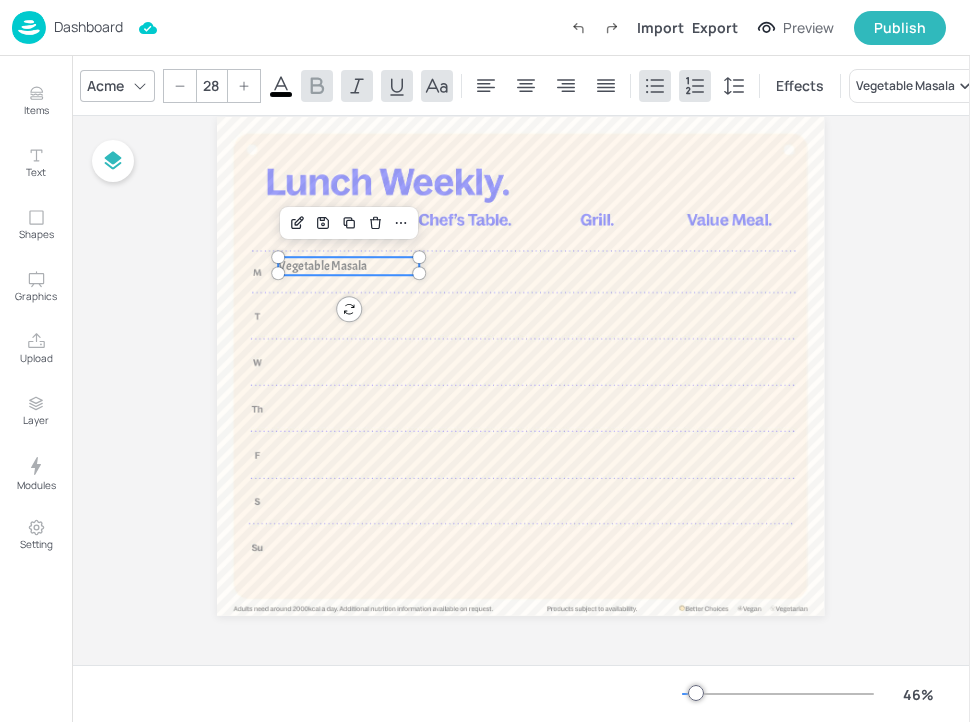 click on "Acme" at bounding box center (105, 85) 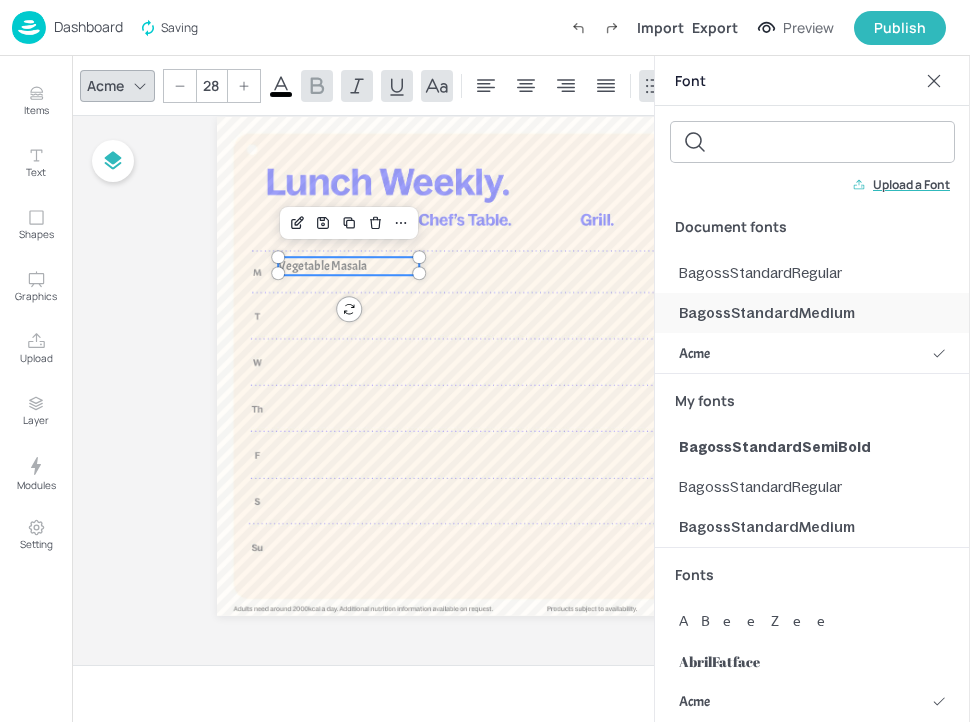 click on "BagossStandardMedium" at bounding box center [812, 313] 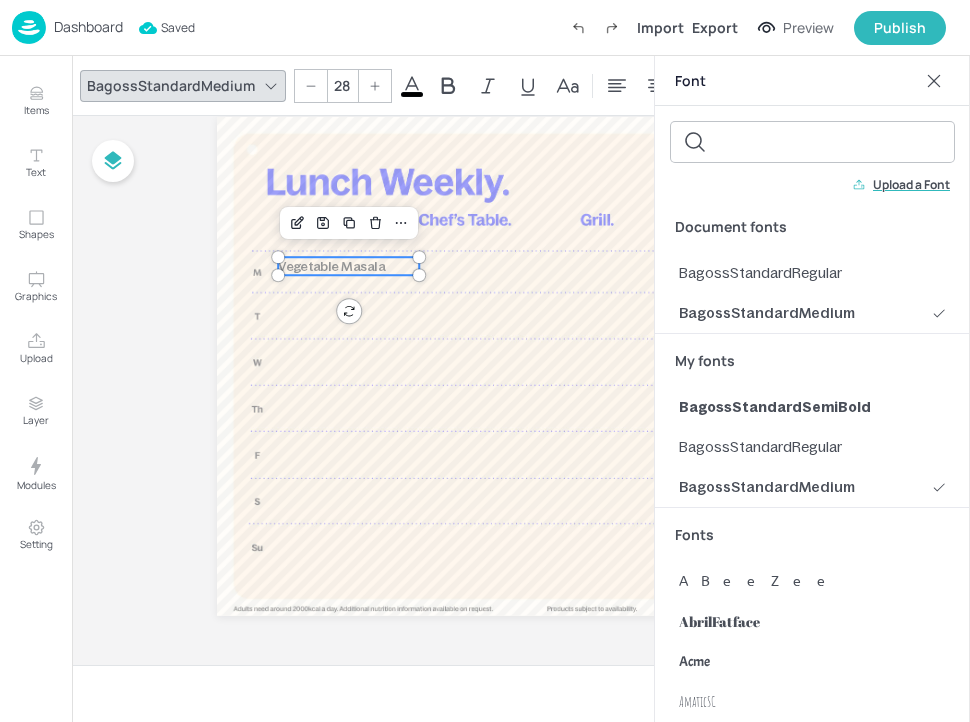 click 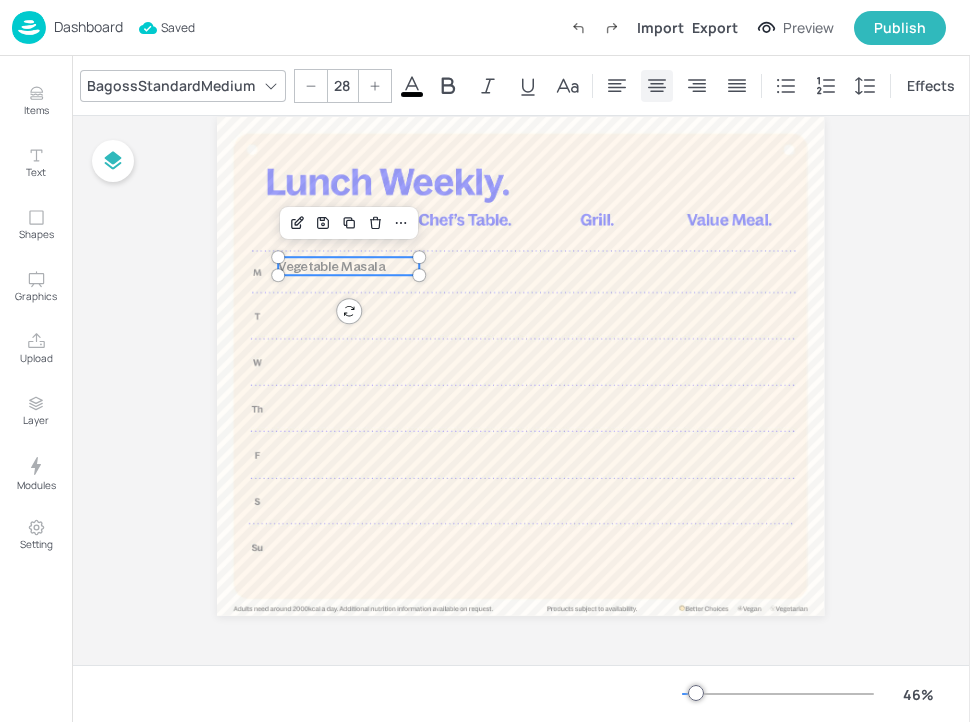 click 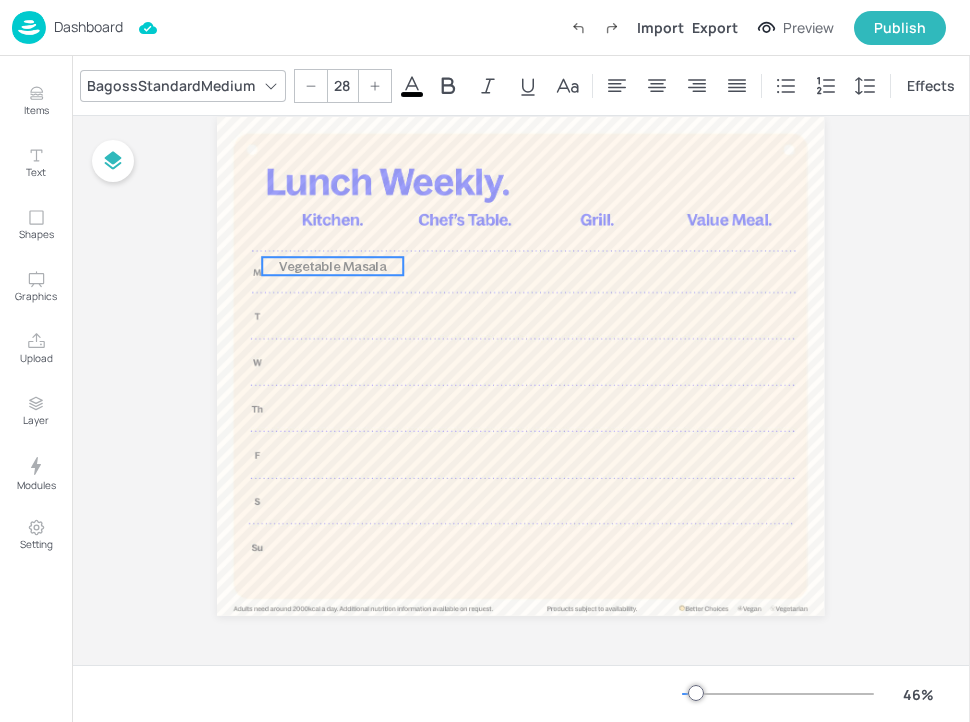 drag, startPoint x: 353, startPoint y: 267, endPoint x: 337, endPoint y: 267, distance: 16 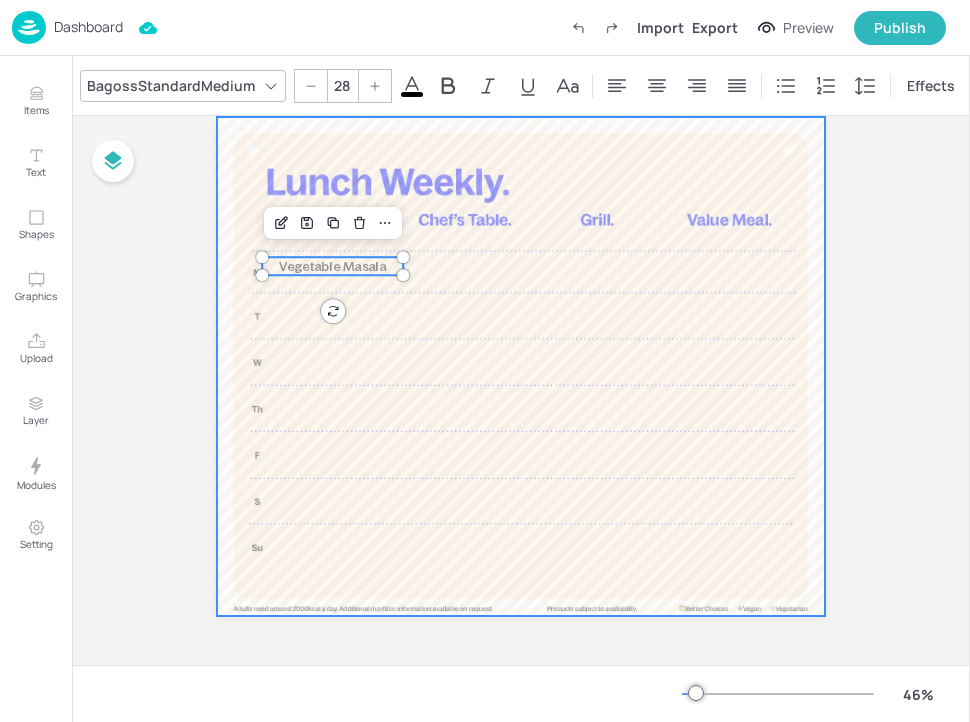 click at bounding box center (520, 366) 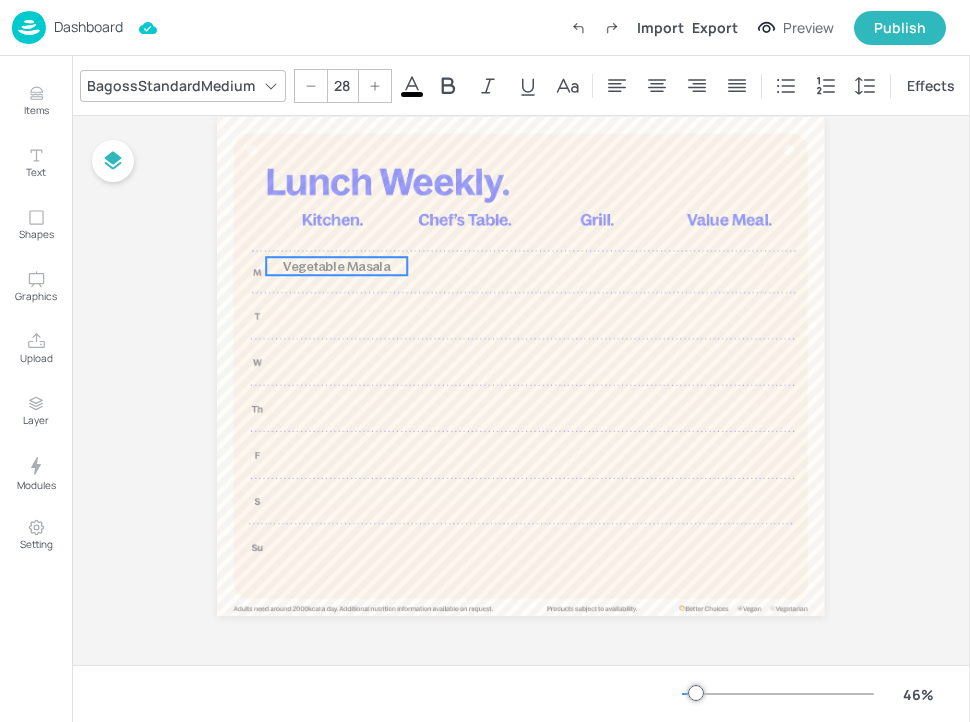 click on "Vegetable Masala" at bounding box center (337, 266) 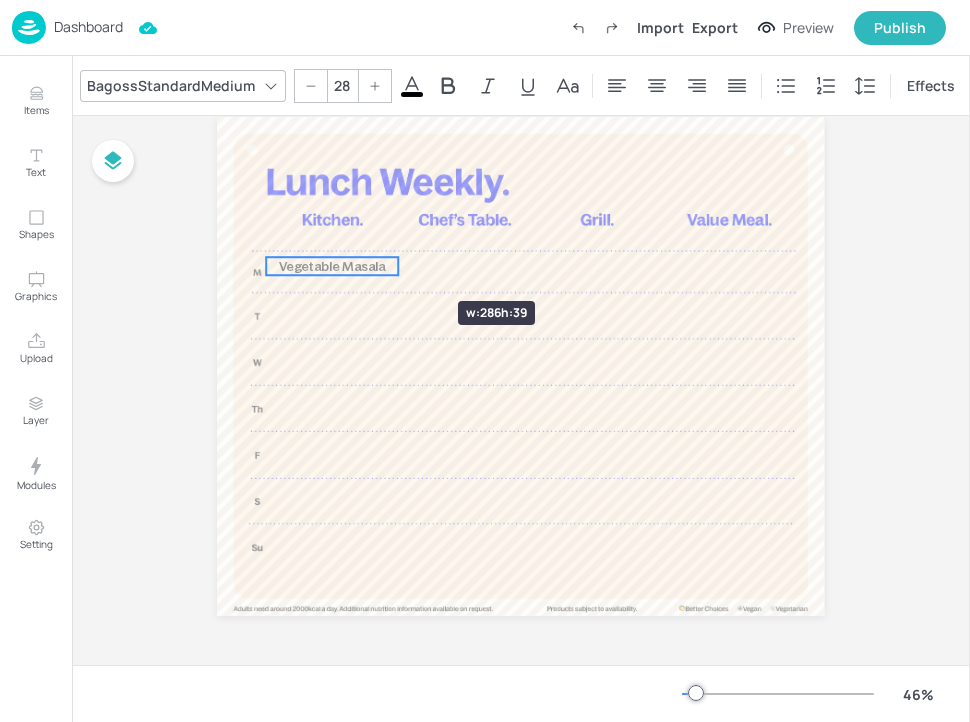 click at bounding box center [399, 266] 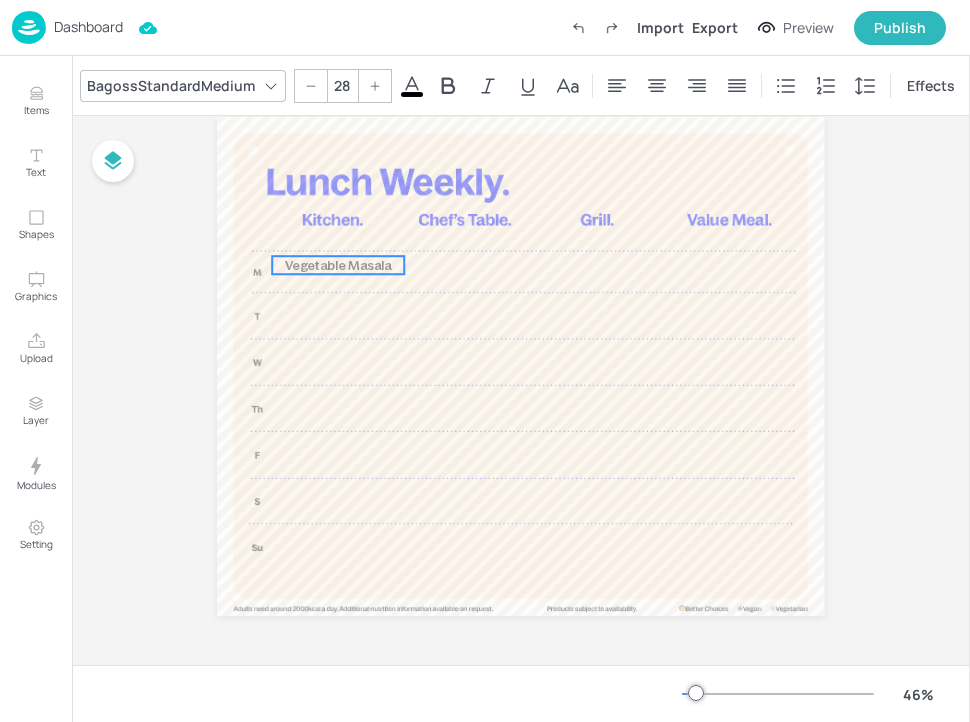 click on "Vegetable Masala" at bounding box center (338, 265) 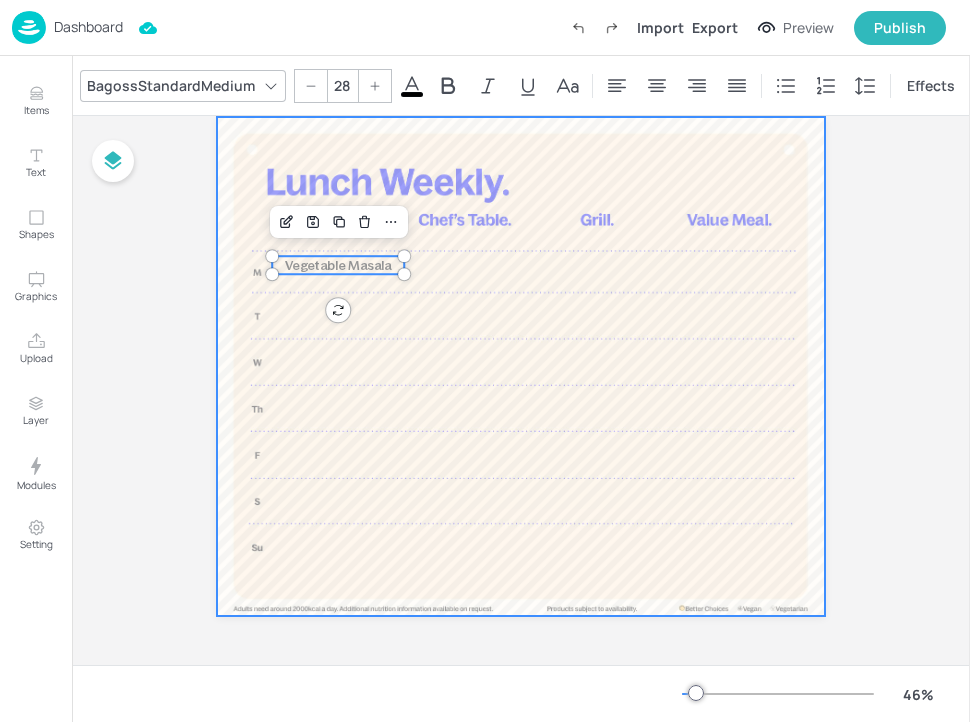 click at bounding box center (520, 366) 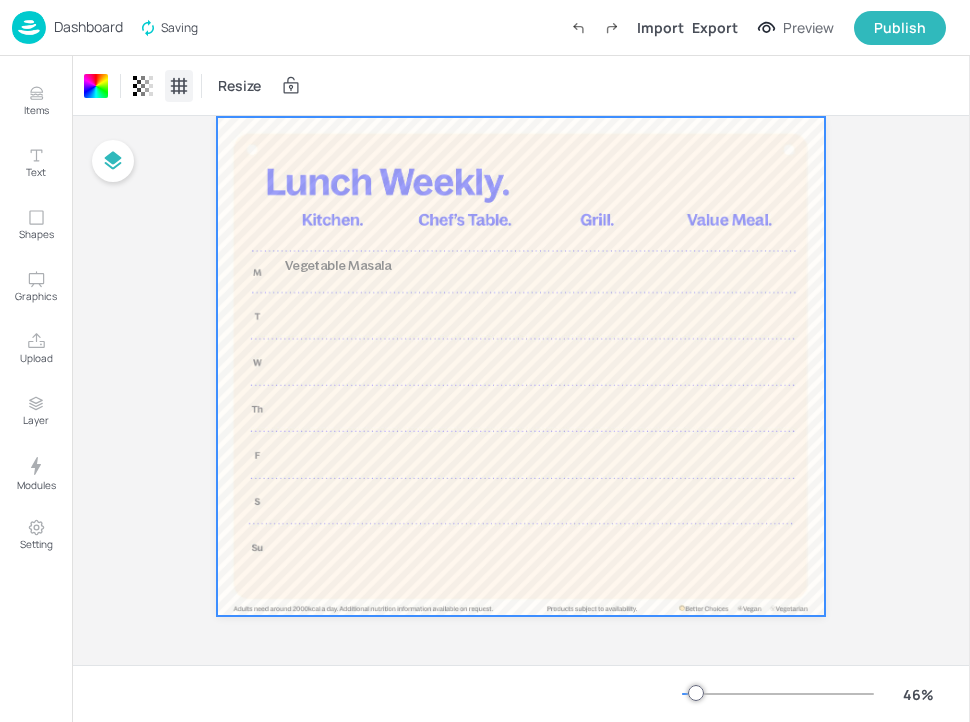 click 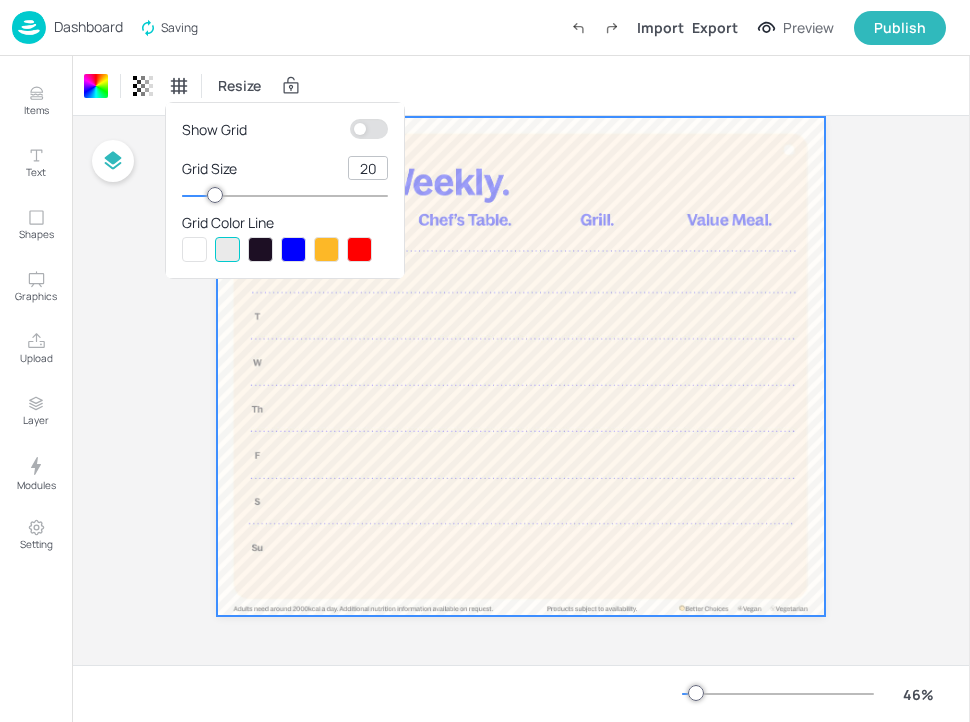 click at bounding box center (360, 129) 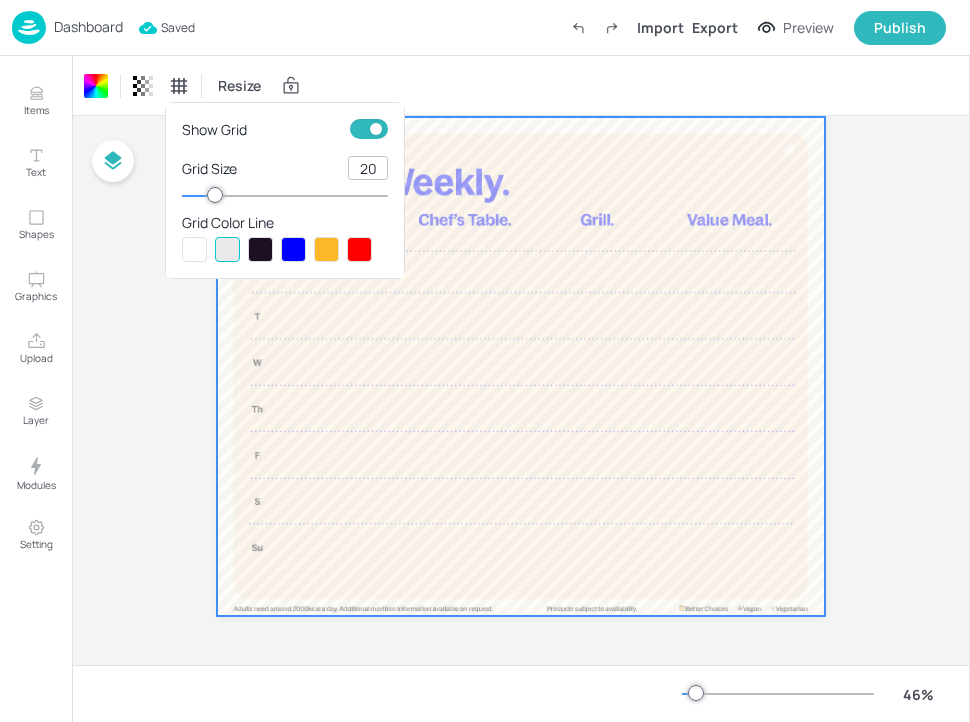 drag, startPoint x: 379, startPoint y: 167, endPoint x: 349, endPoint y: 167, distance: 30 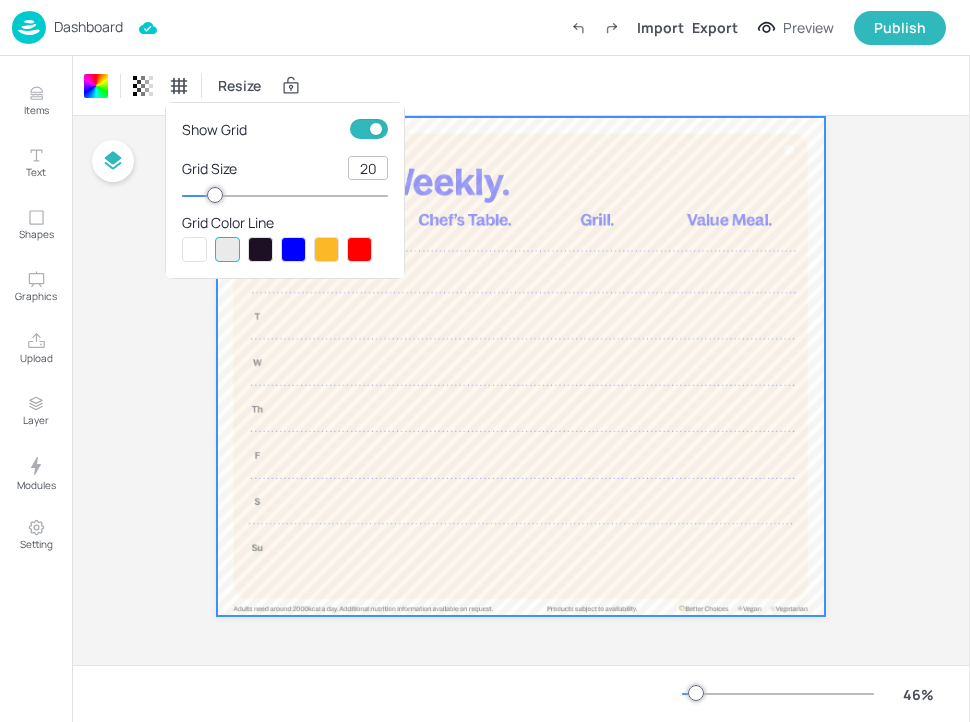 type on "1" 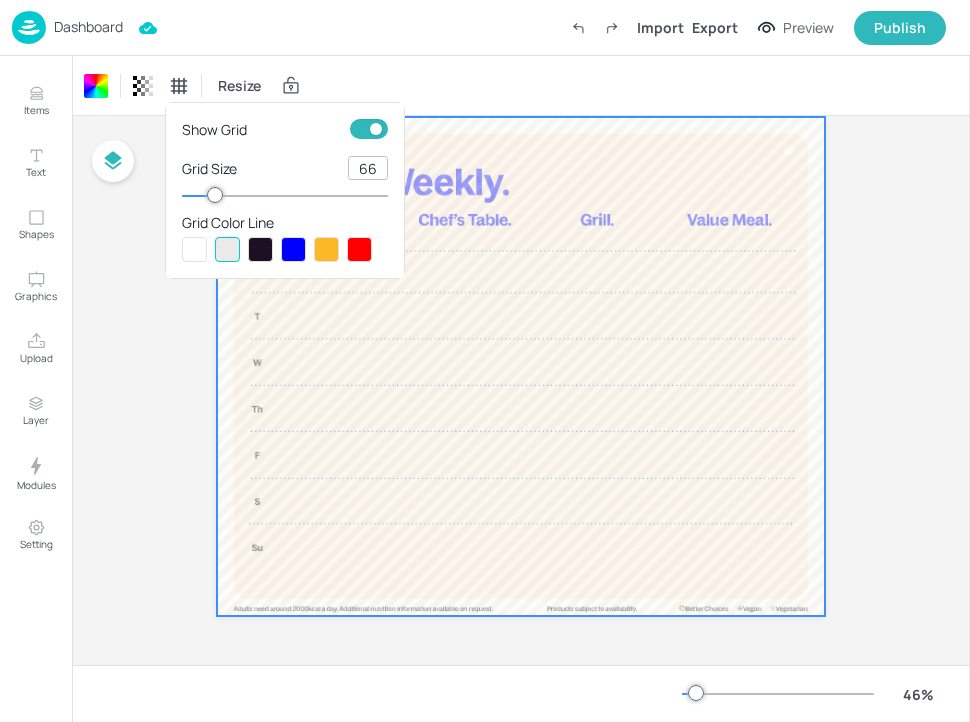 type on "66" 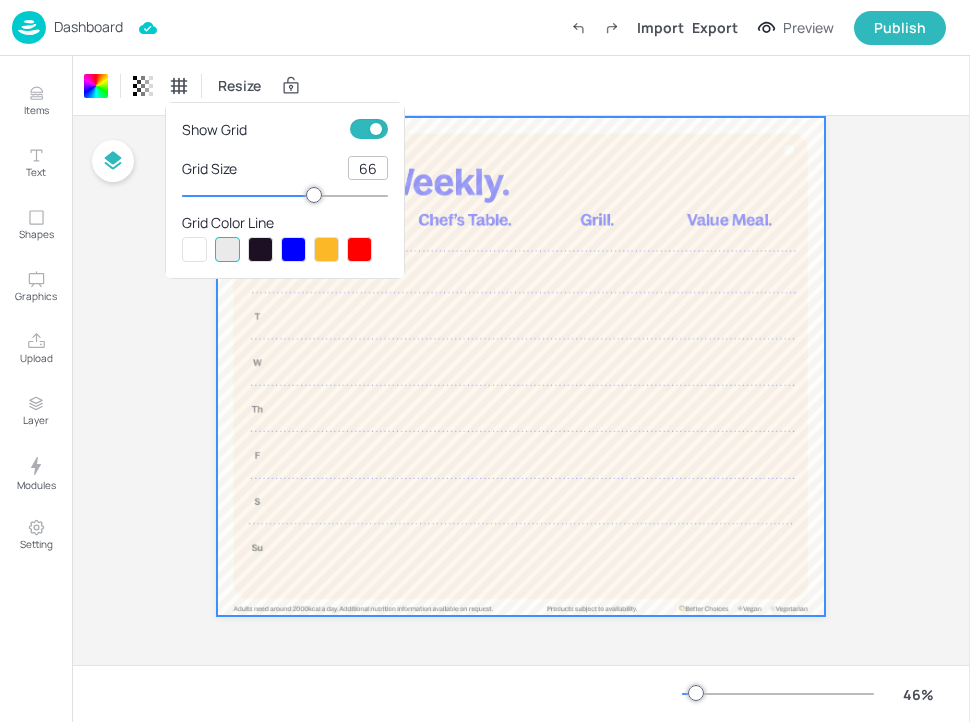 click at bounding box center [260, 249] 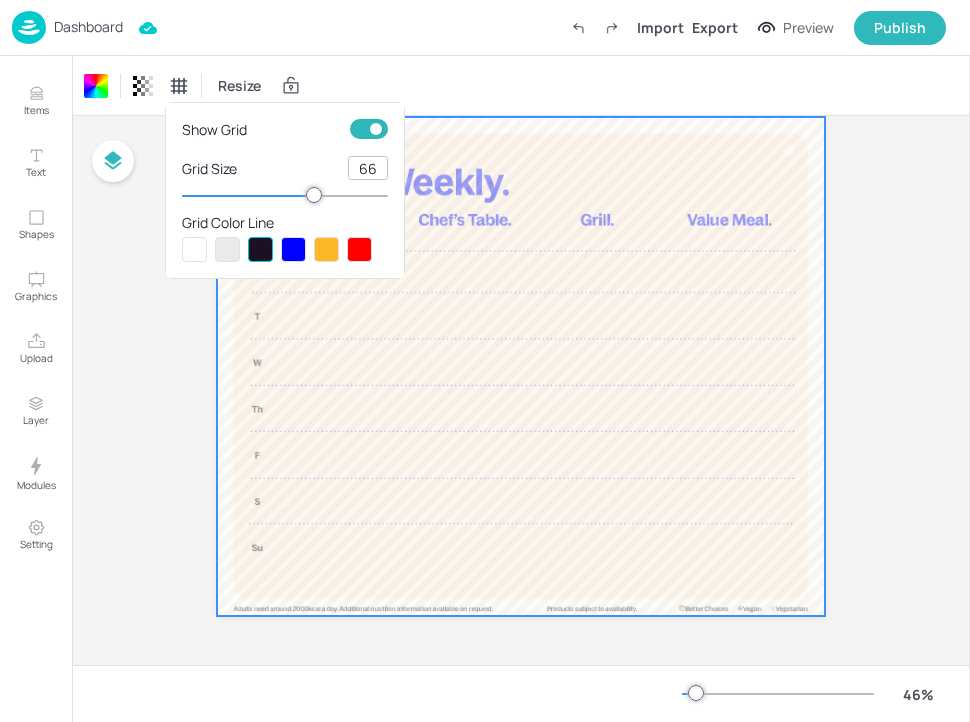 click at bounding box center (485, 361) 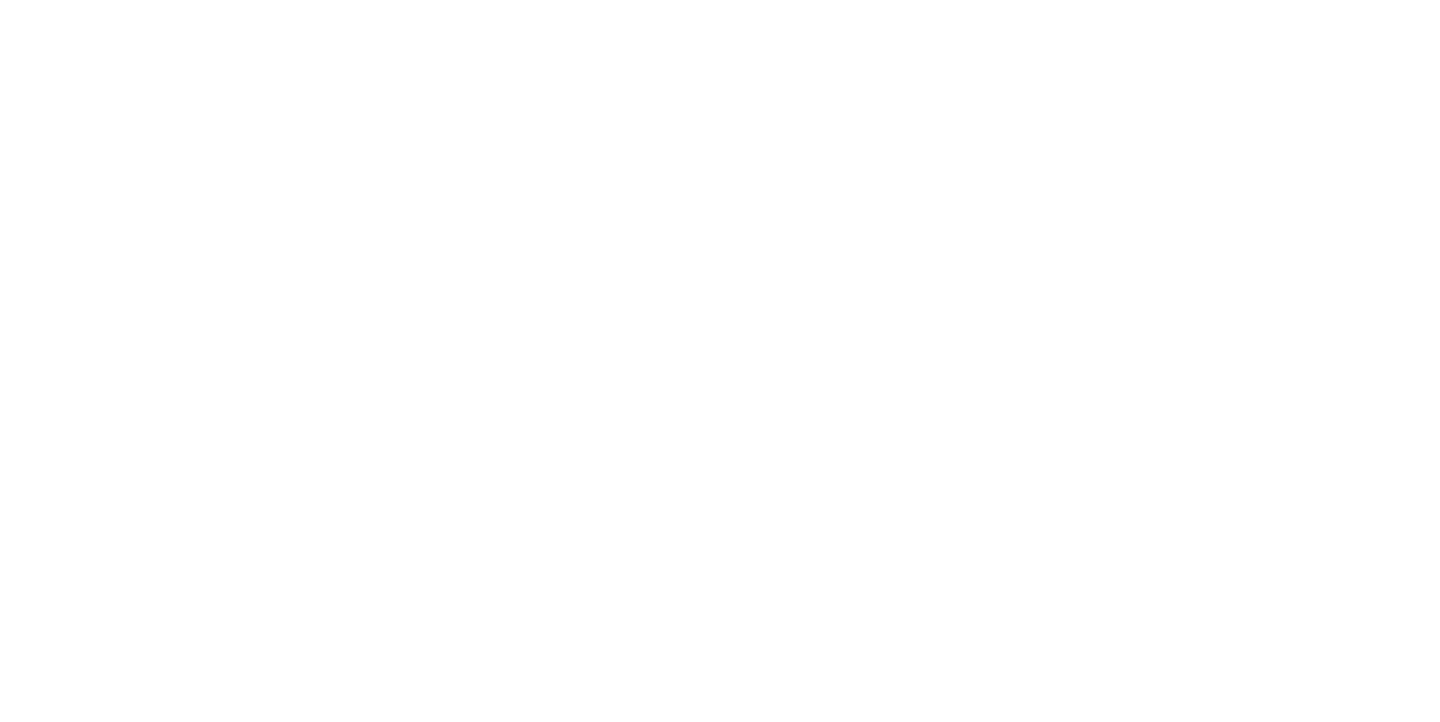 scroll, scrollTop: 0, scrollLeft: 0, axis: both 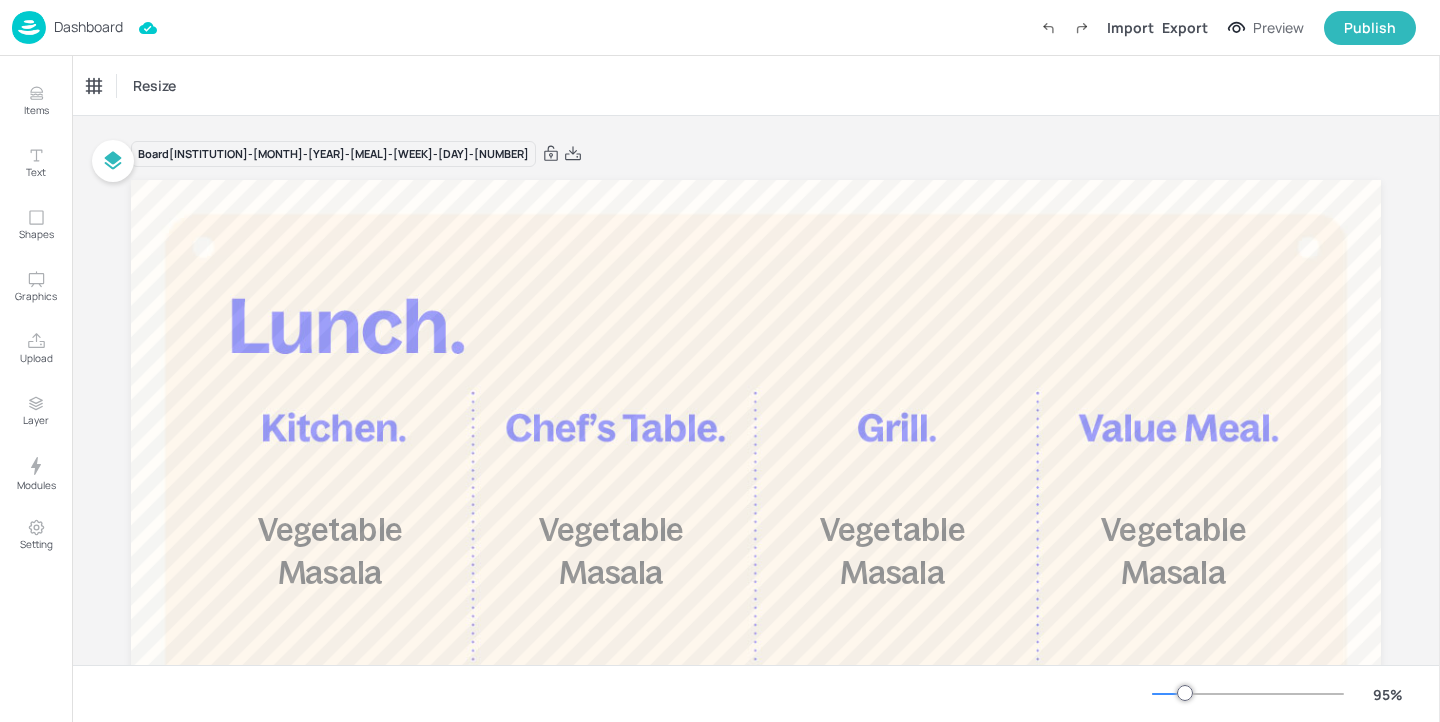 click on "Dashboard" at bounding box center [88, 27] 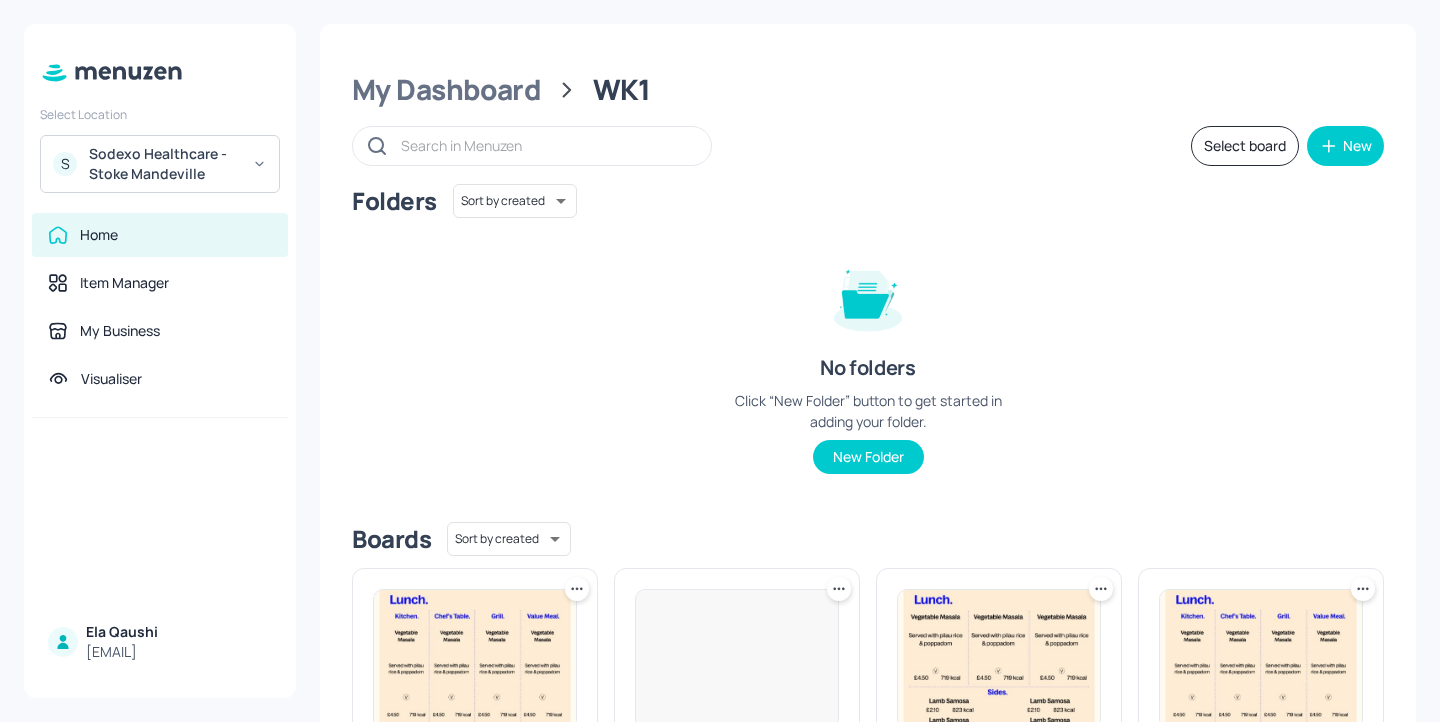 scroll, scrollTop: 269, scrollLeft: 0, axis: vertical 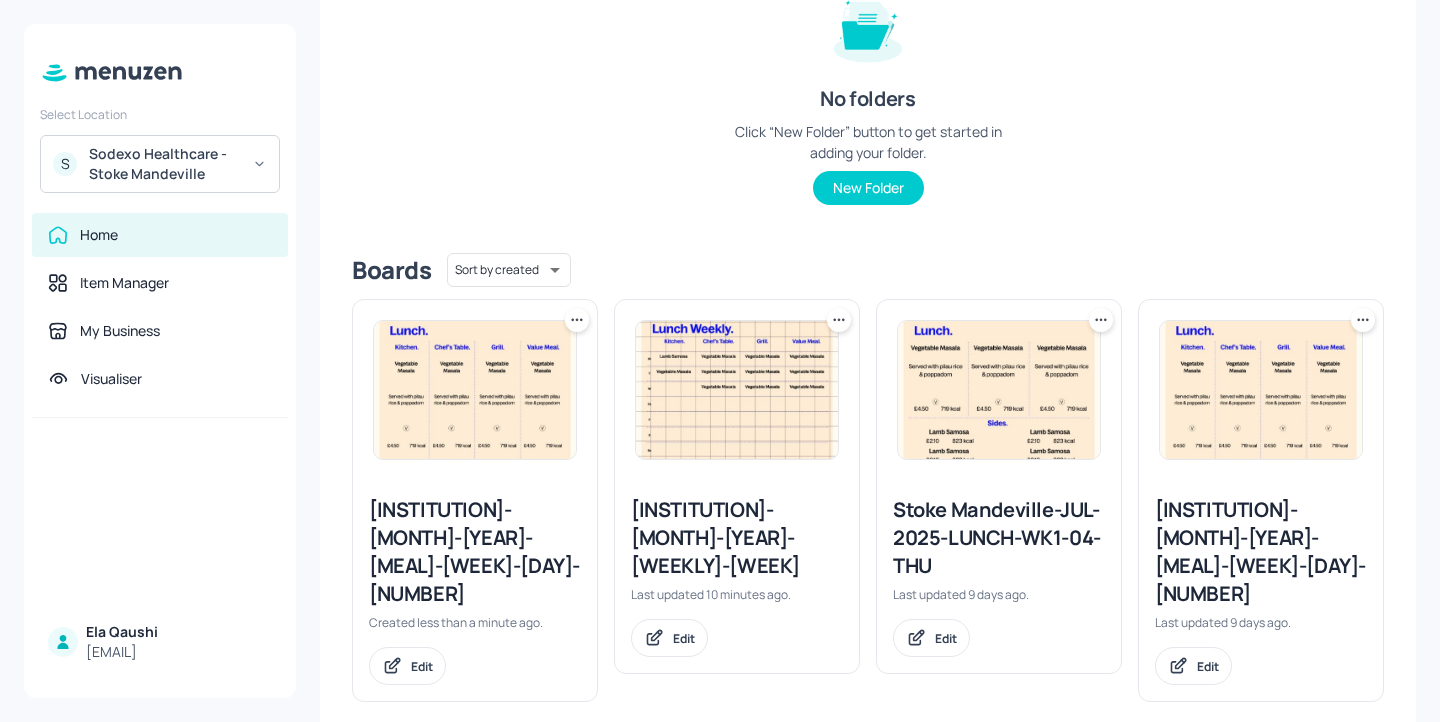 click 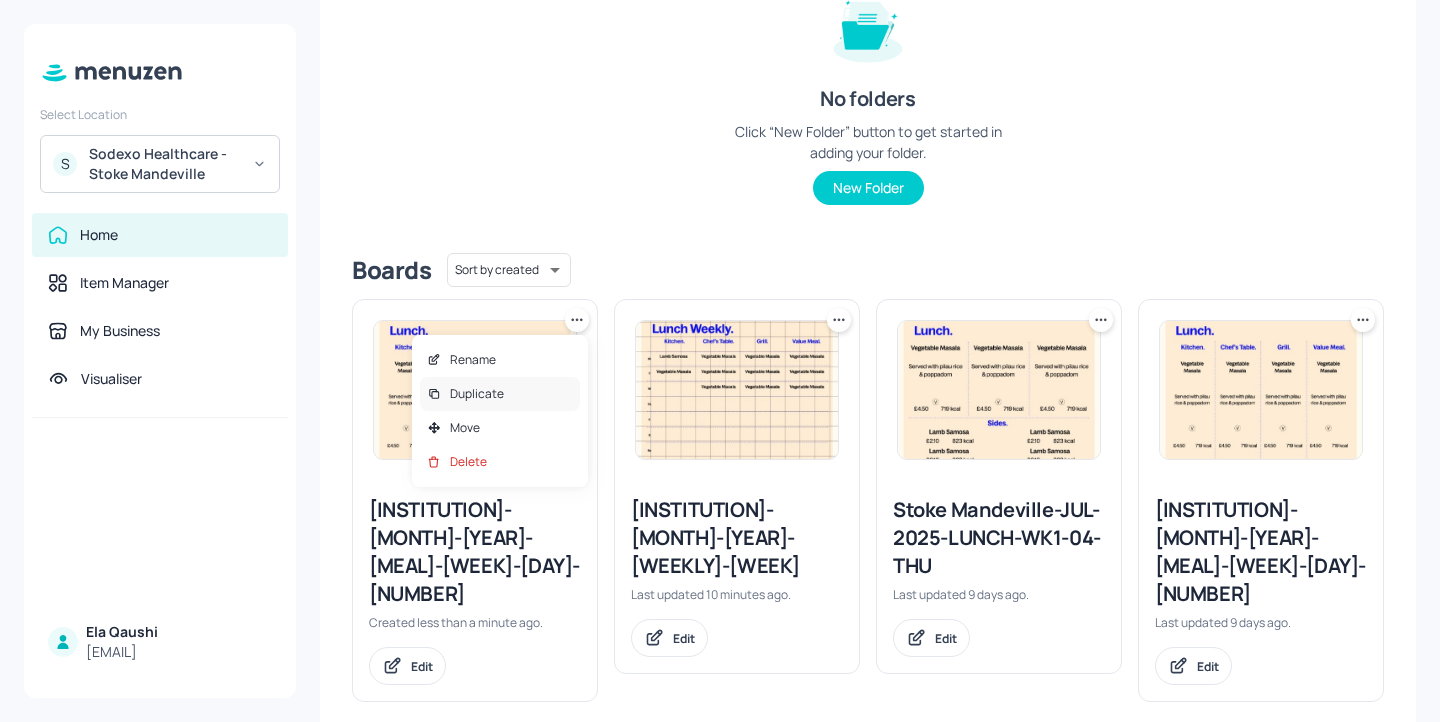 click on "Duplicate" at bounding box center [500, 394] 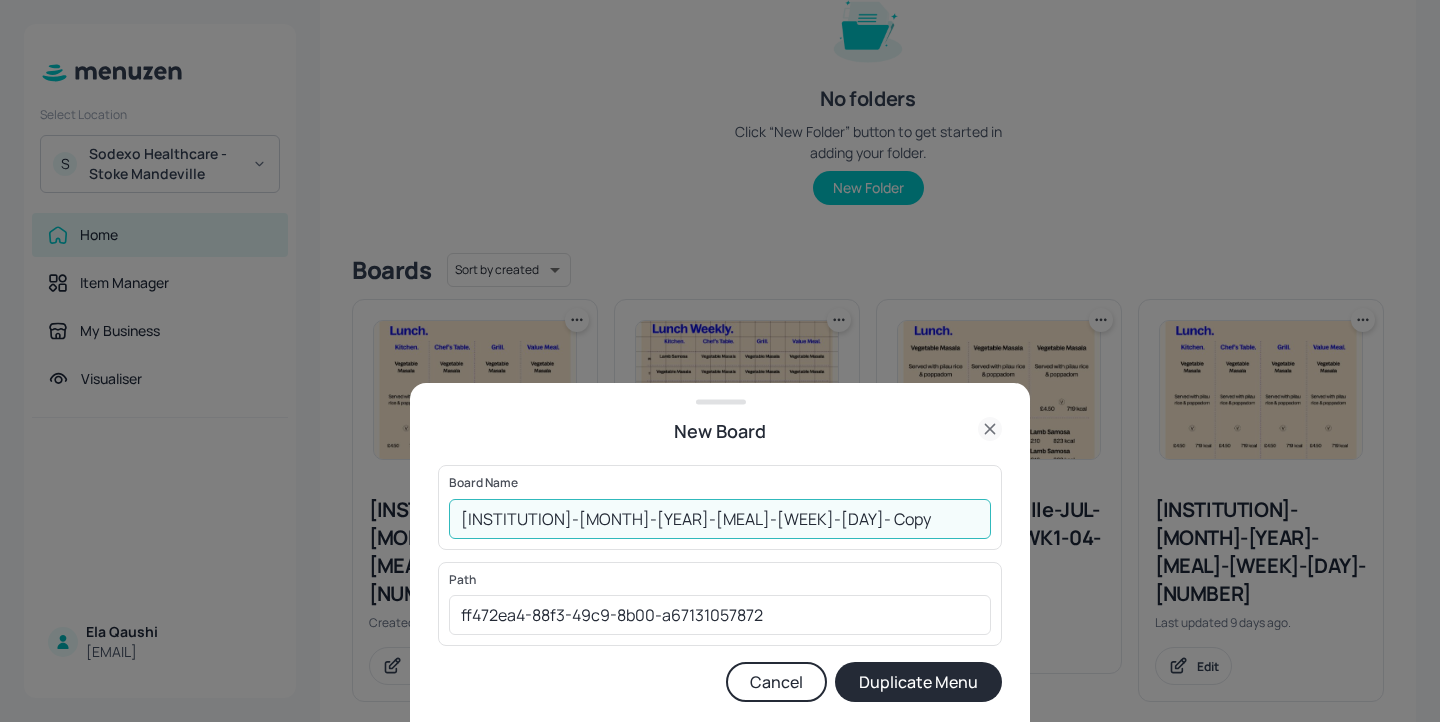 drag, startPoint x: 865, startPoint y: 516, endPoint x: 779, endPoint y: 514, distance: 86.023254 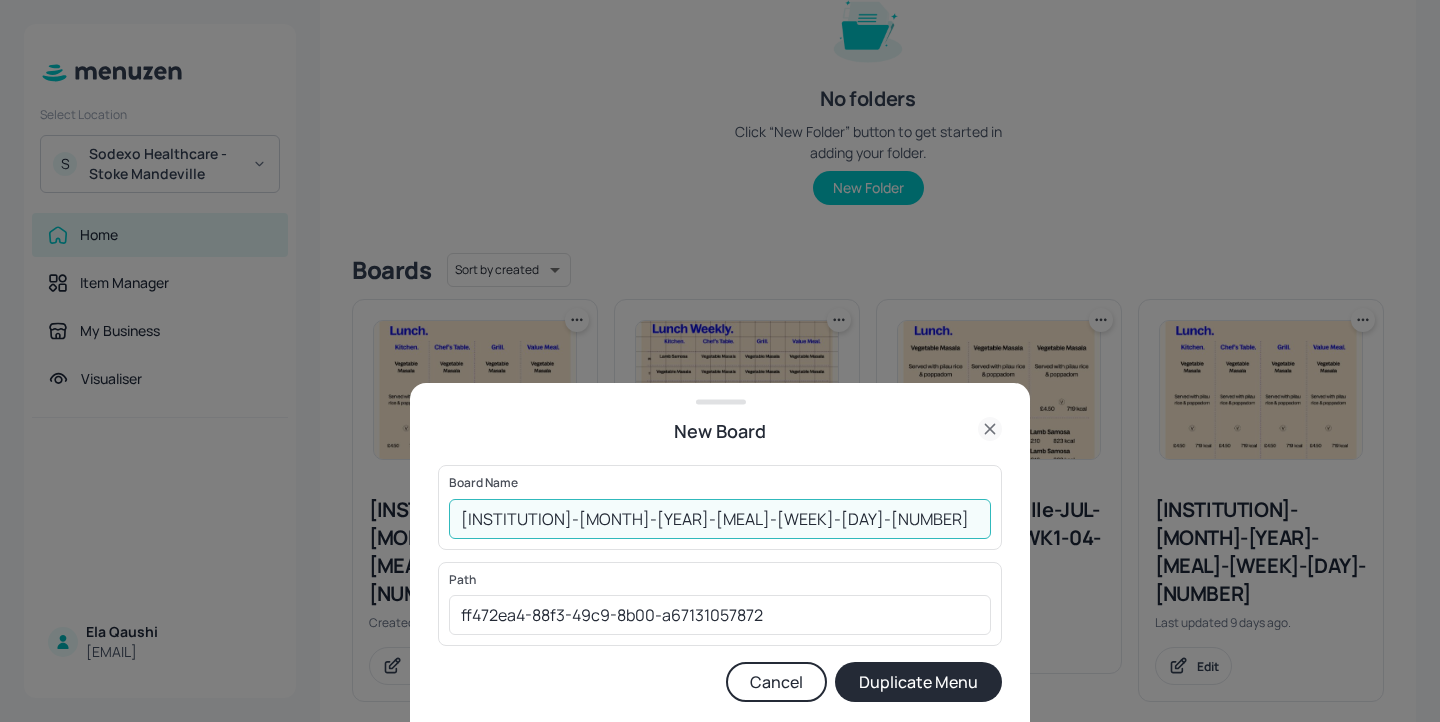 type on "Stoke Mandeville-JUL-2025-LUNCH-WK1-03-WED" 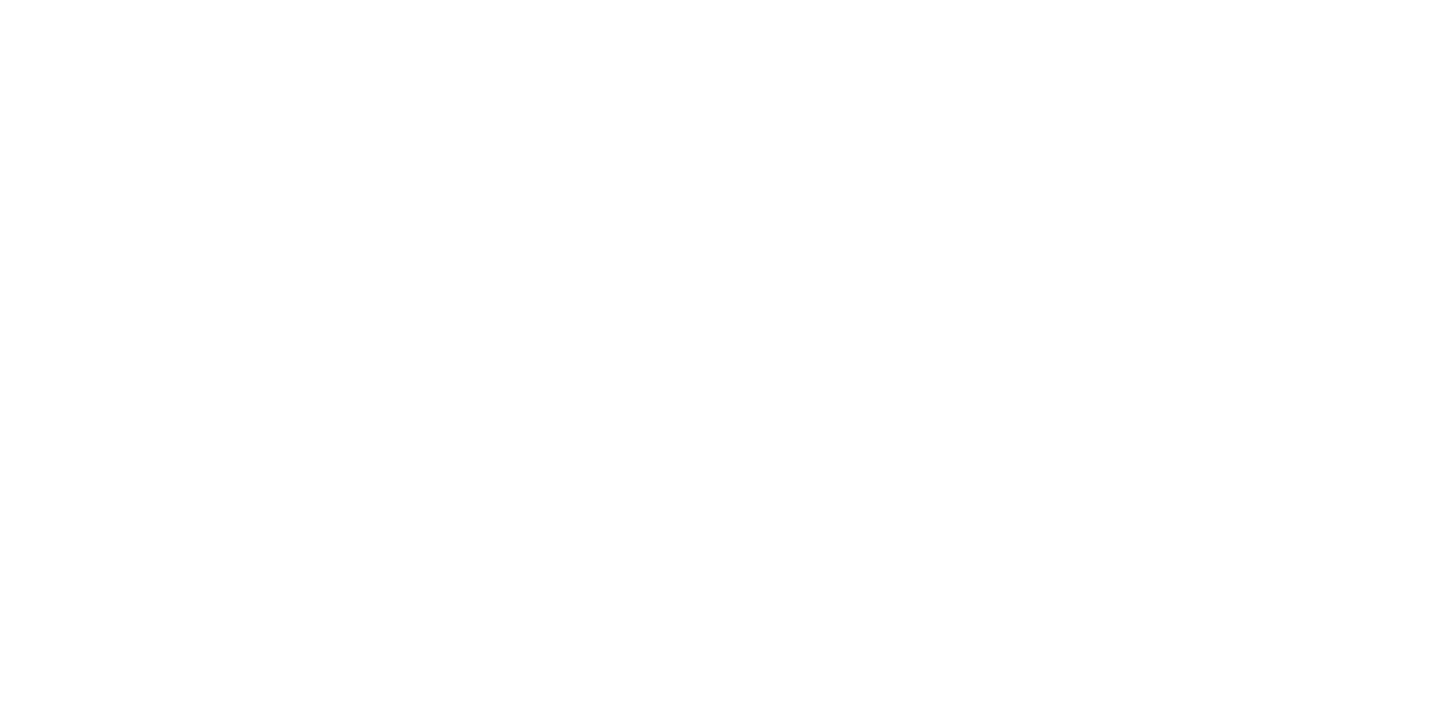 scroll, scrollTop: 0, scrollLeft: 0, axis: both 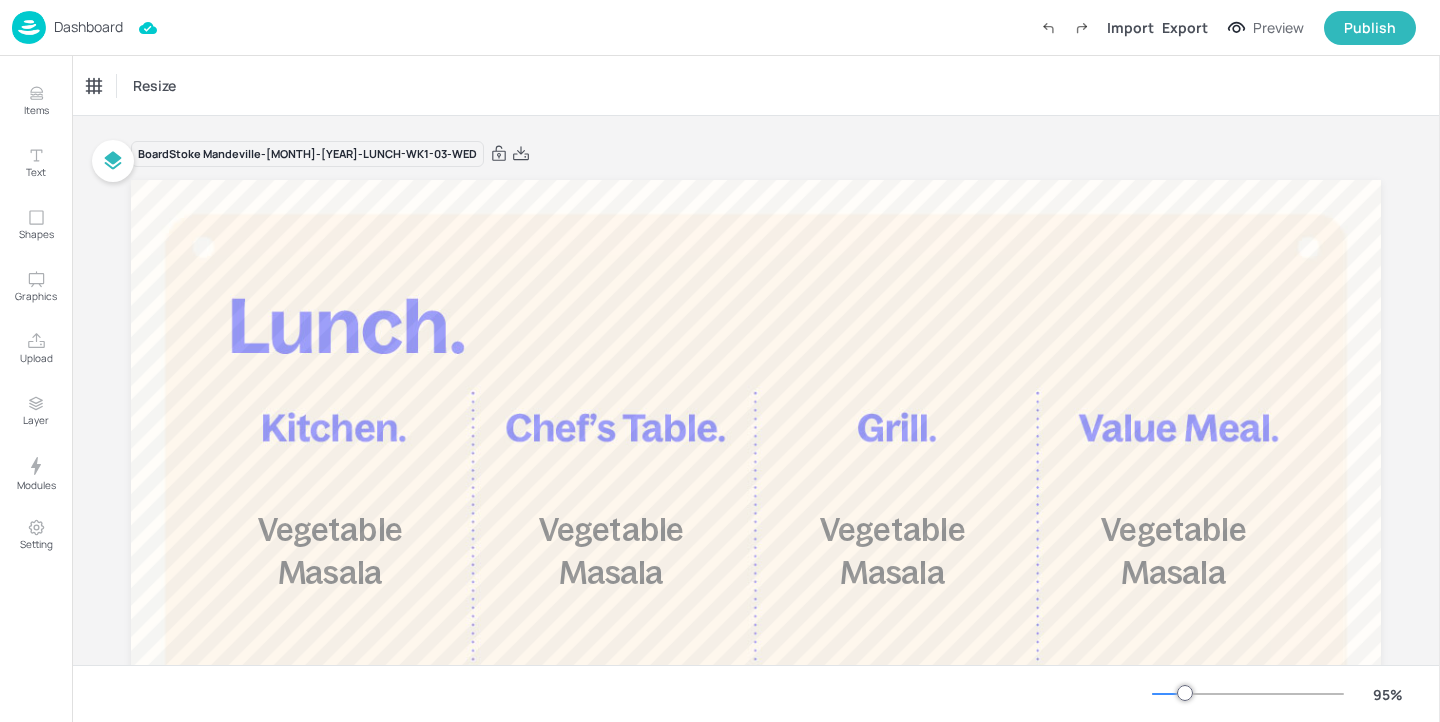click on "Dashboard" at bounding box center [88, 27] 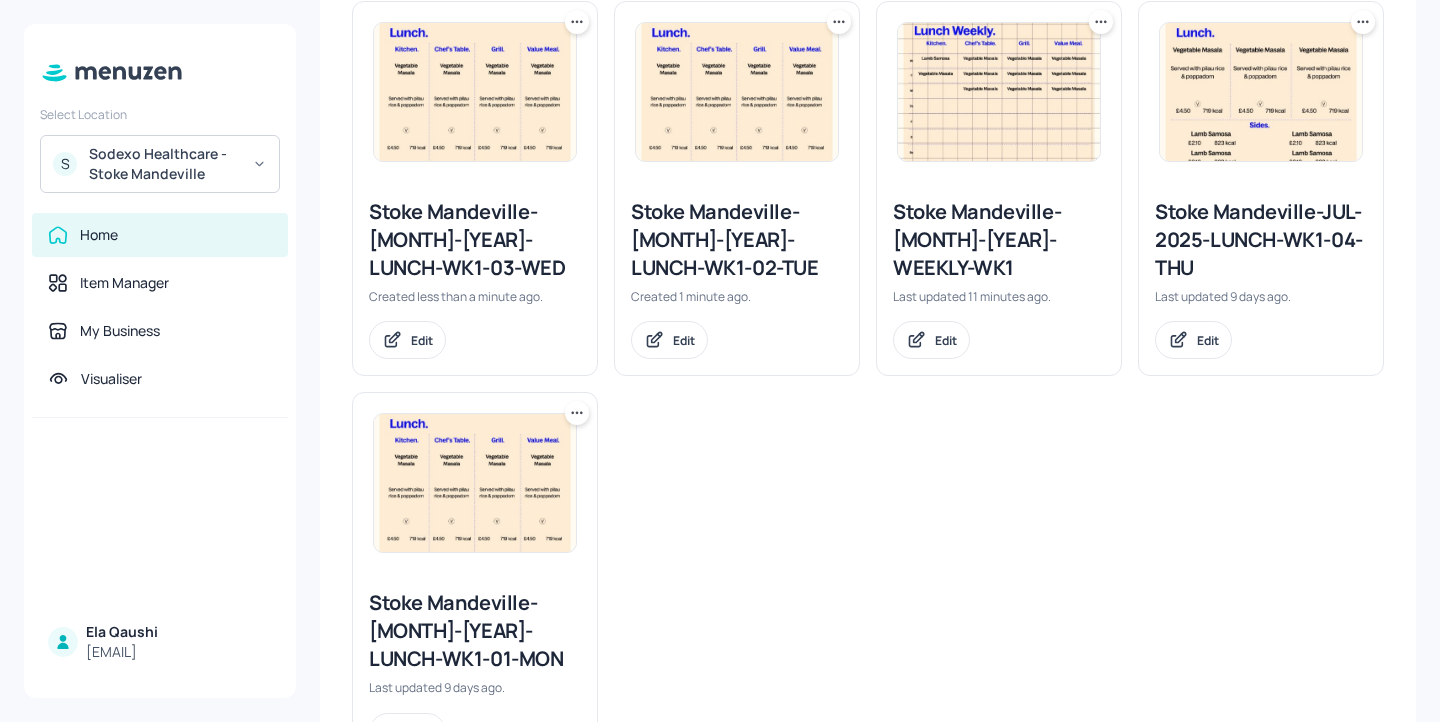 scroll, scrollTop: 0, scrollLeft: 0, axis: both 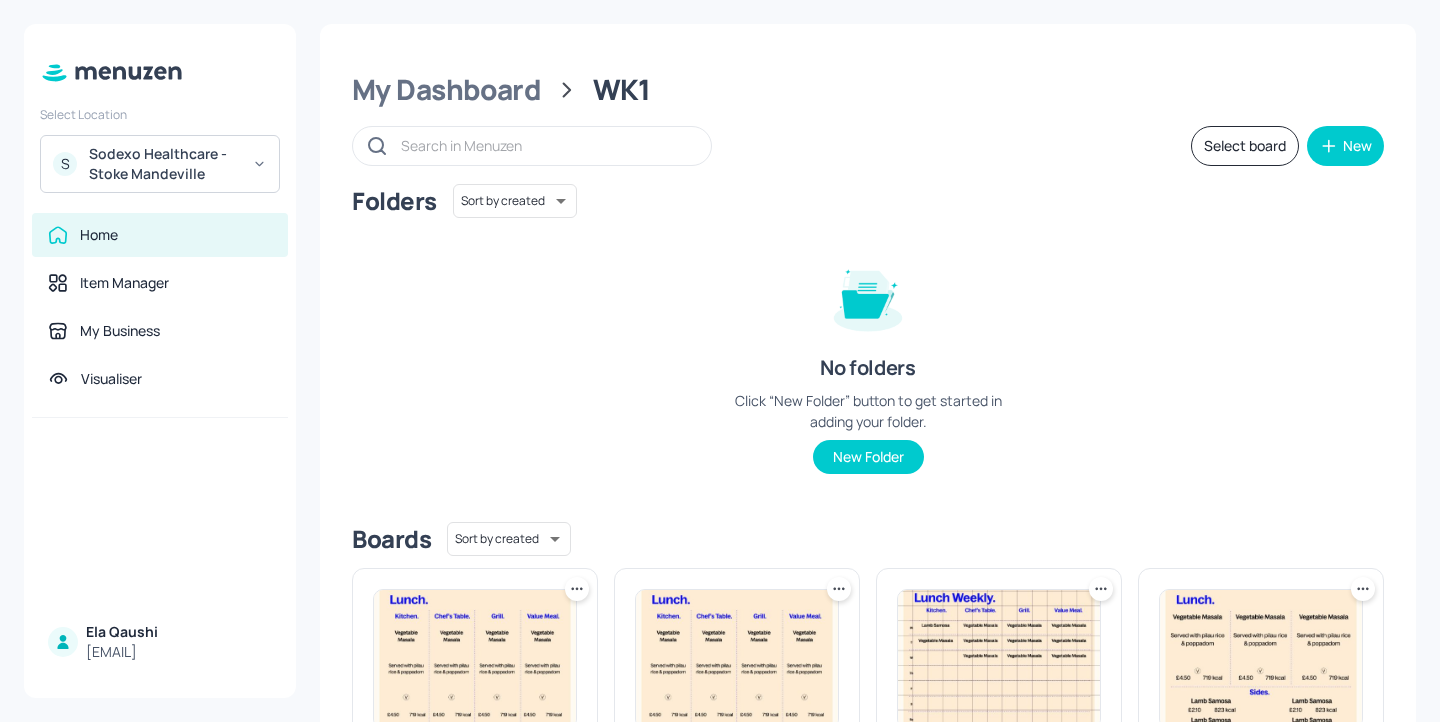 click on "Sodexo Healthcare - Stoke Mandeville" at bounding box center (164, 164) 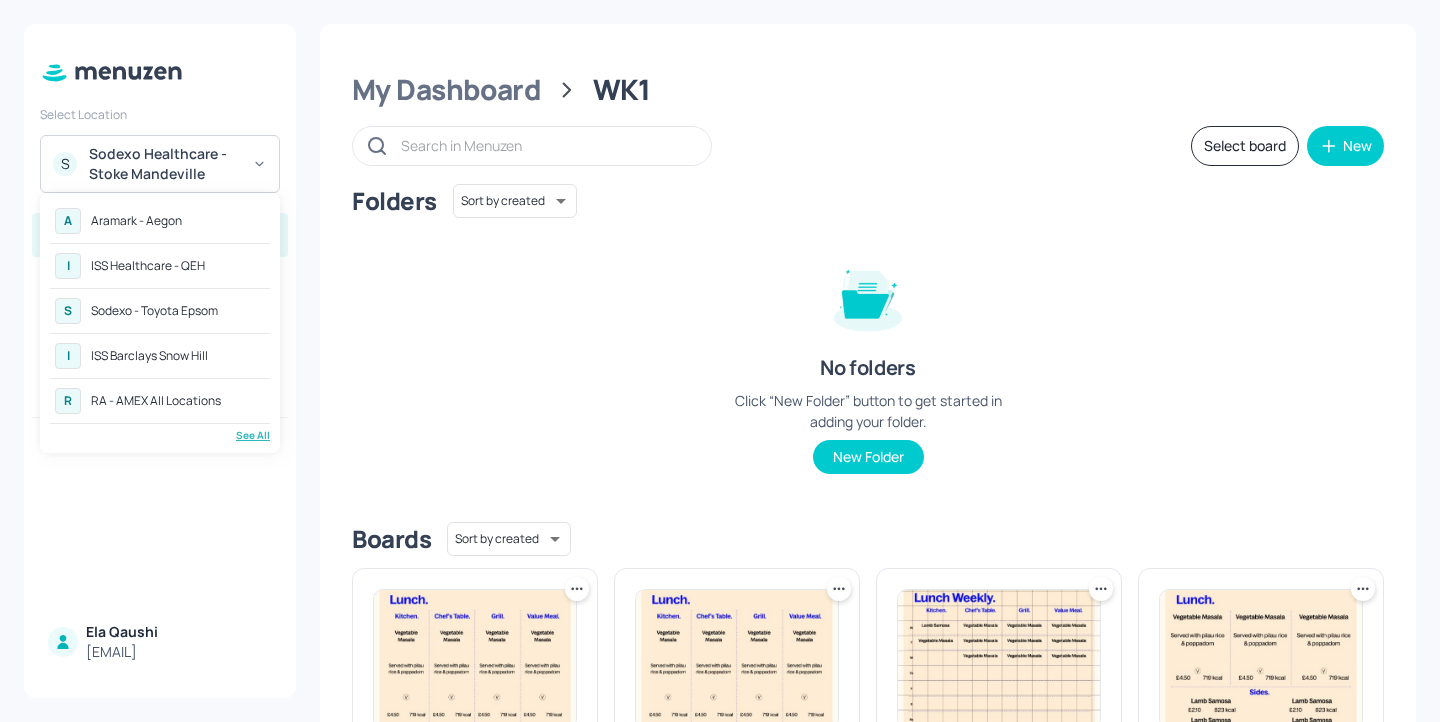 click on "See All" at bounding box center [160, 435] 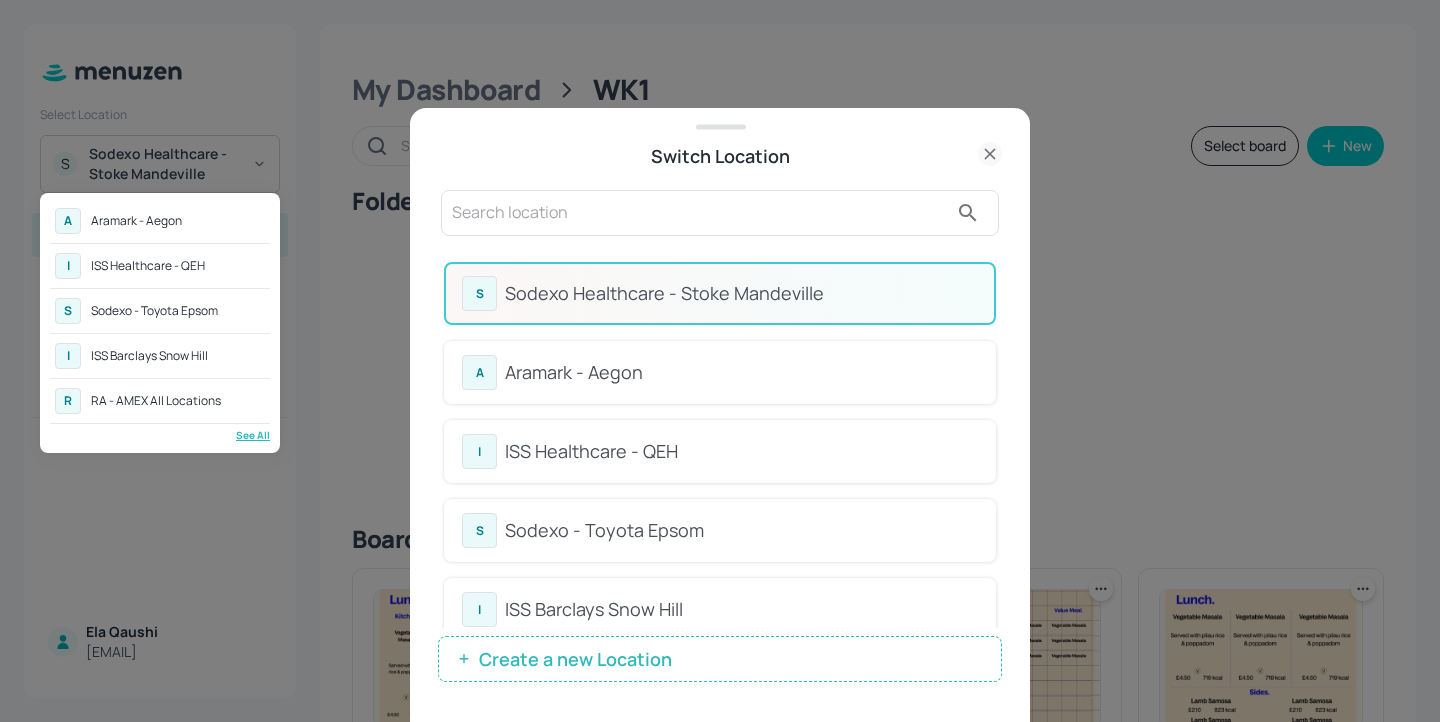 click at bounding box center [720, 361] 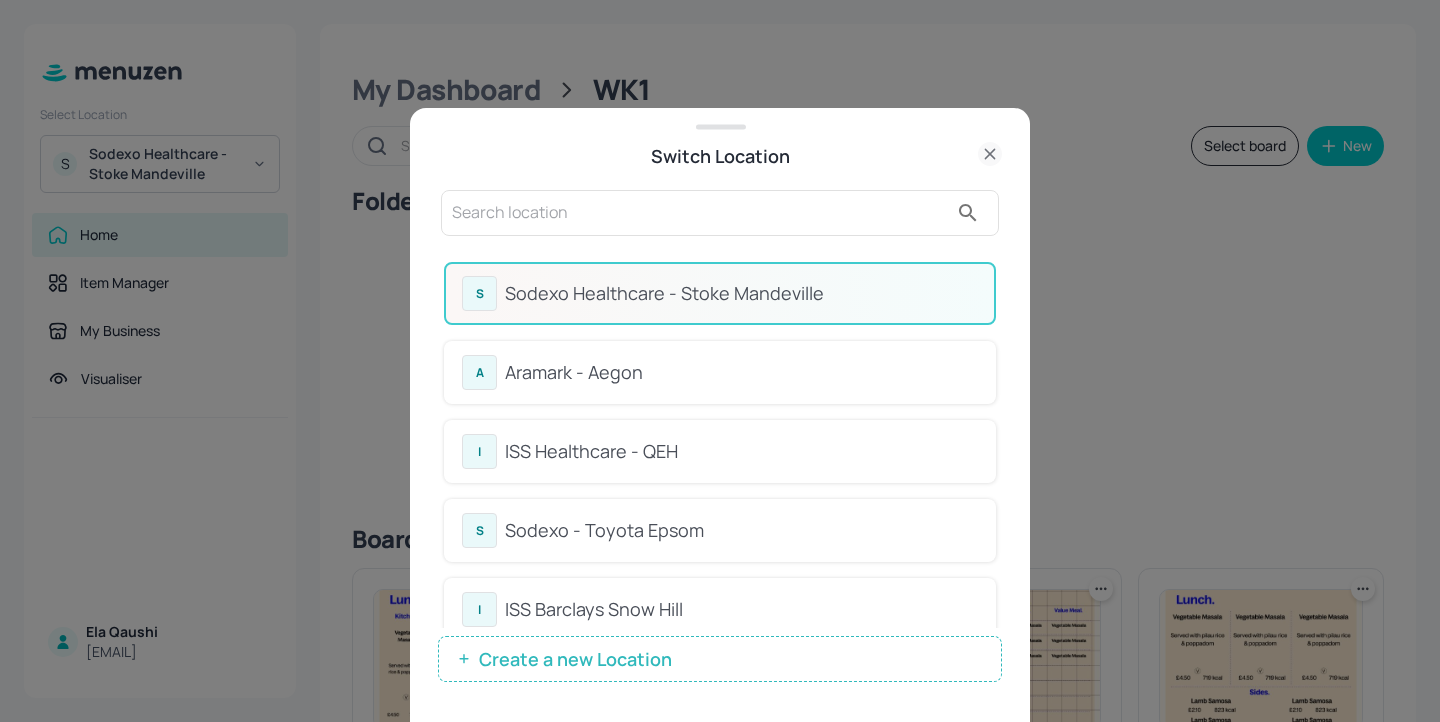 click on "Aramark - Aegon" at bounding box center (741, 372) 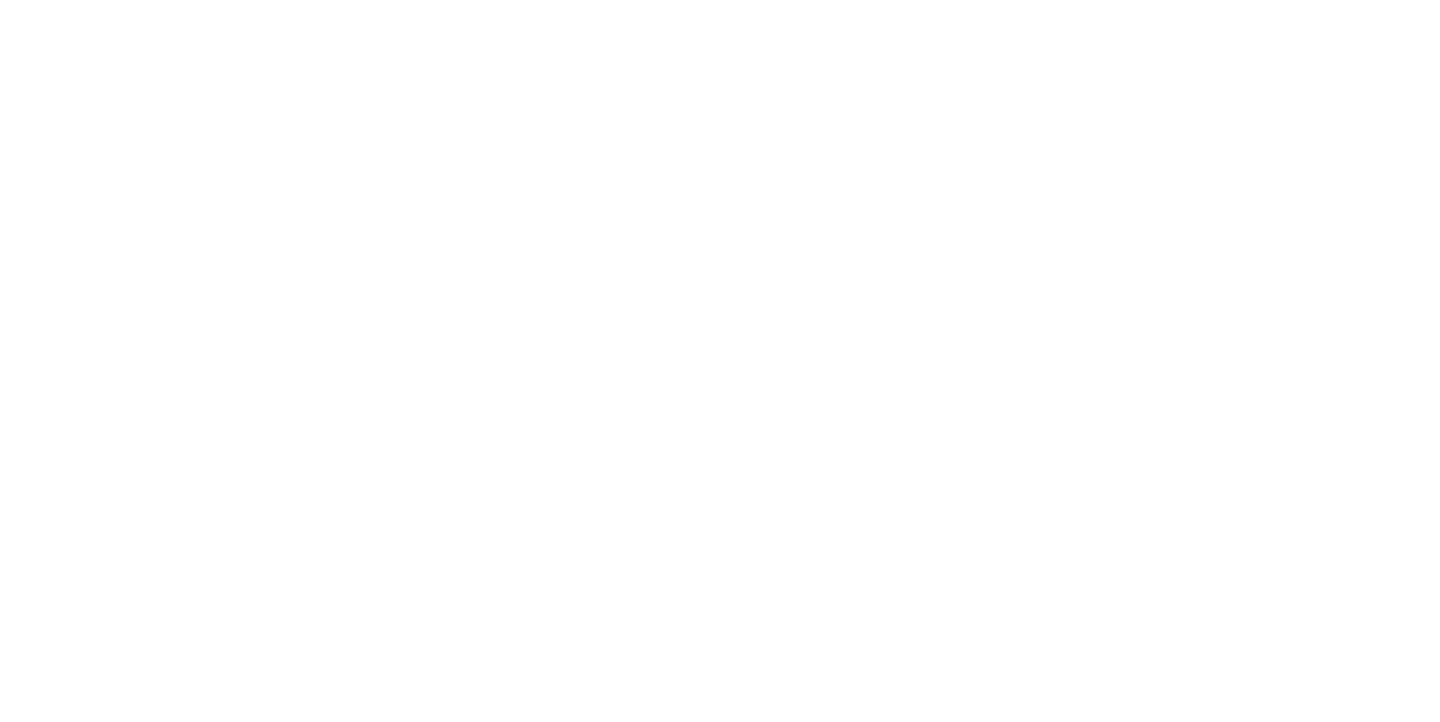 scroll, scrollTop: 0, scrollLeft: 0, axis: both 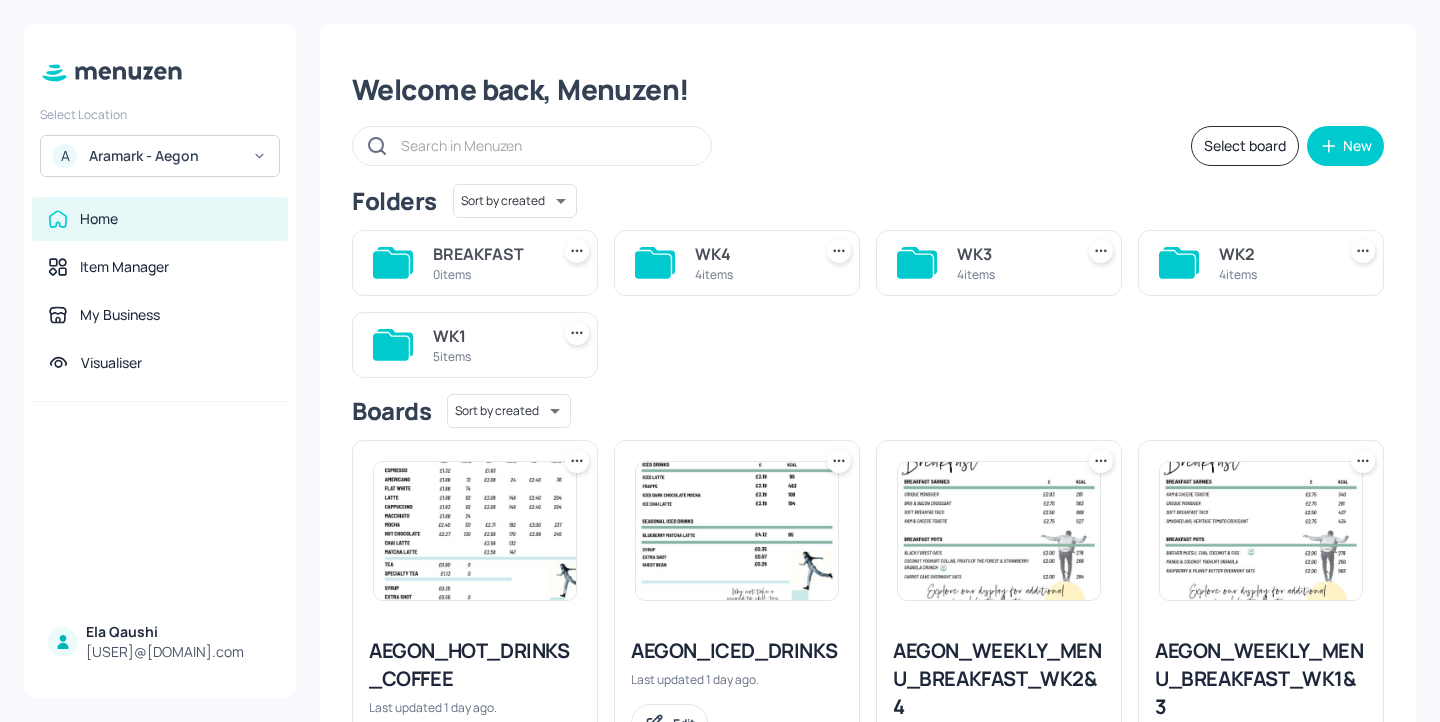 click on "WK1" at bounding box center [487, 336] 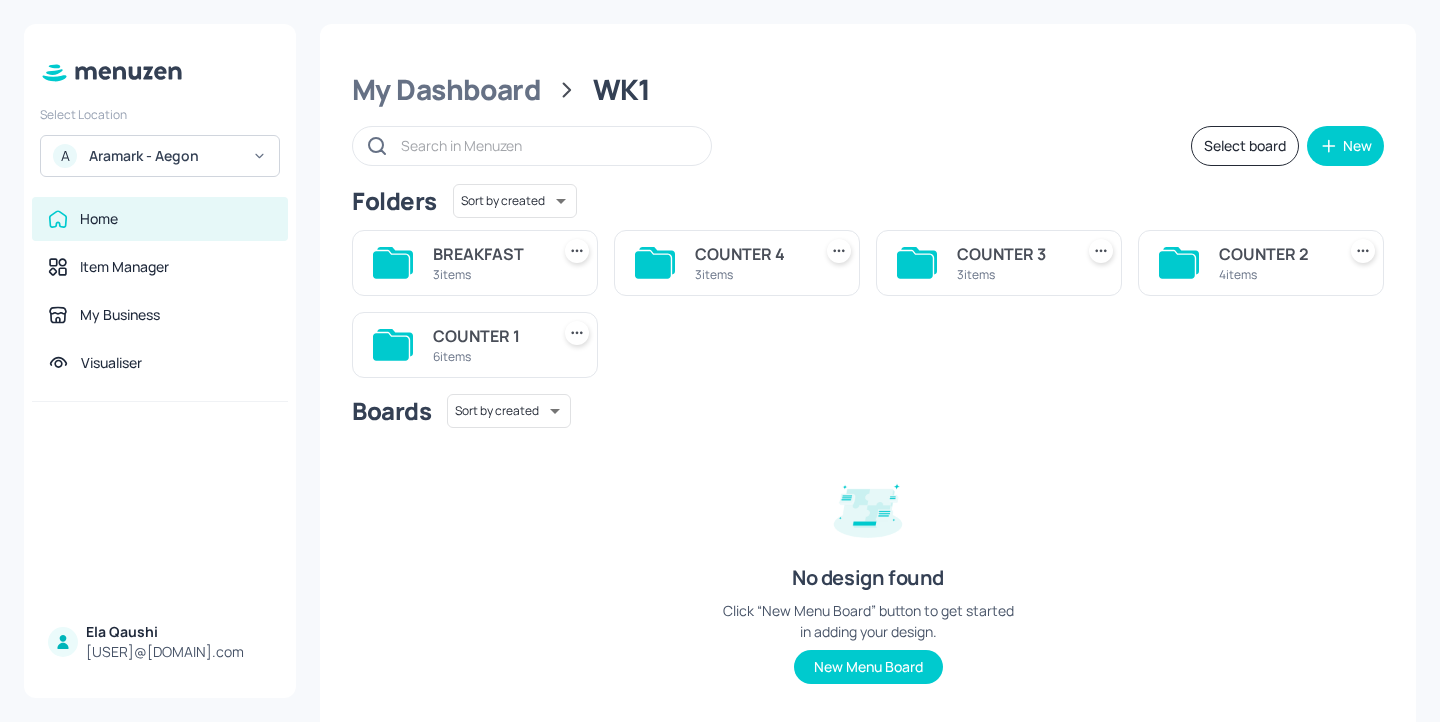 click on "BREAKFAST" at bounding box center (487, 254) 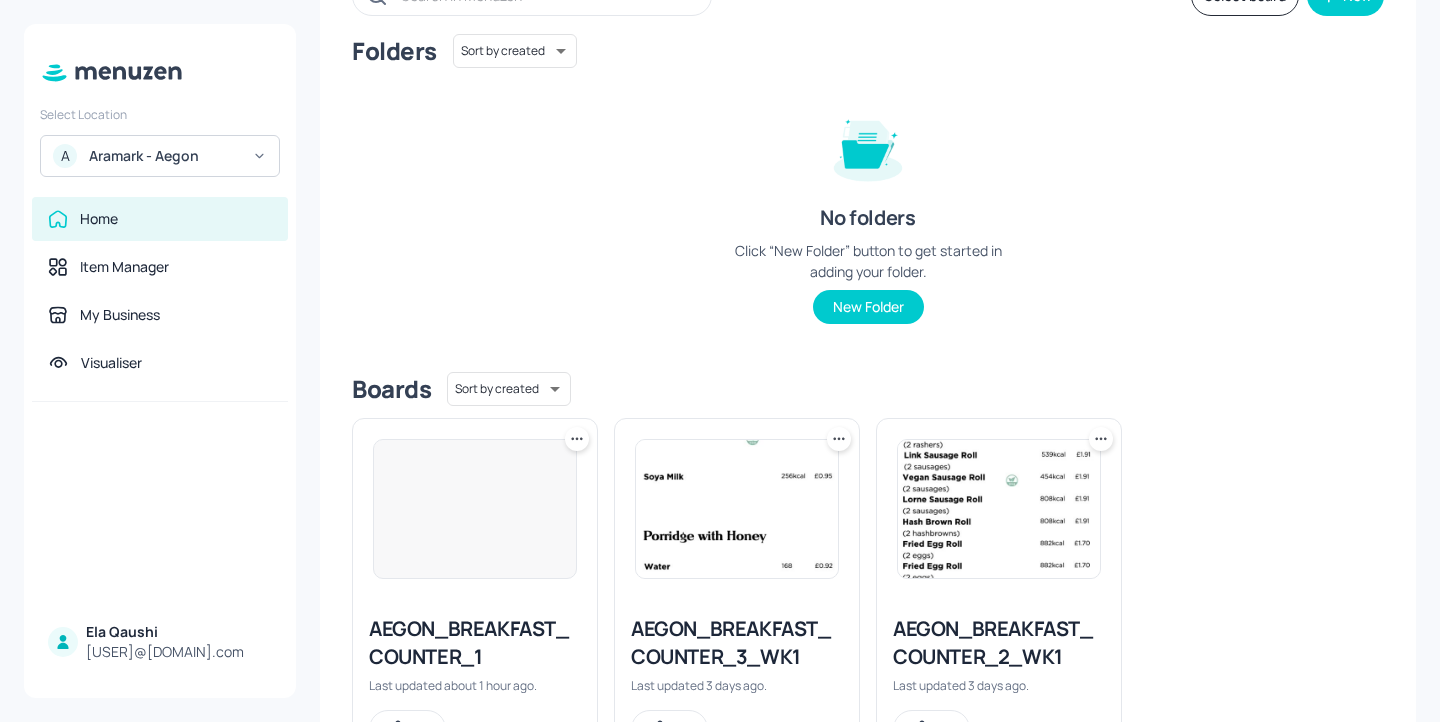 scroll, scrollTop: 241, scrollLeft: 0, axis: vertical 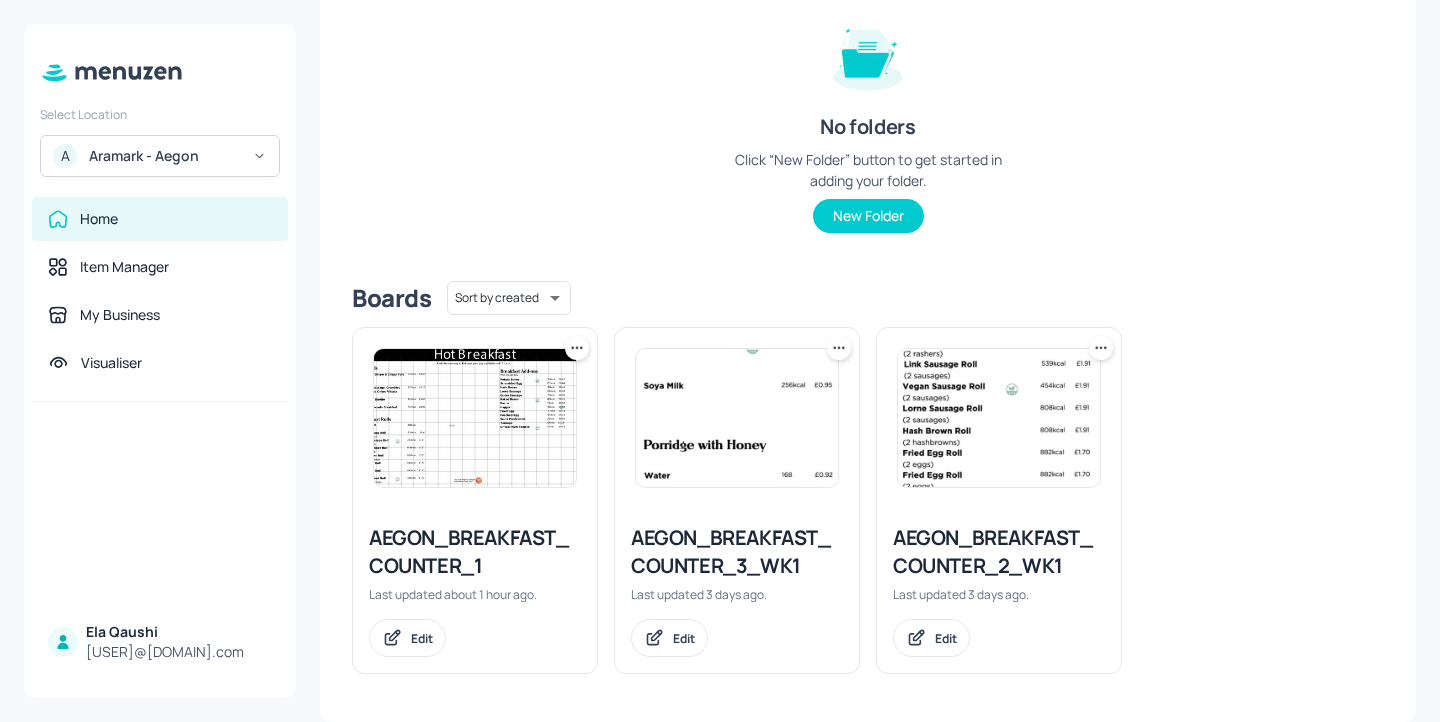 click on "AEGON_BREAKFAST_COUNTER_3_WK1" at bounding box center (737, 552) 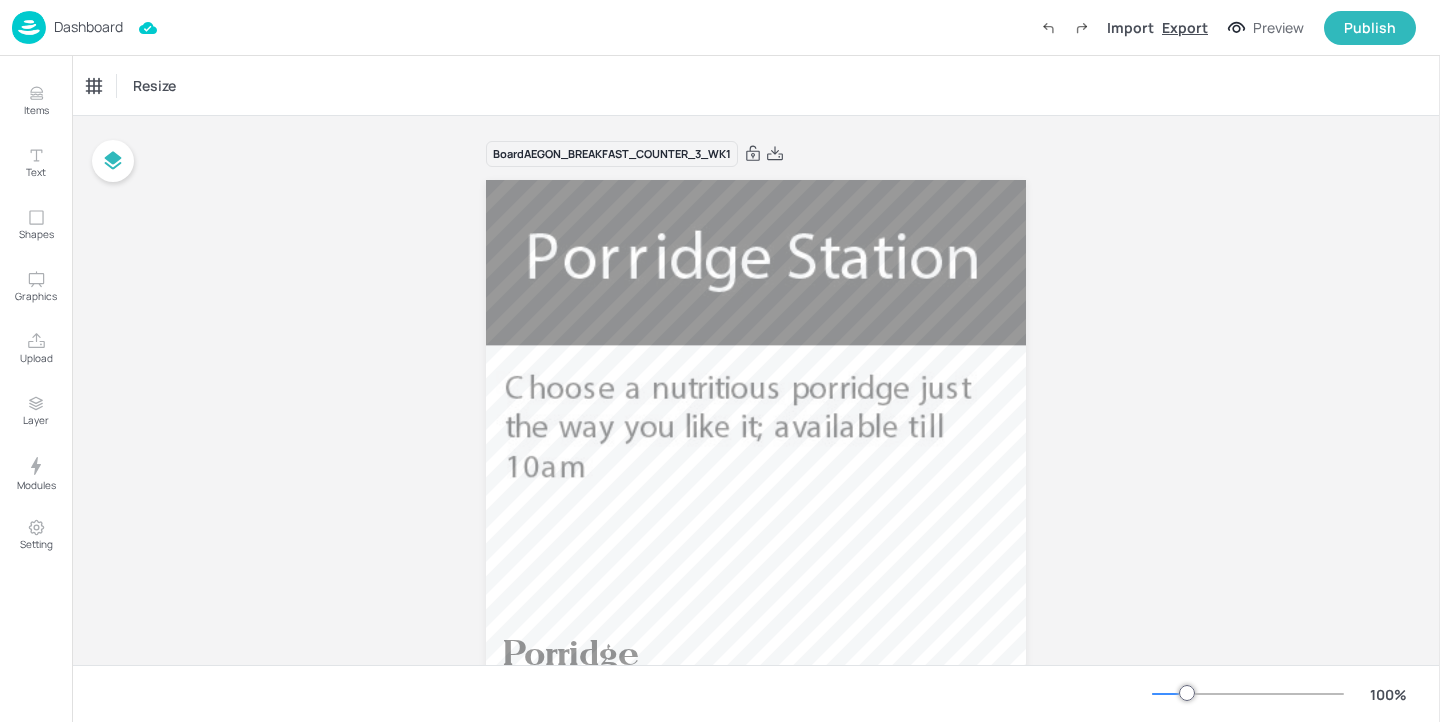 click on "Export" at bounding box center [1185, 27] 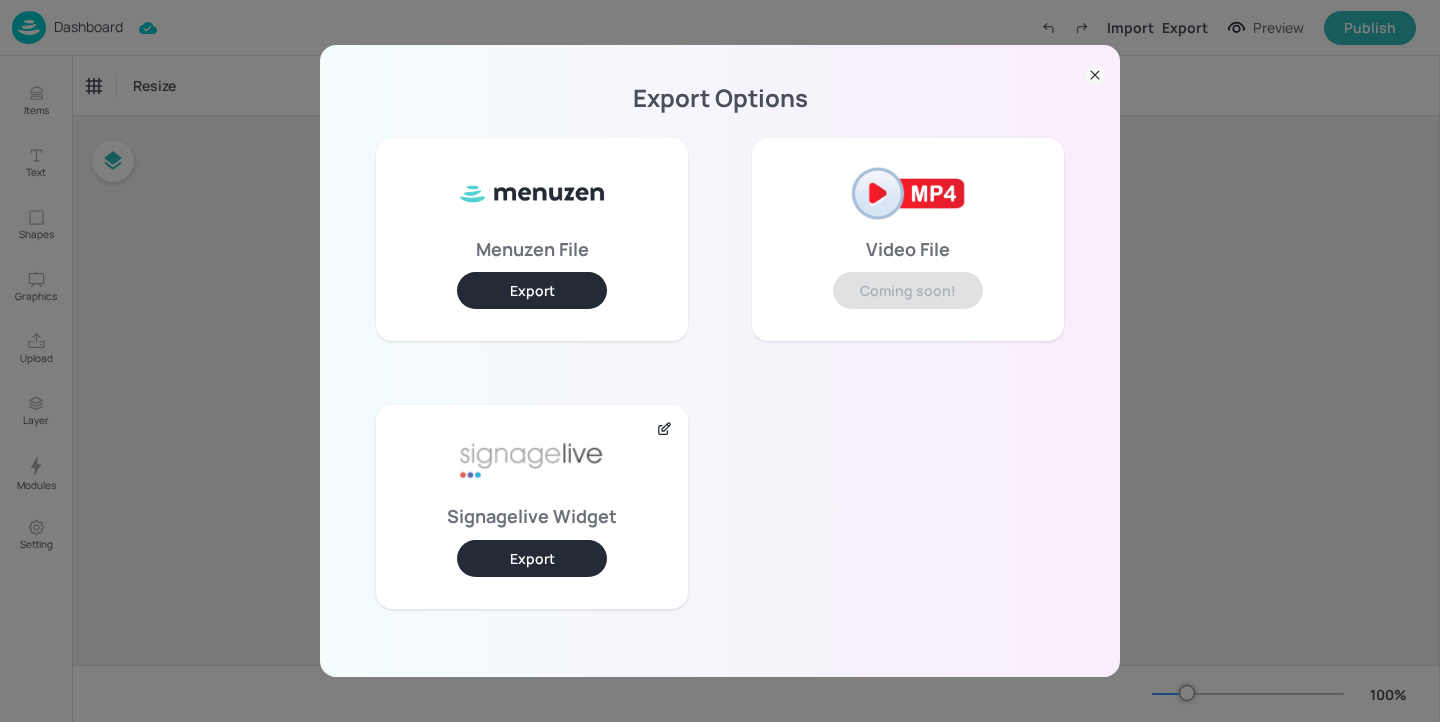 click on "Export" at bounding box center [532, 558] 